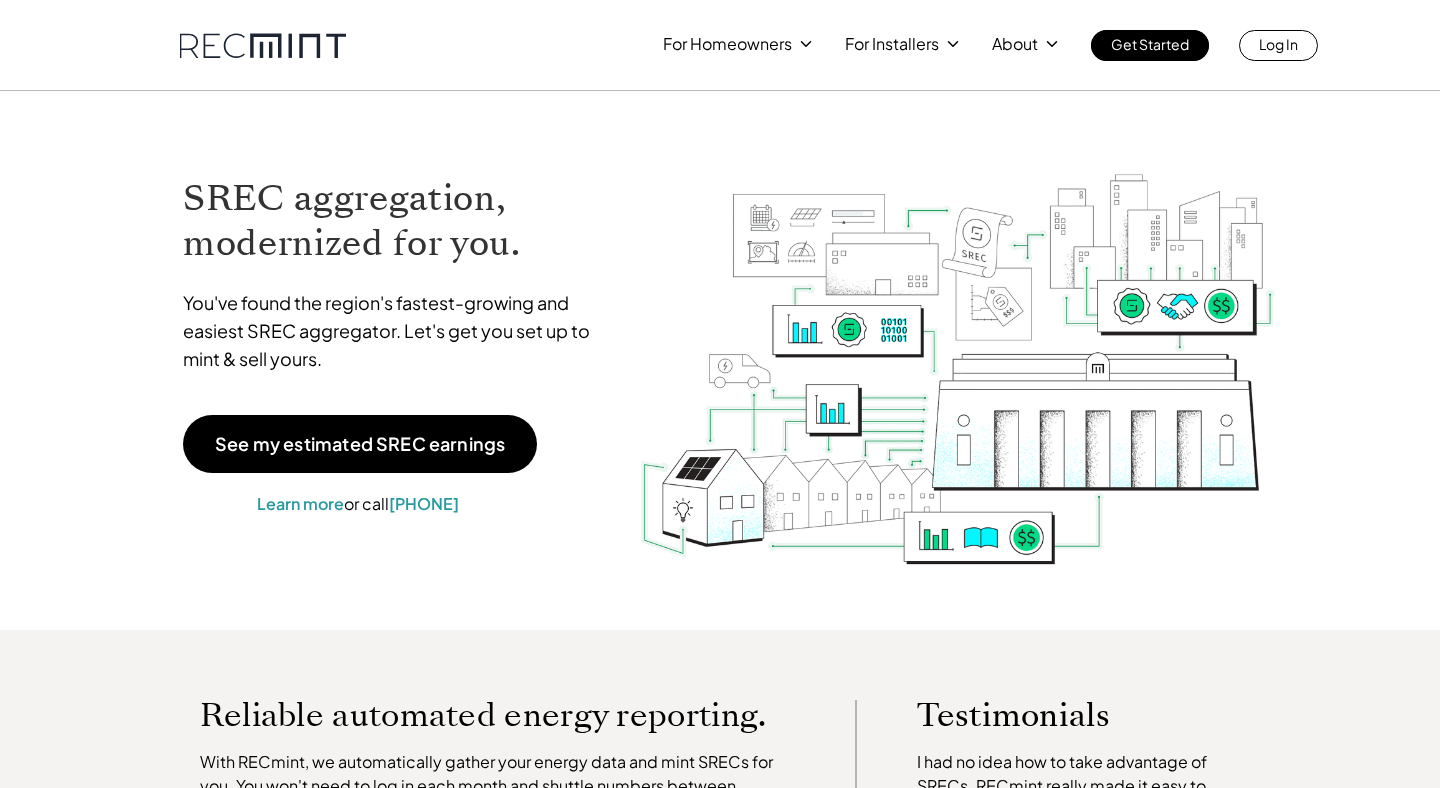 scroll, scrollTop: 0, scrollLeft: 0, axis: both 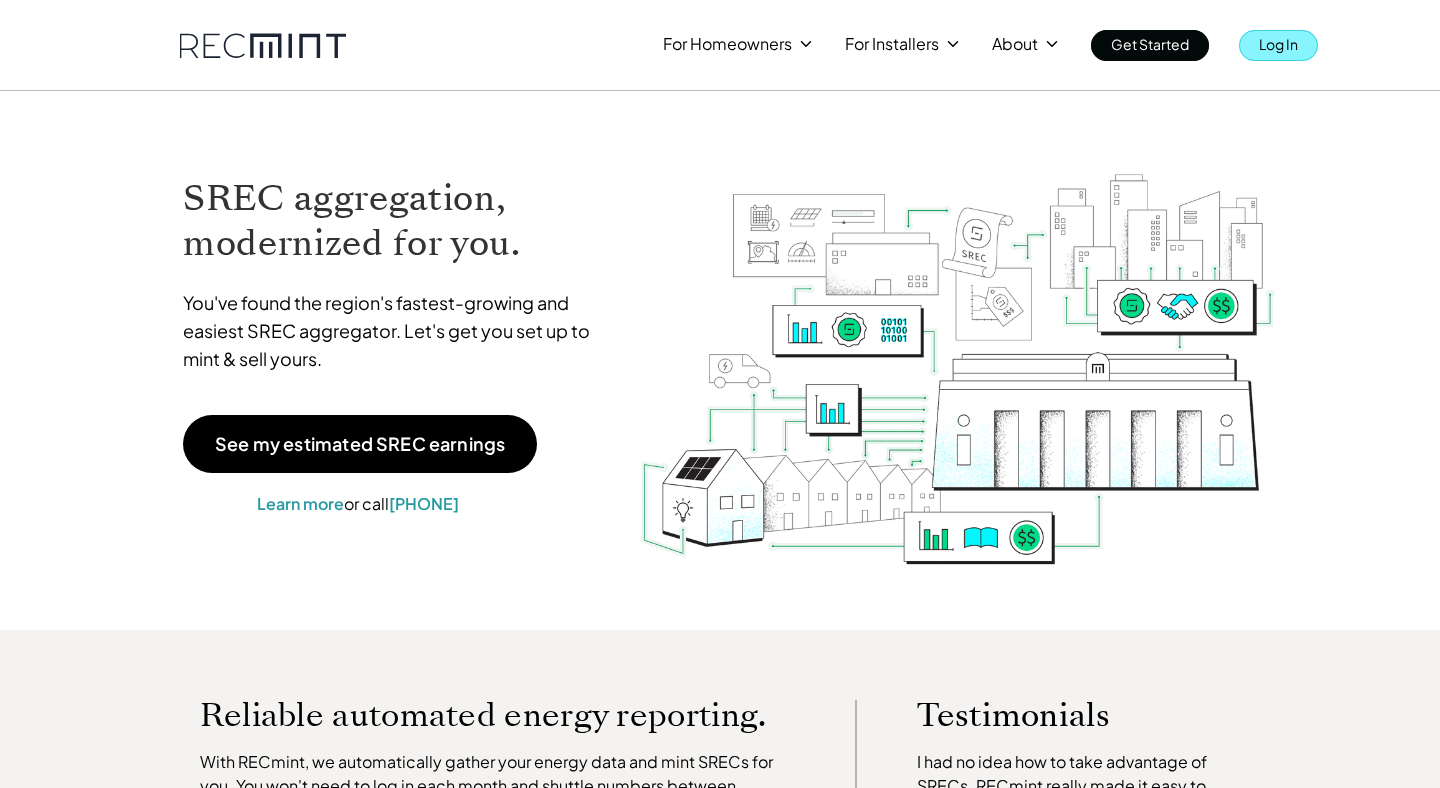 click on "Log In" at bounding box center [1278, 44] 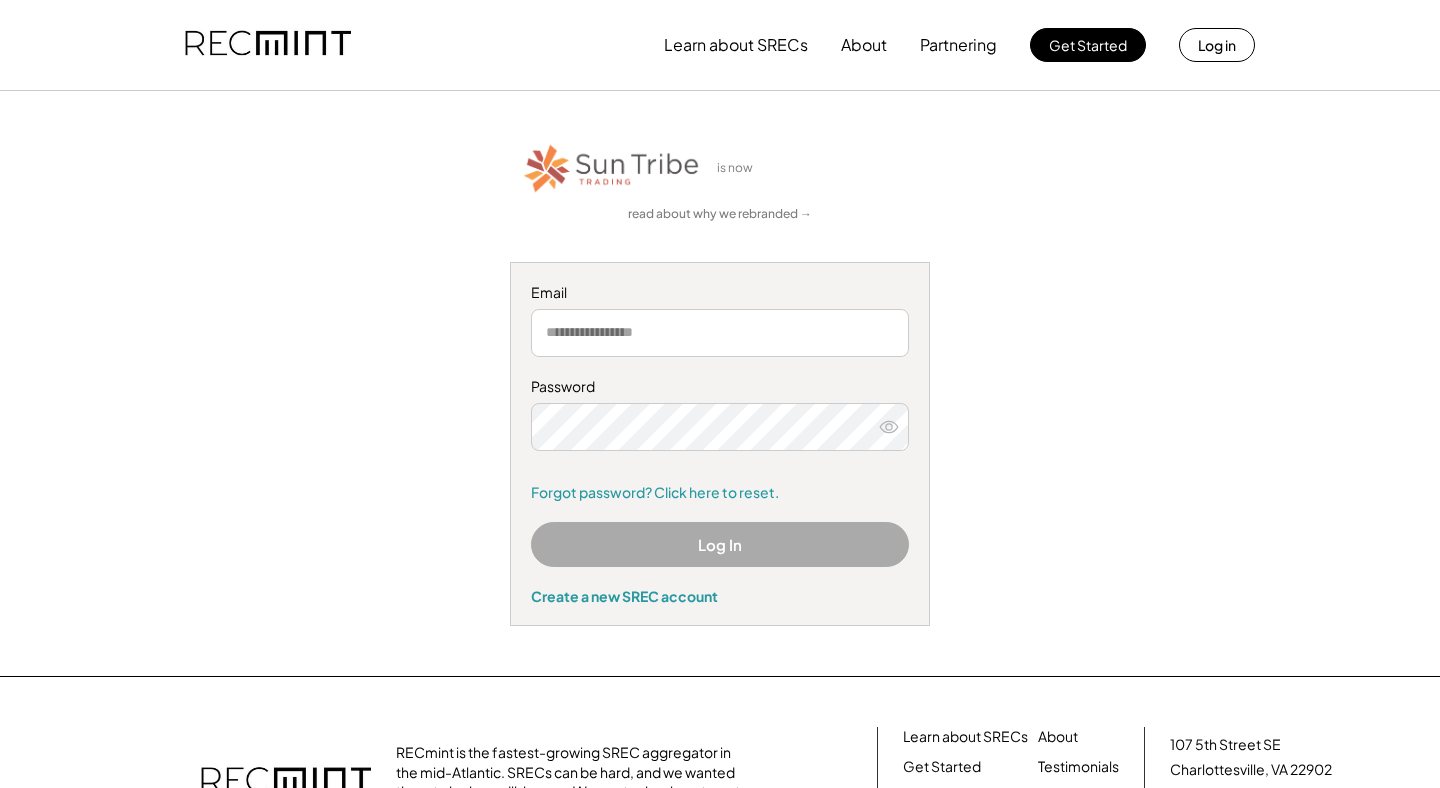 scroll, scrollTop: 0, scrollLeft: 0, axis: both 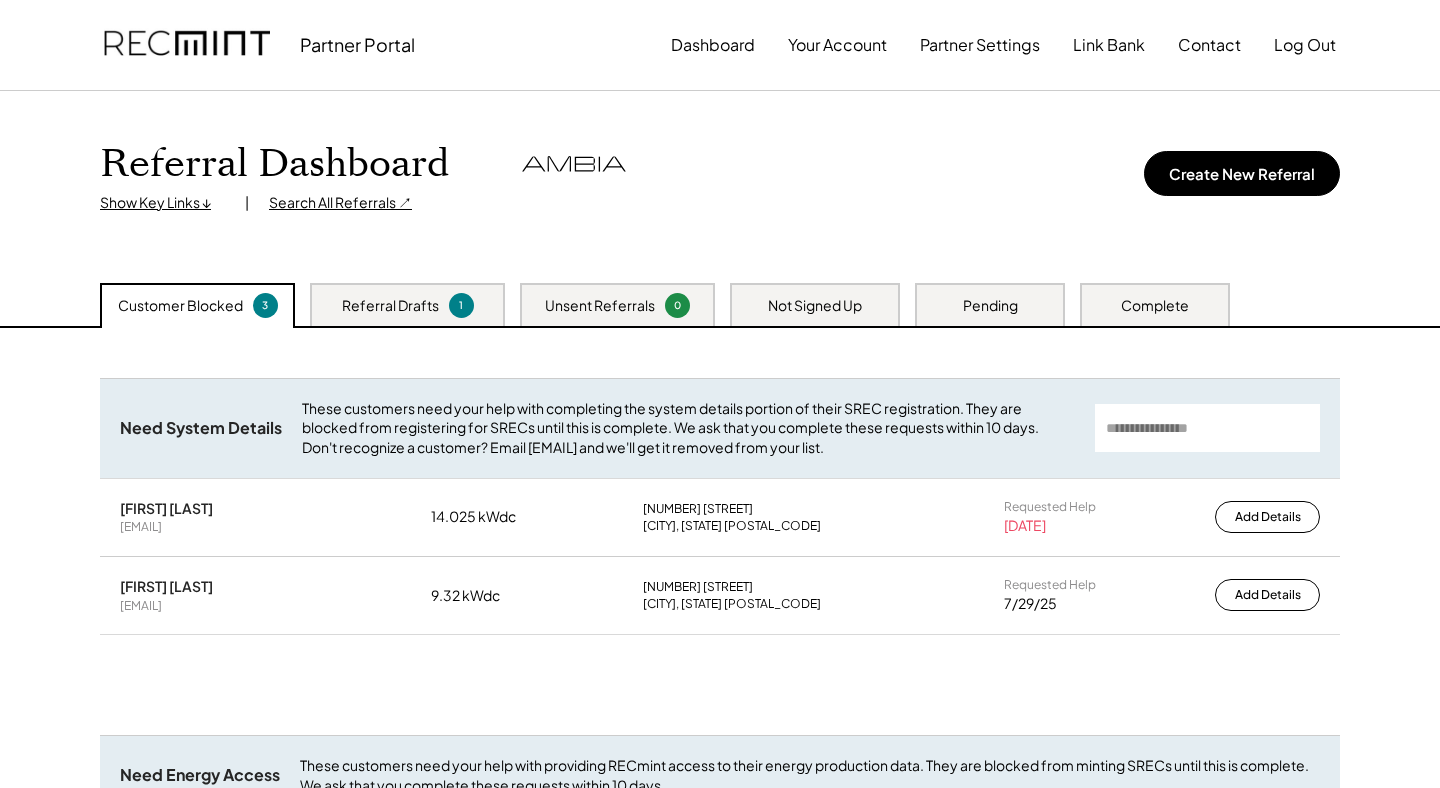 click on "Complete" at bounding box center (1155, 304) 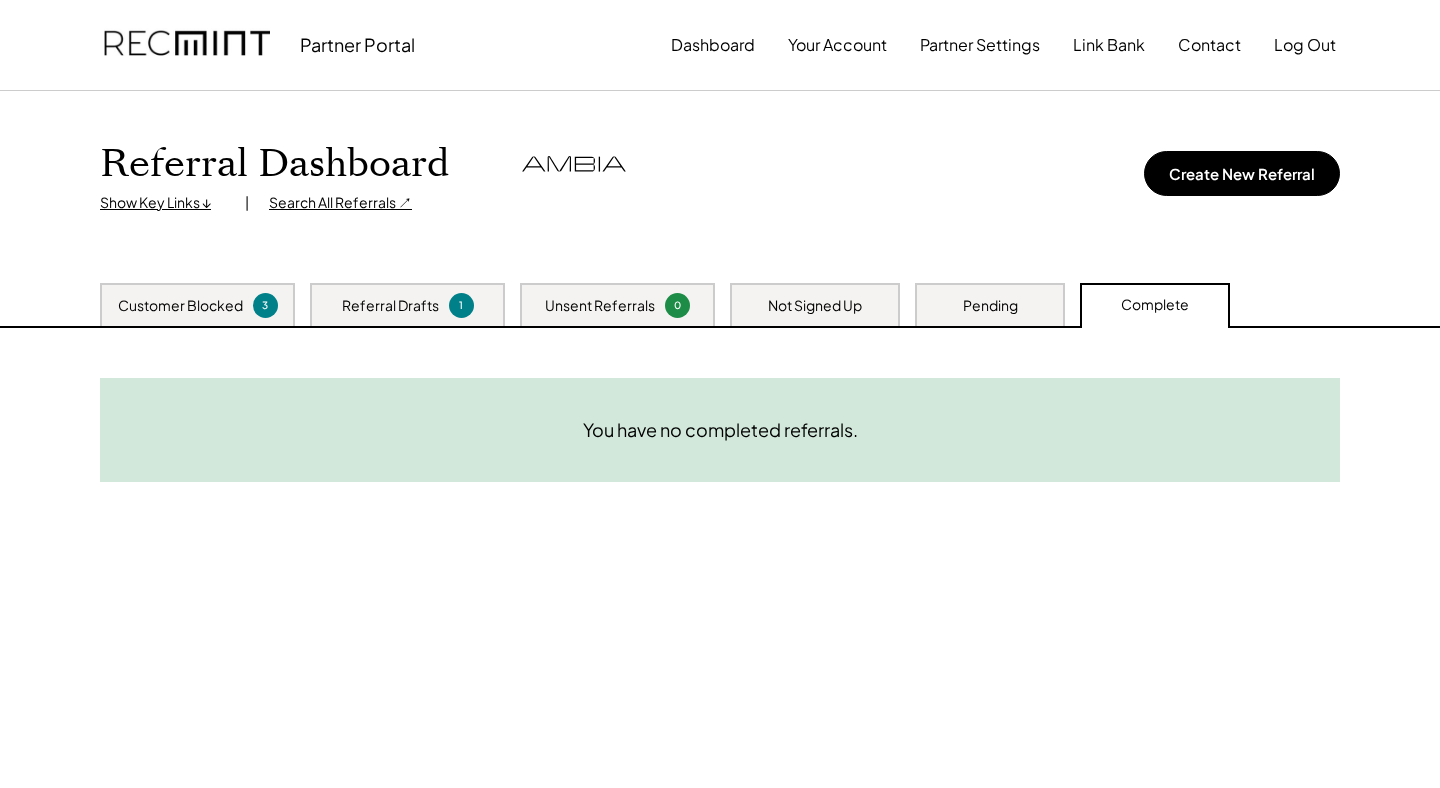 click on "Pending" at bounding box center (990, 304) 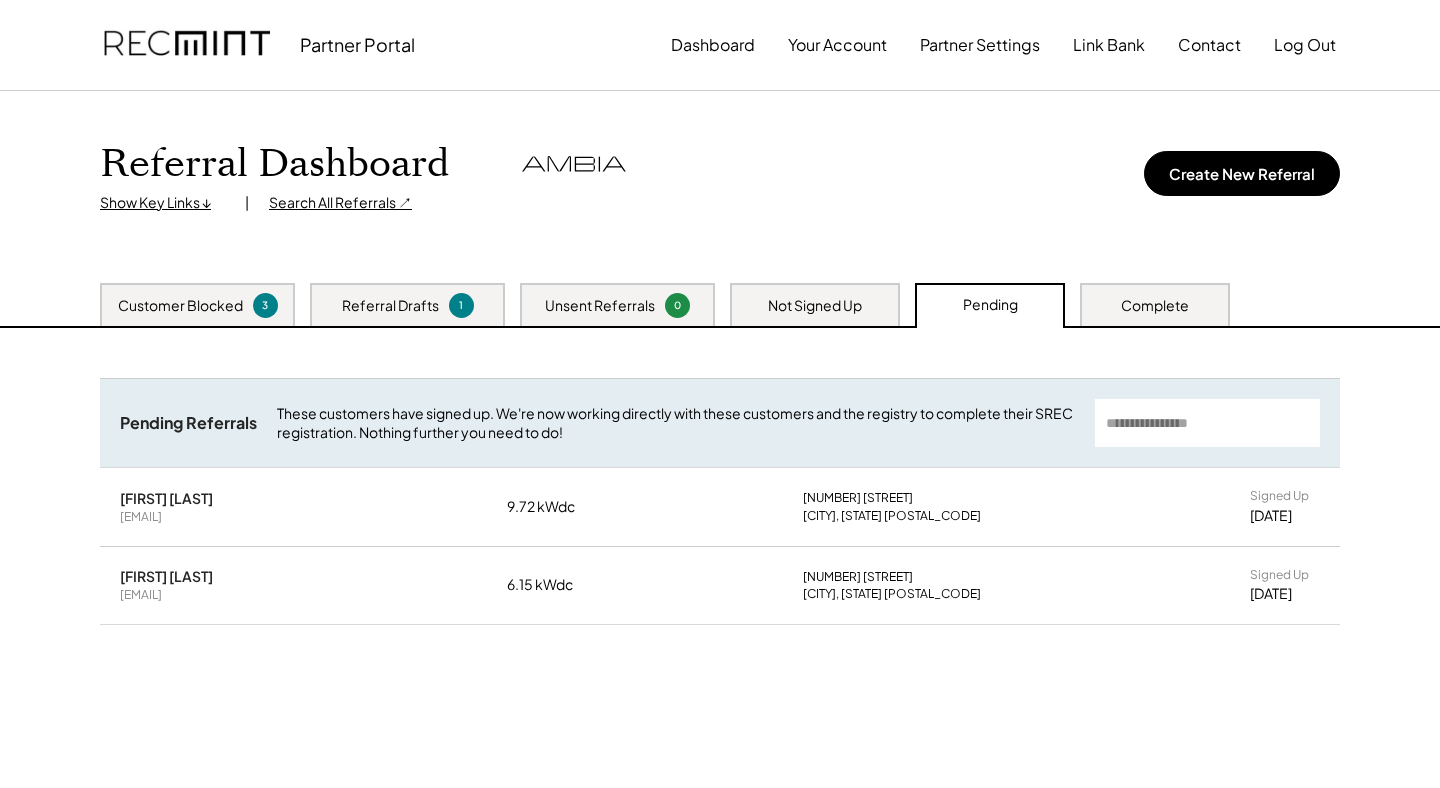 click on "Unsent Referrals 0" at bounding box center (617, 304) 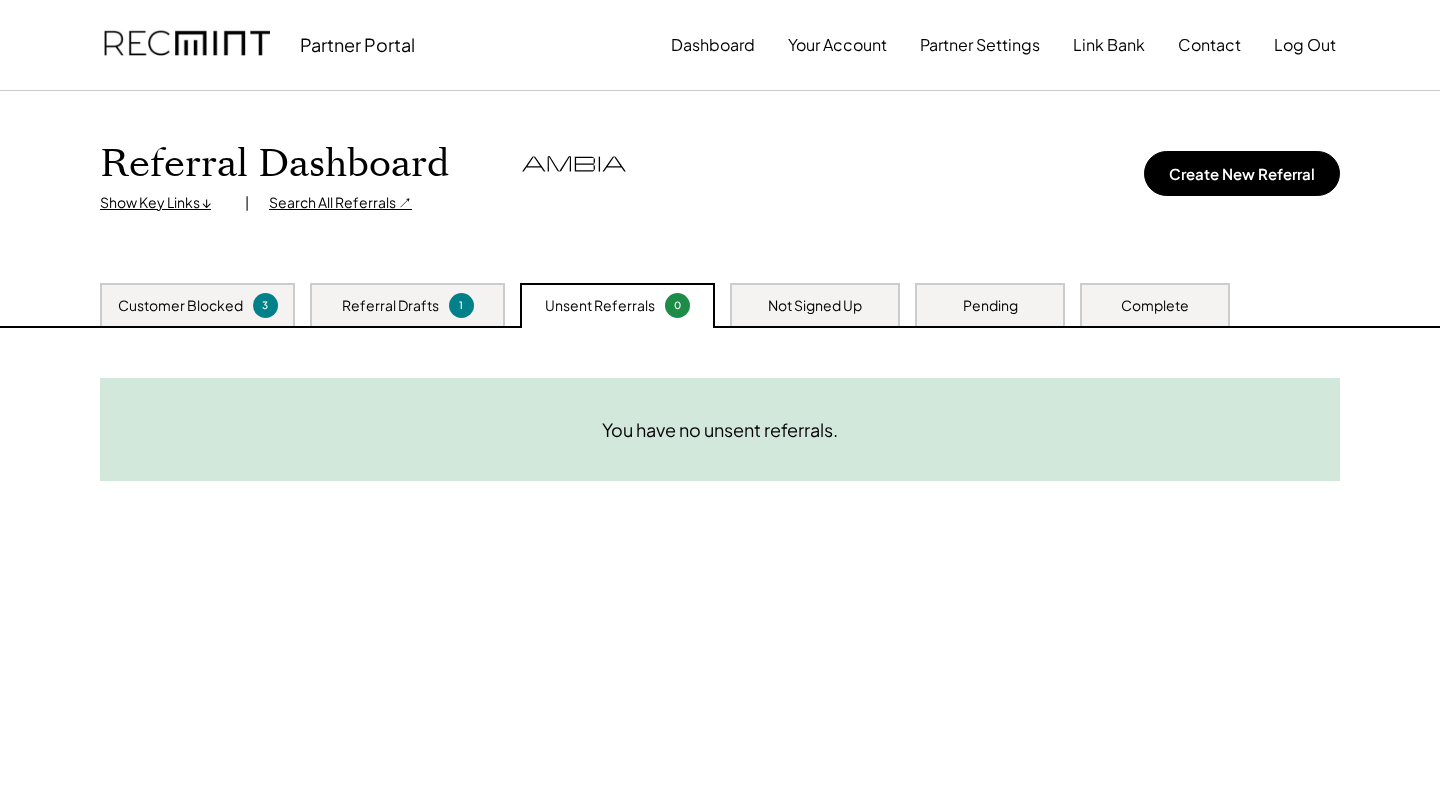 click on "Not Signed Up" at bounding box center (815, 304) 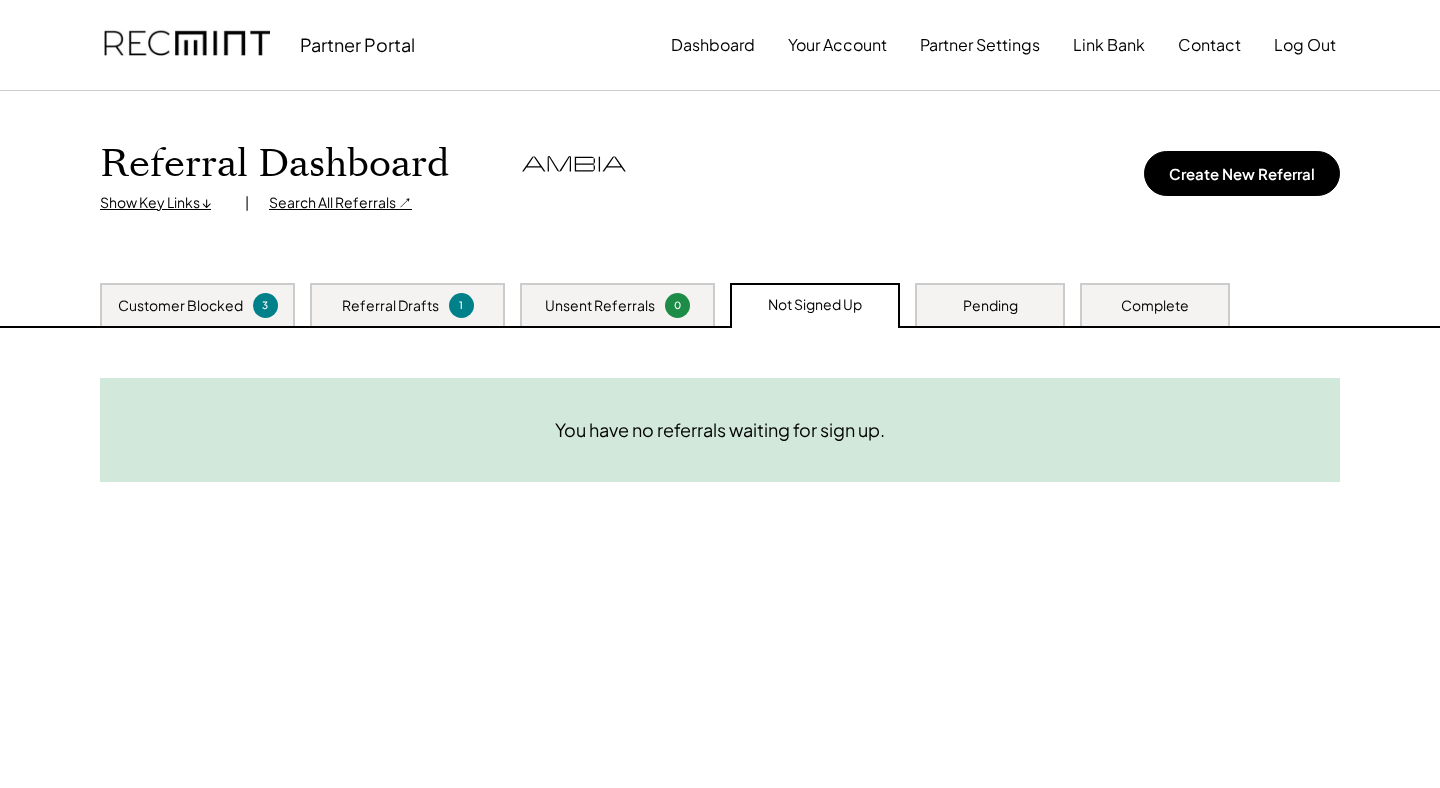 click on "Create New Referral" at bounding box center (1242, 173) 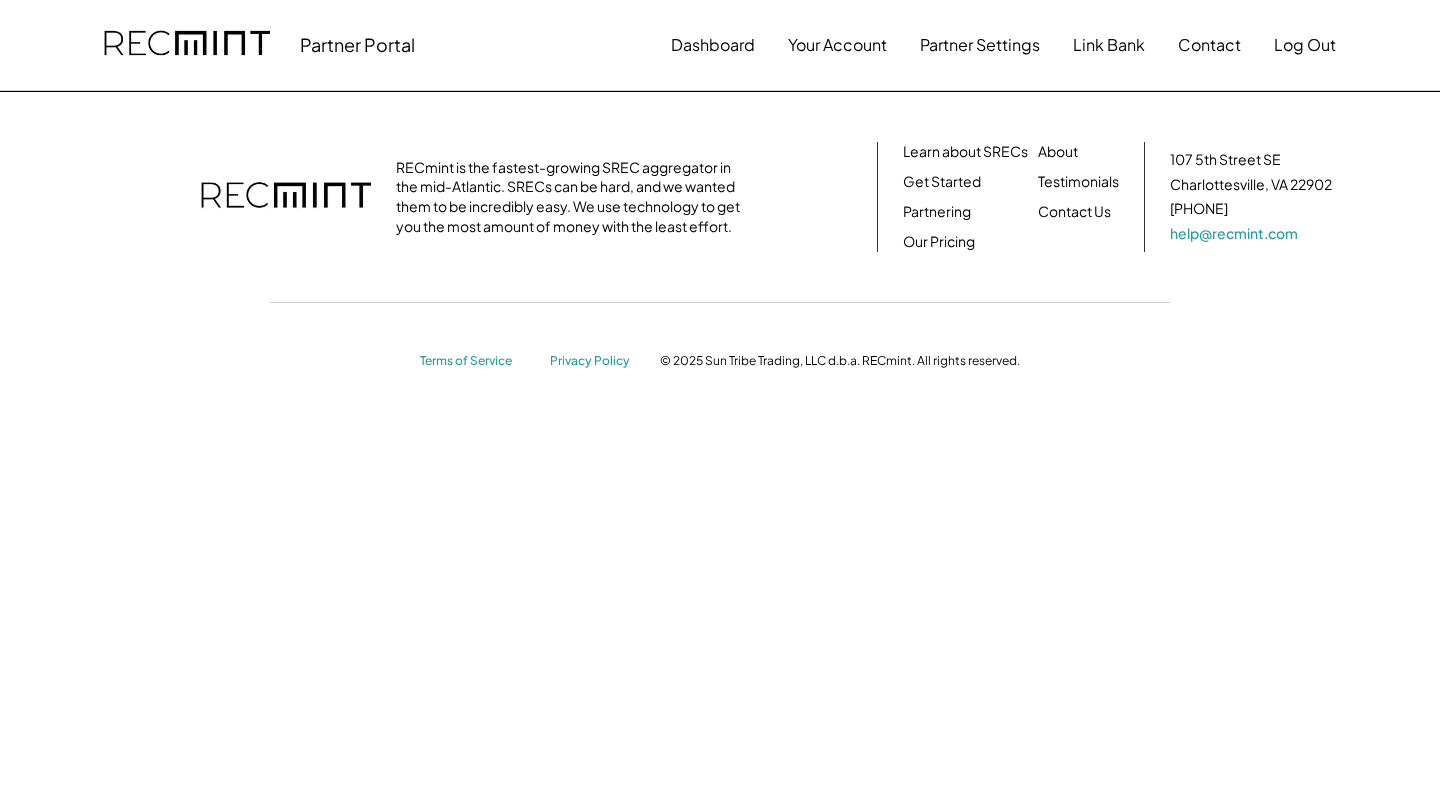scroll, scrollTop: 0, scrollLeft: 0, axis: both 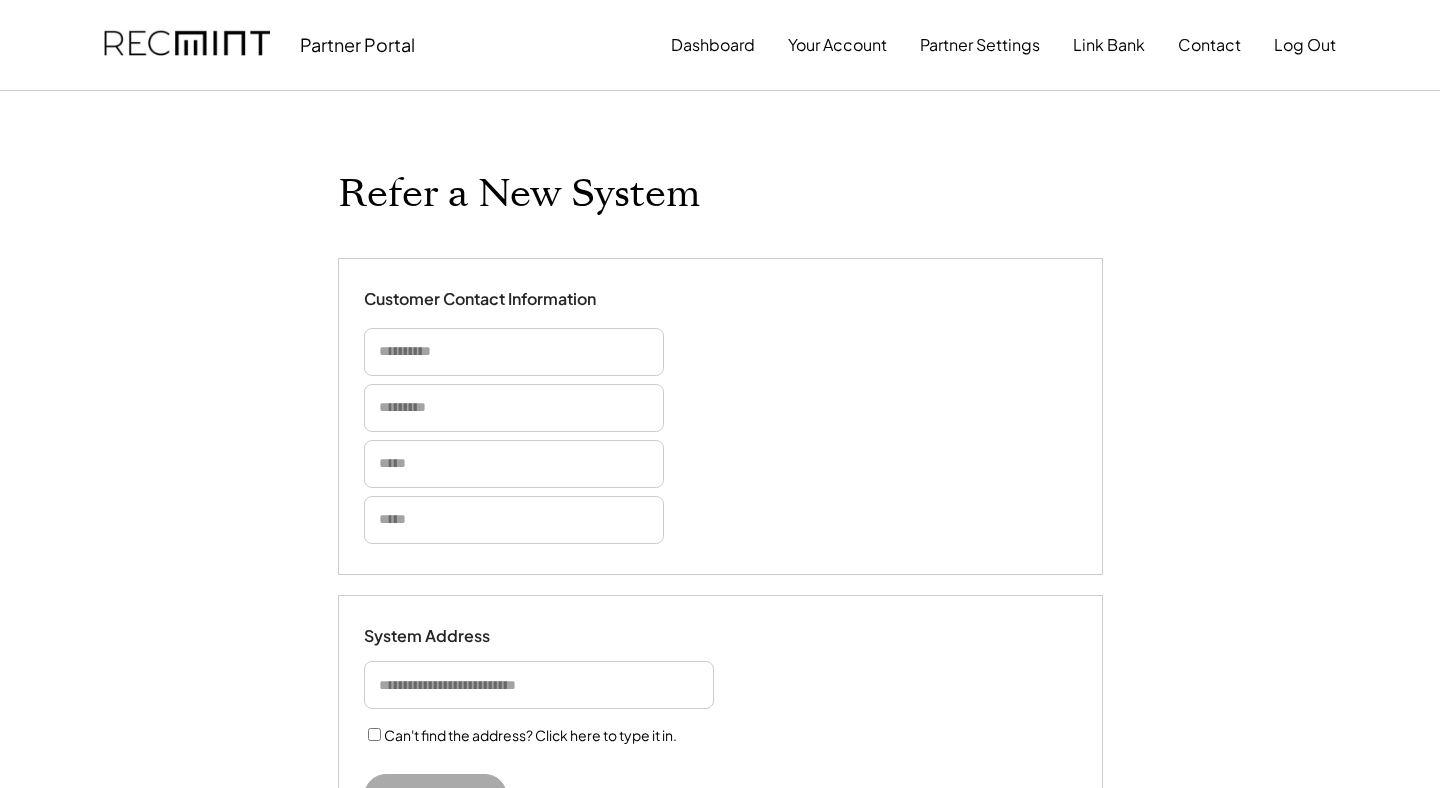type 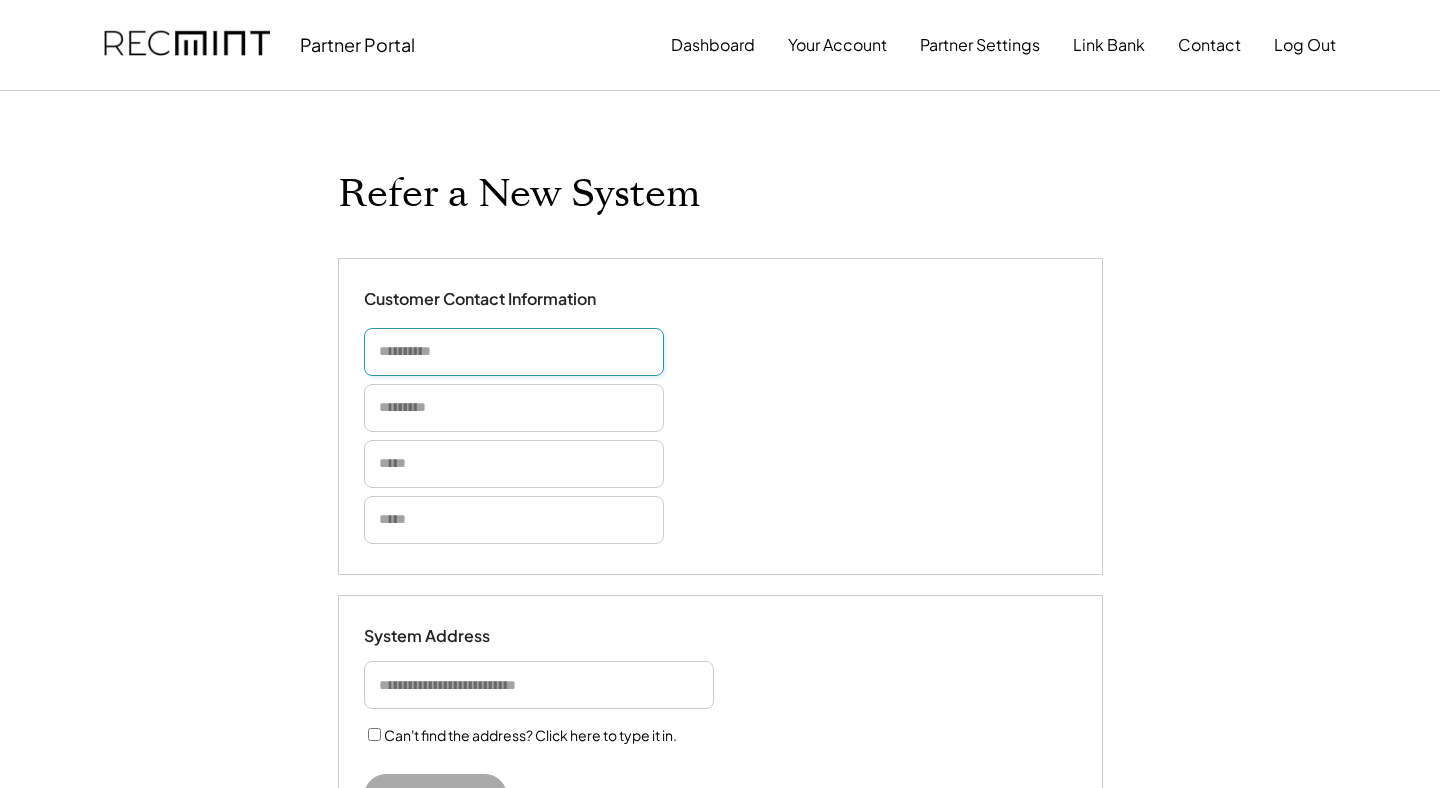 click at bounding box center (514, 352) 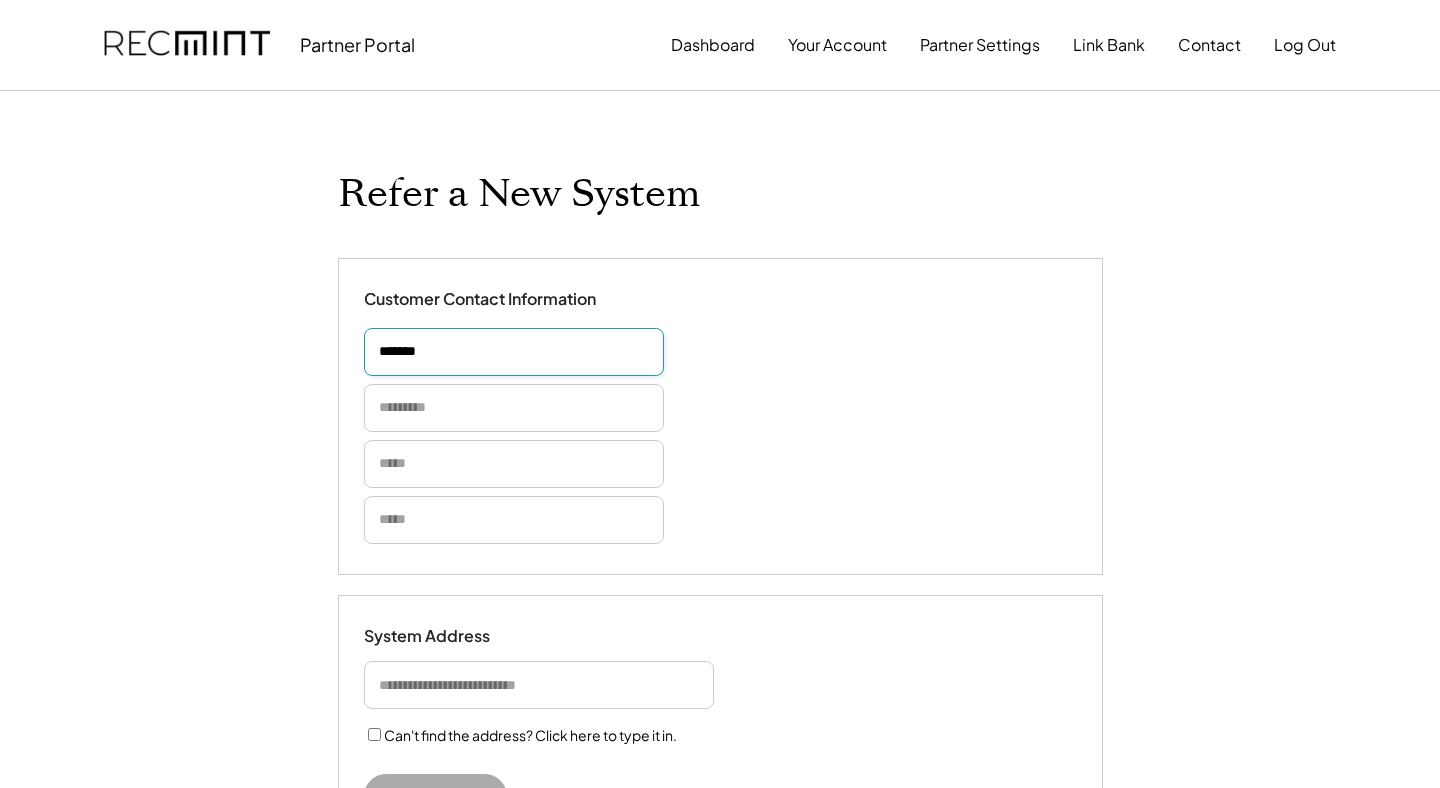 type on "*******" 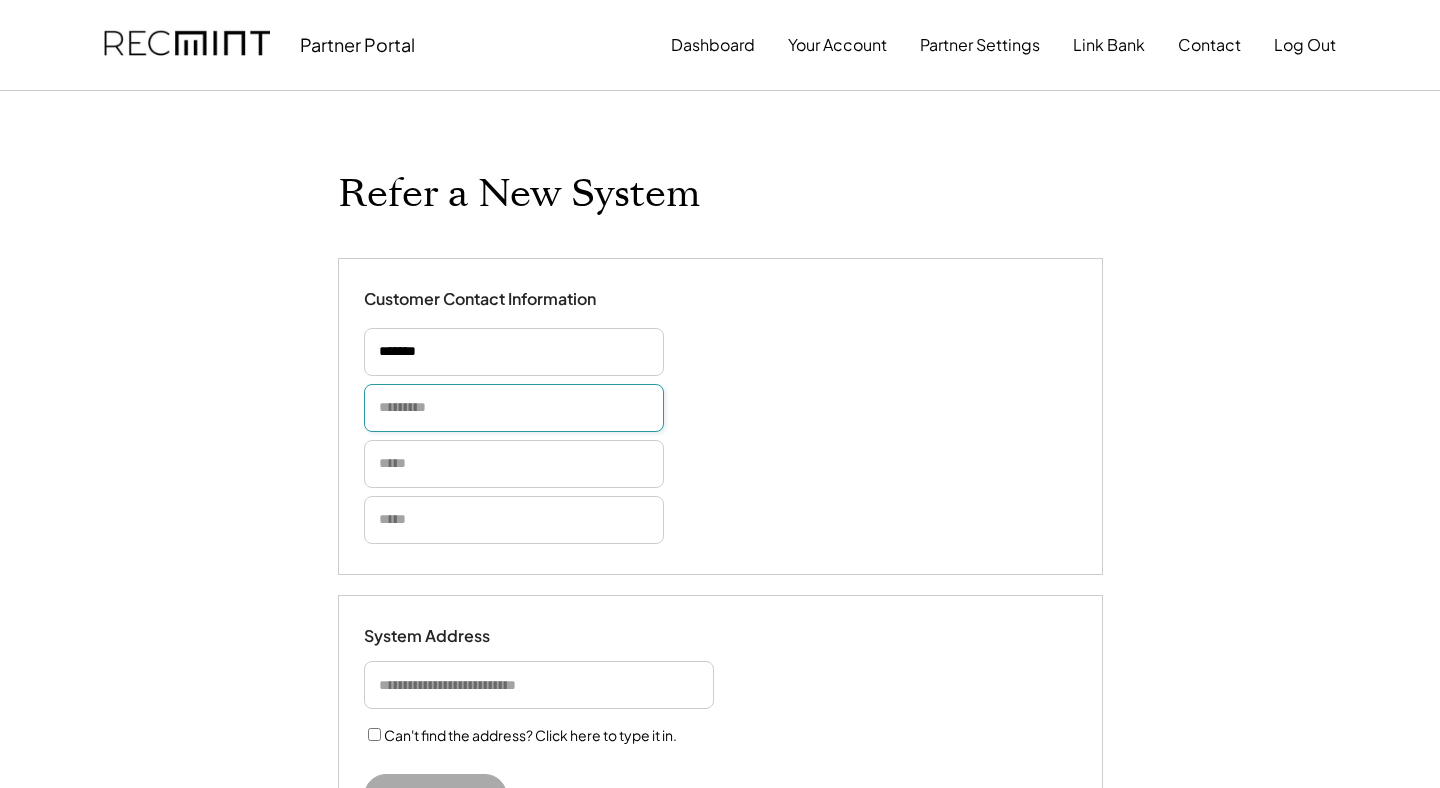 click at bounding box center [514, 408] 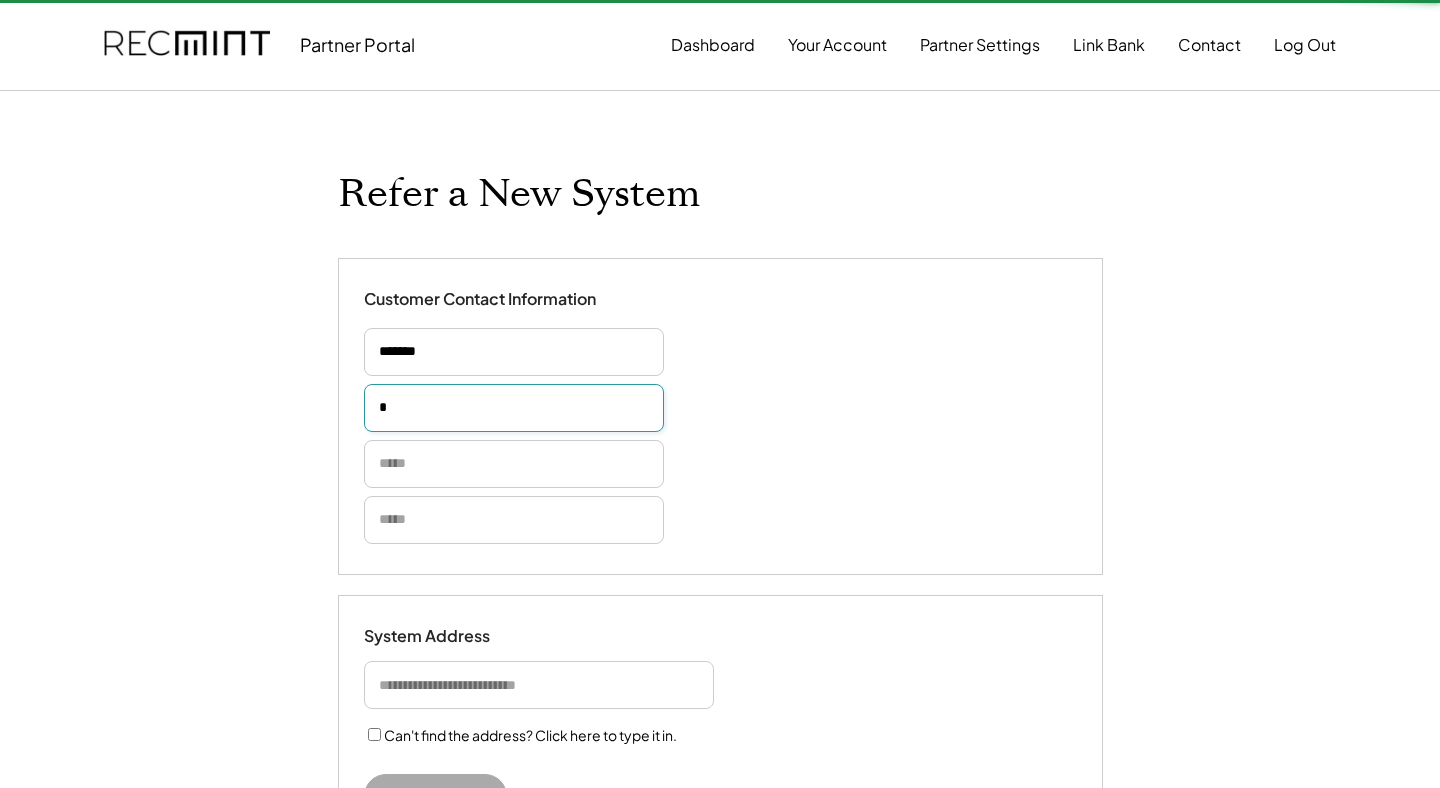 type on "**" 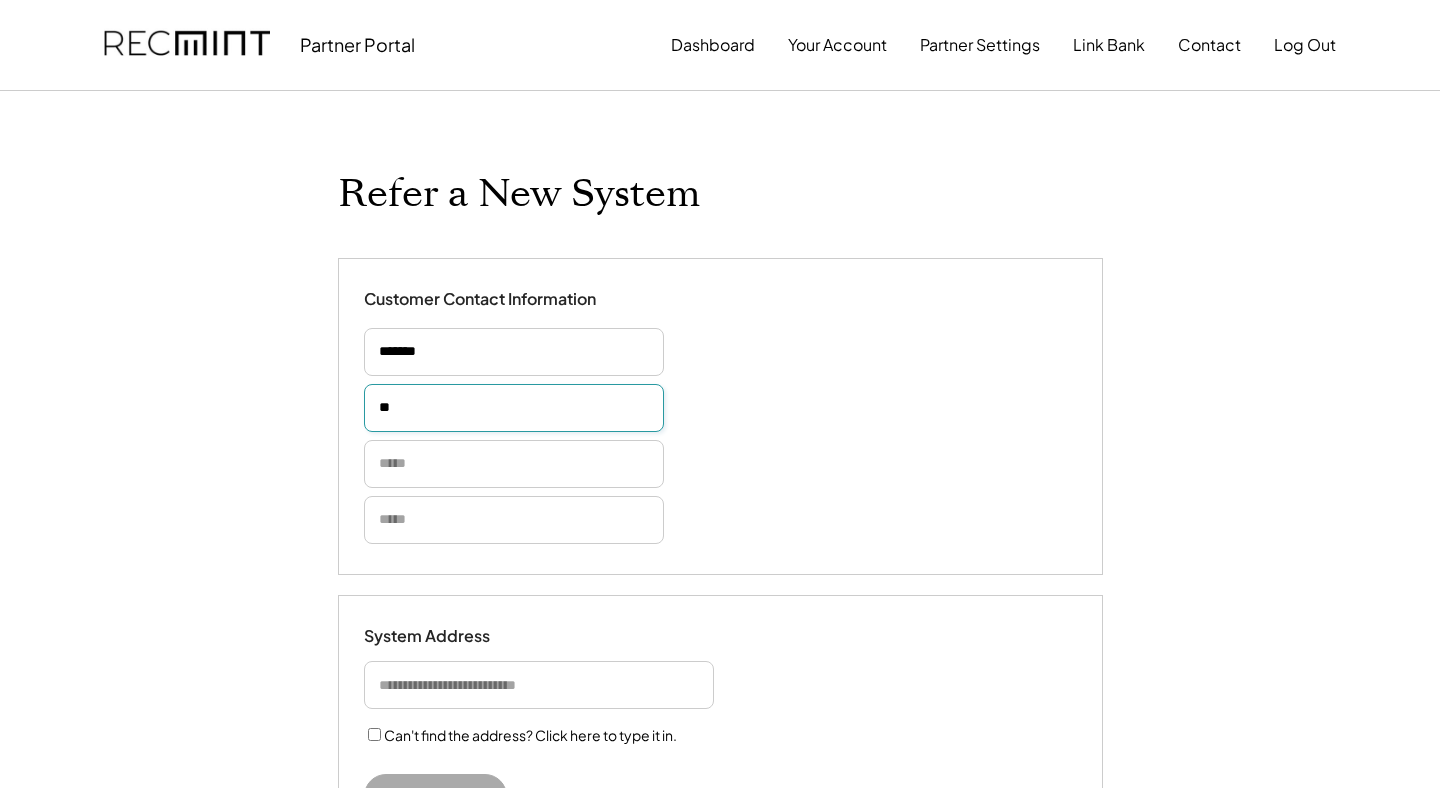 type 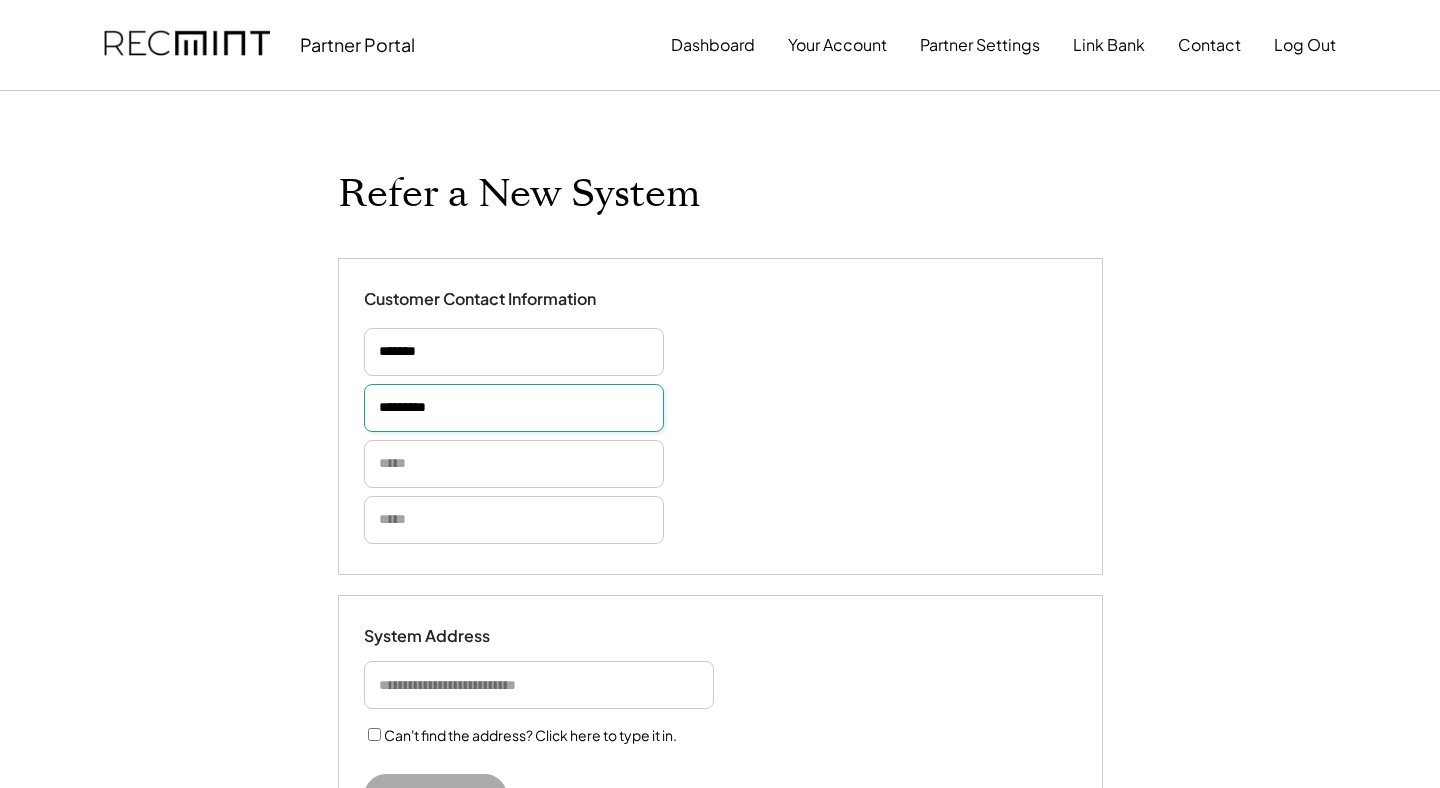 type on "*********" 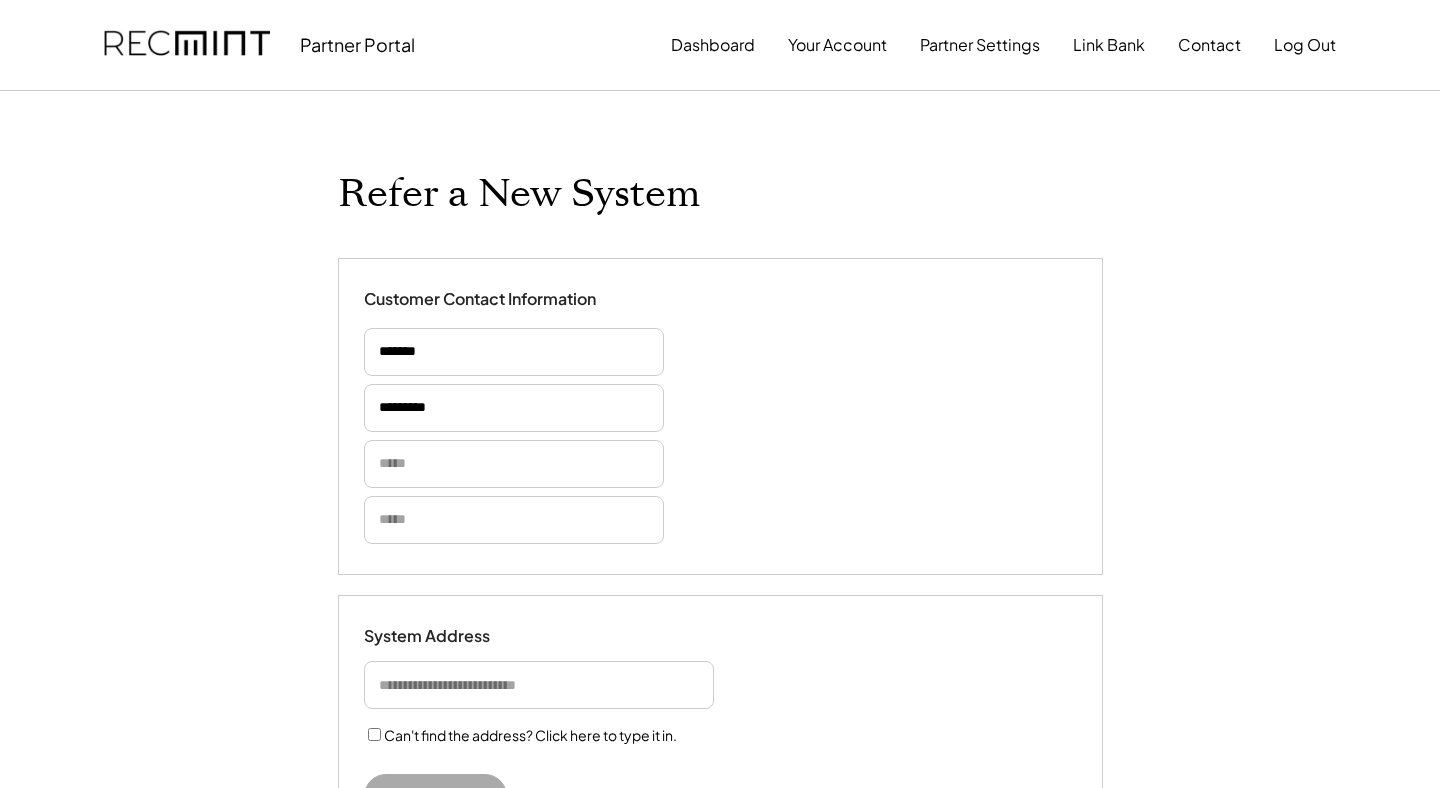 type 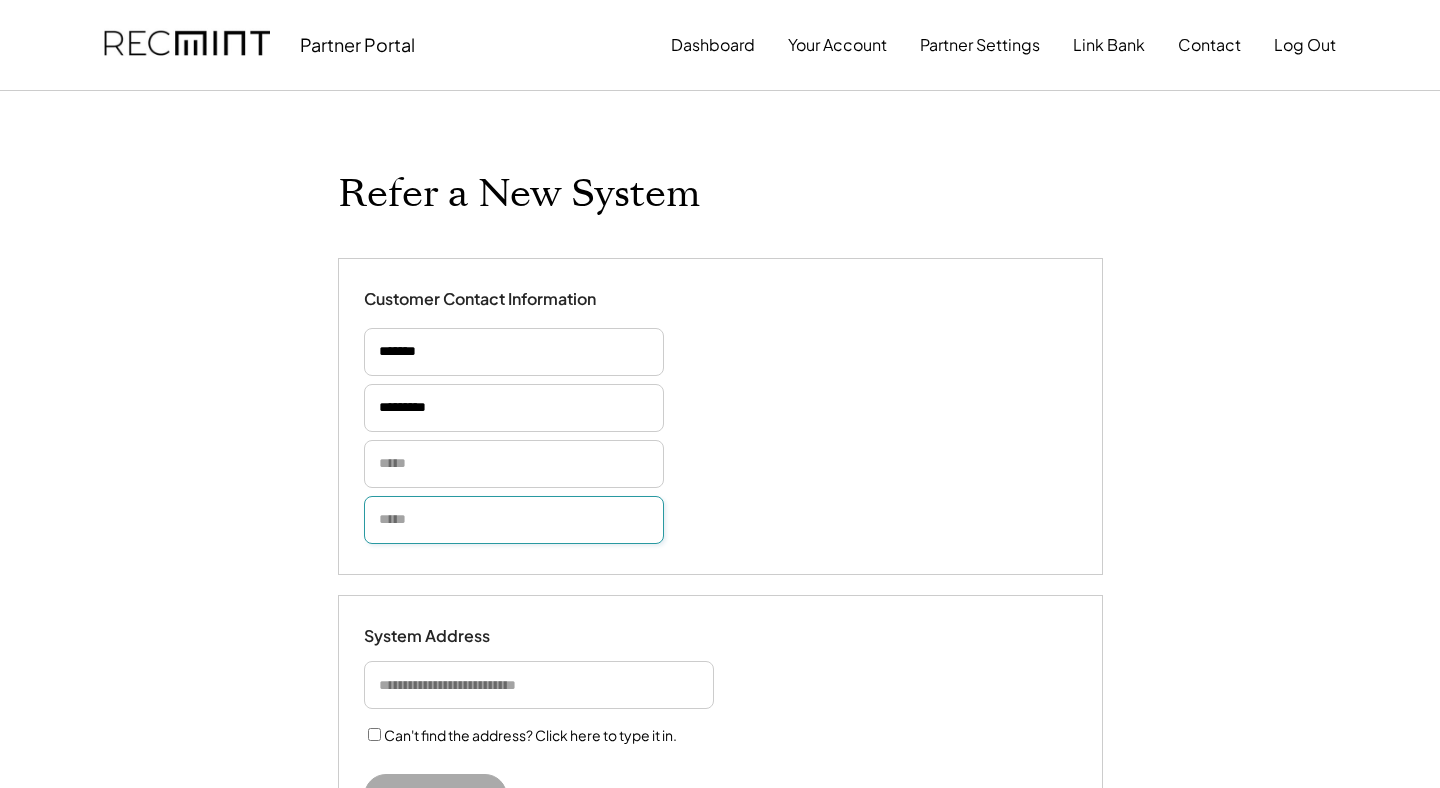 paste on "**********" 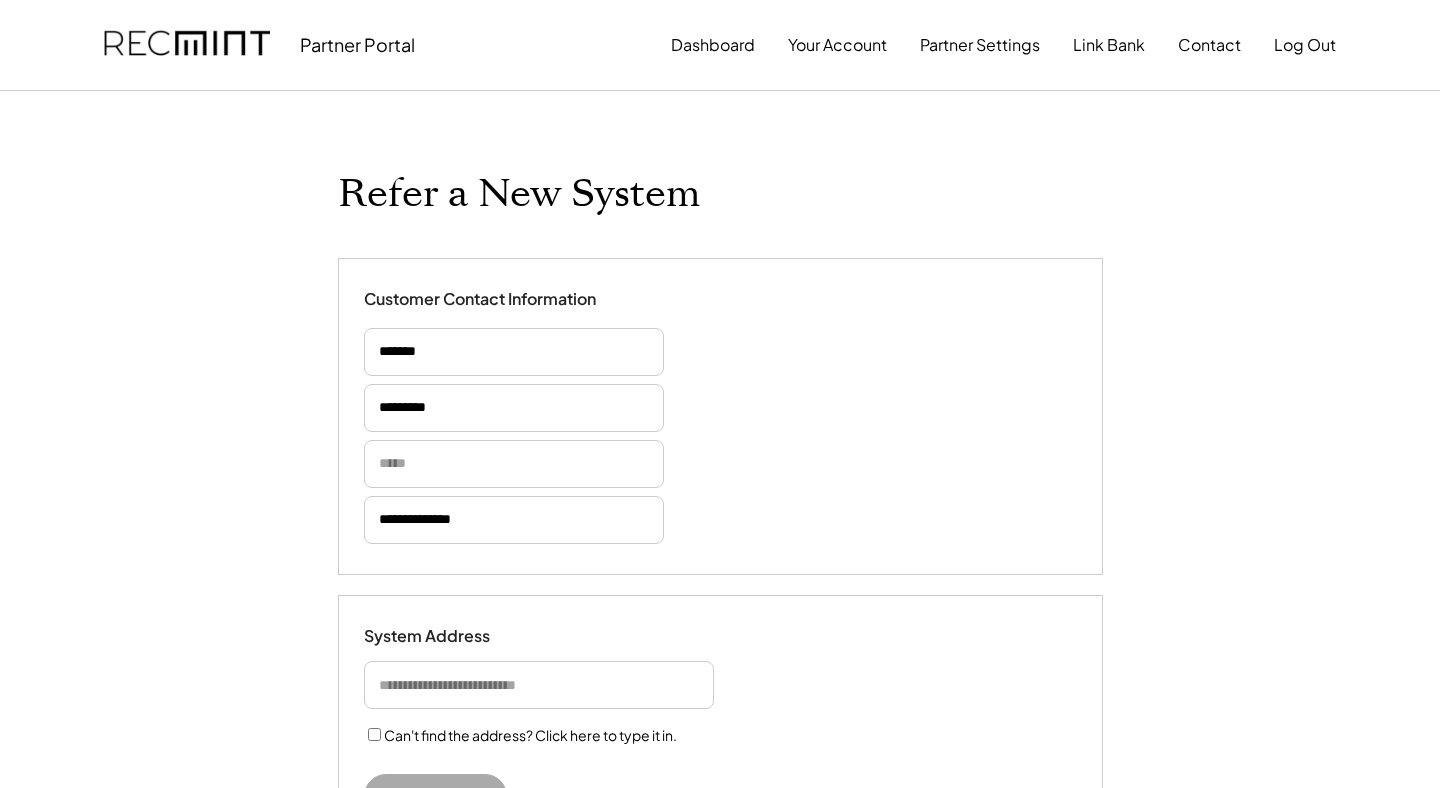 type 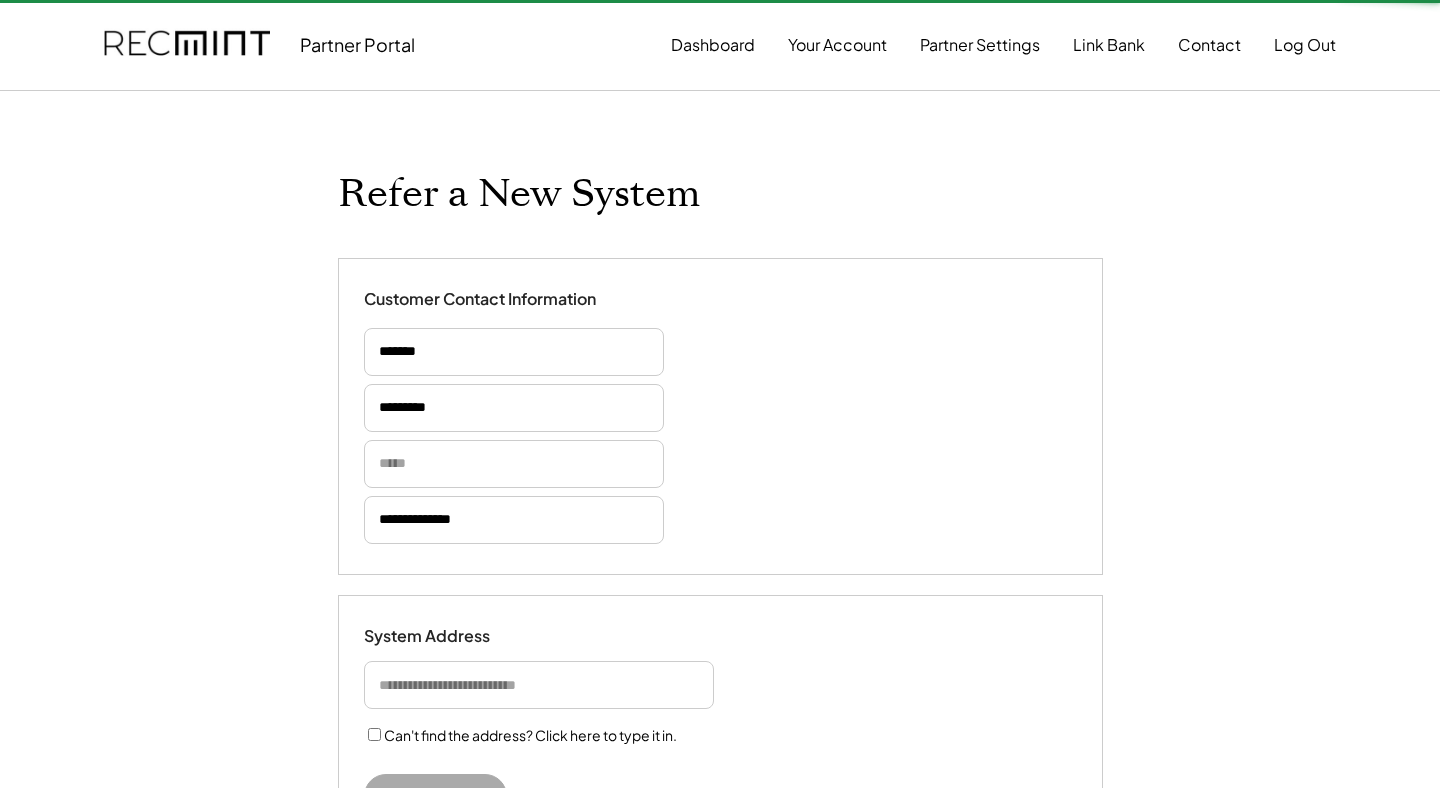 type 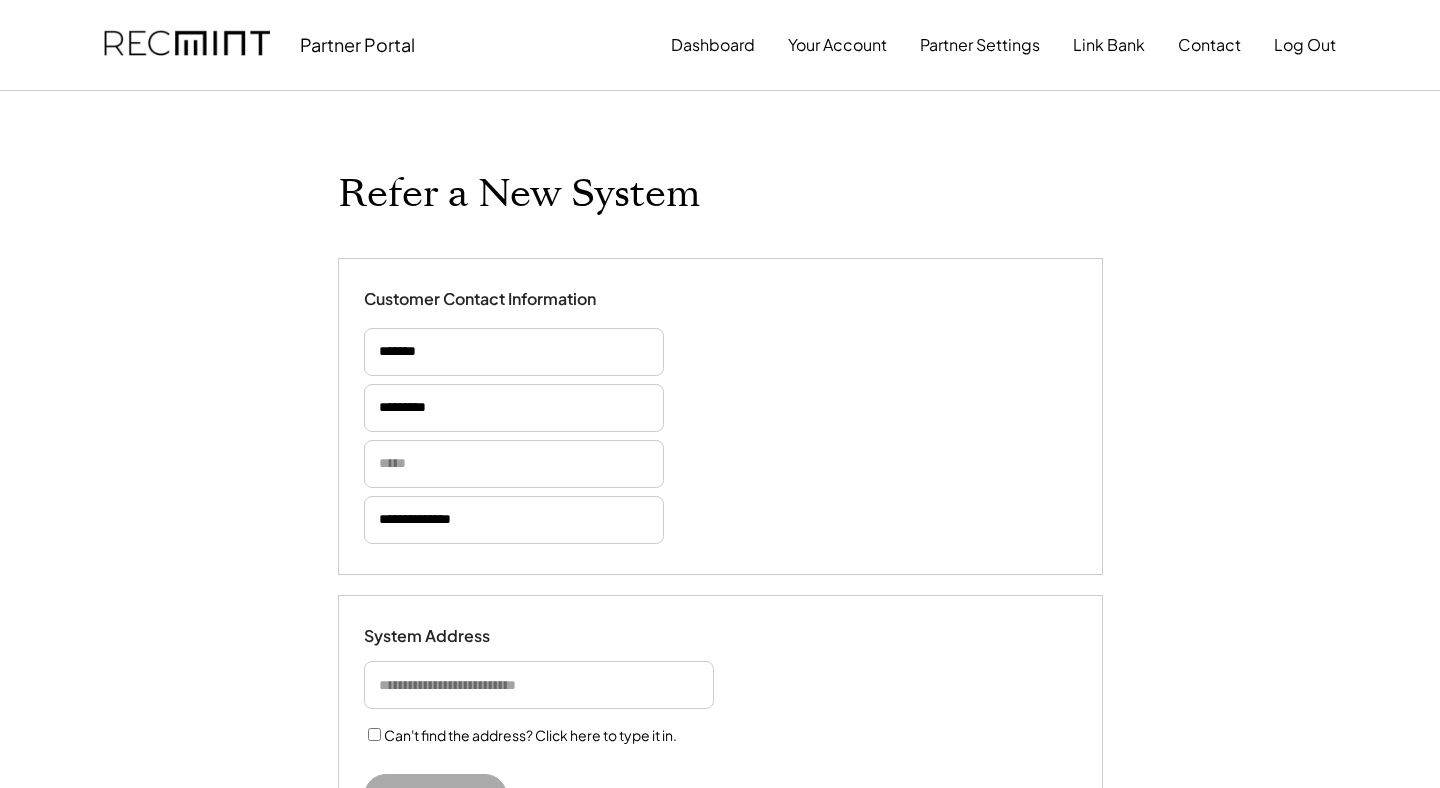 click at bounding box center [514, 464] 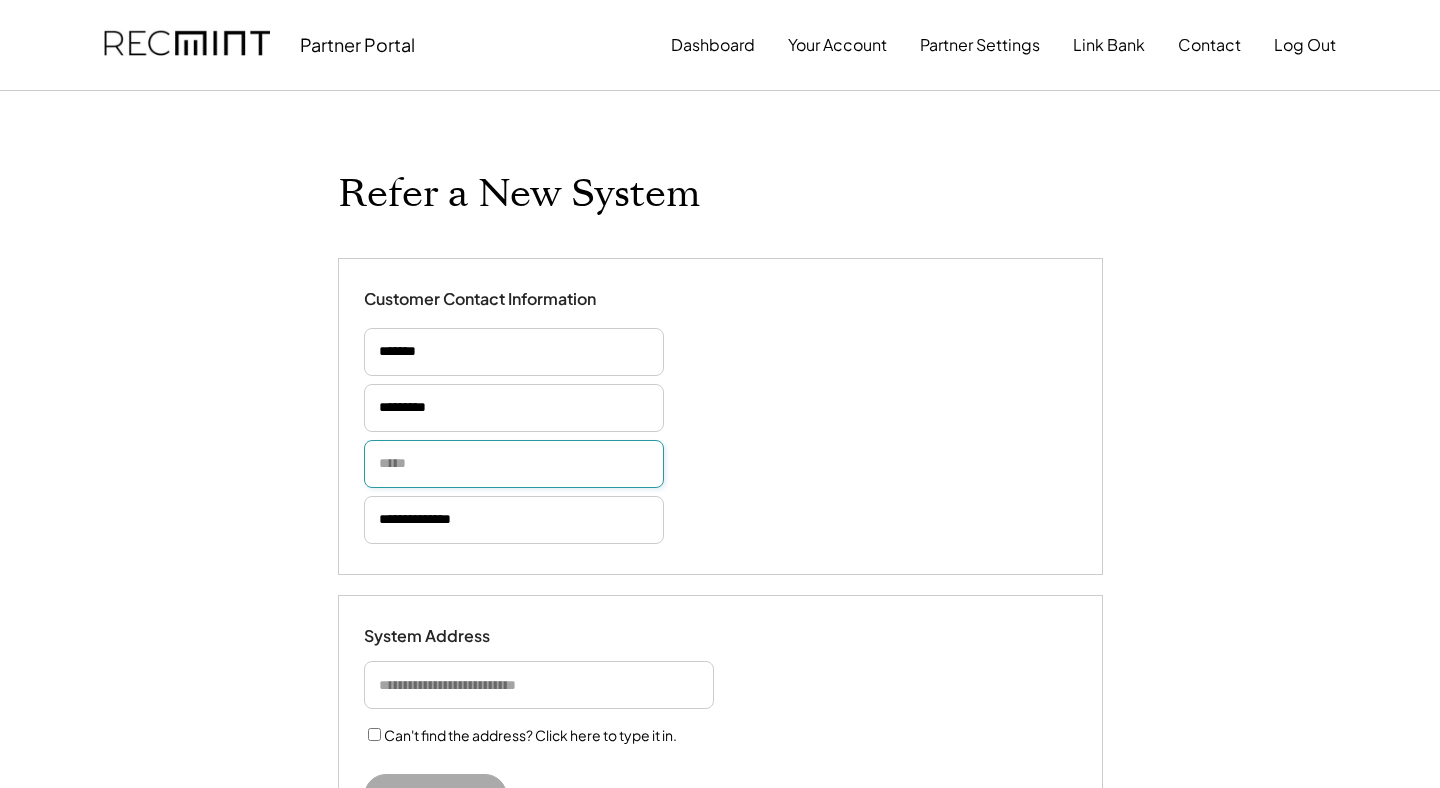 paste on "**********" 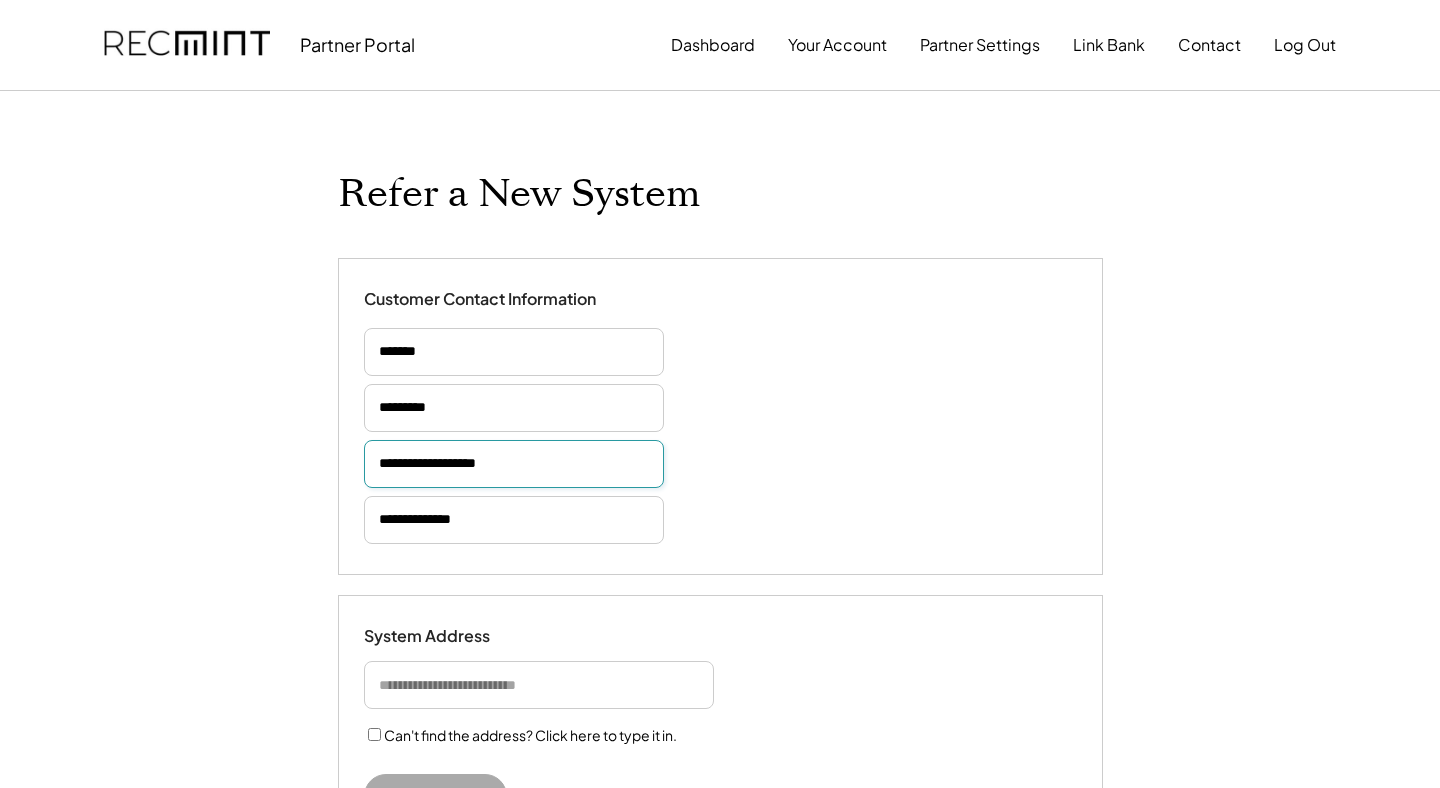 type on "**********" 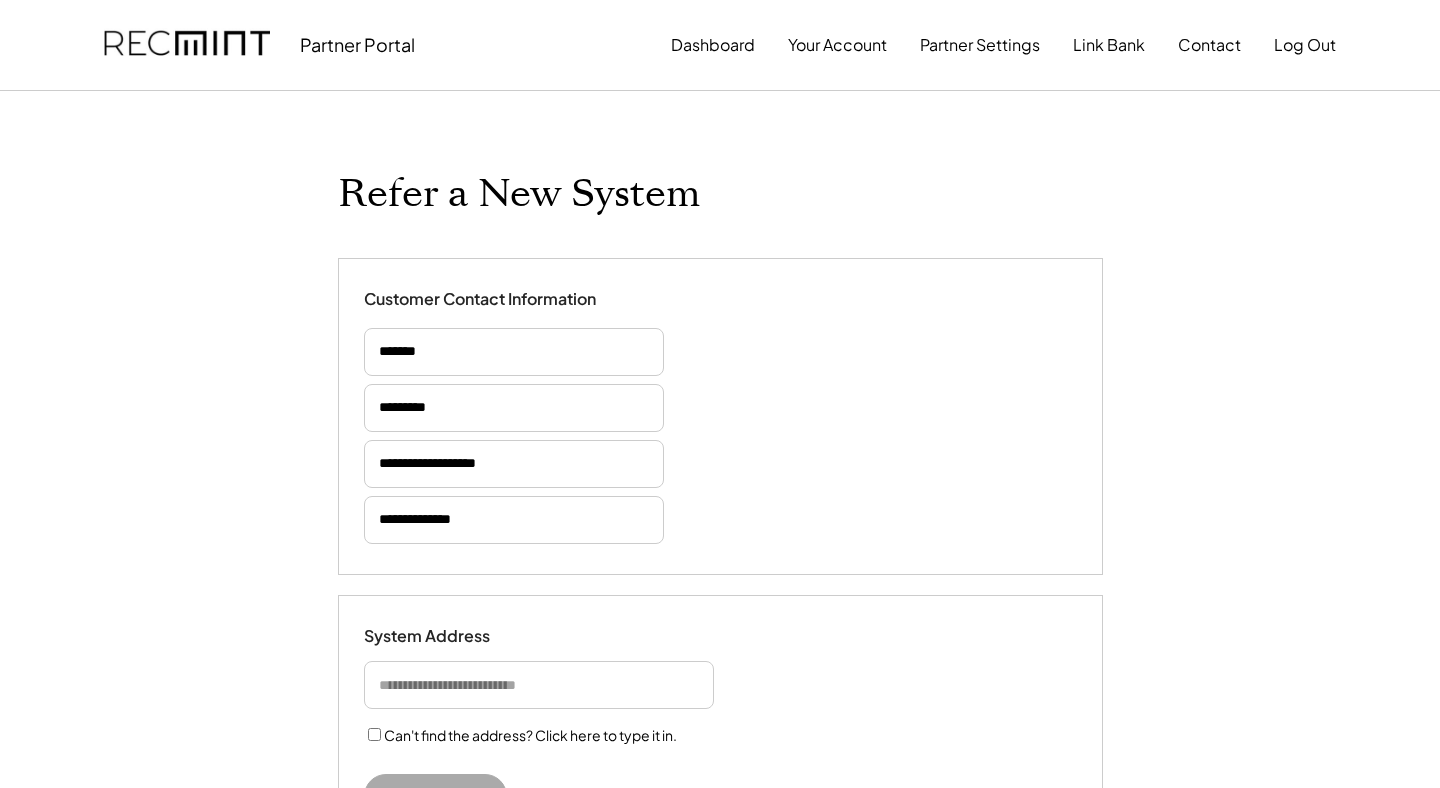 click on "**********" at bounding box center [720, 1301] 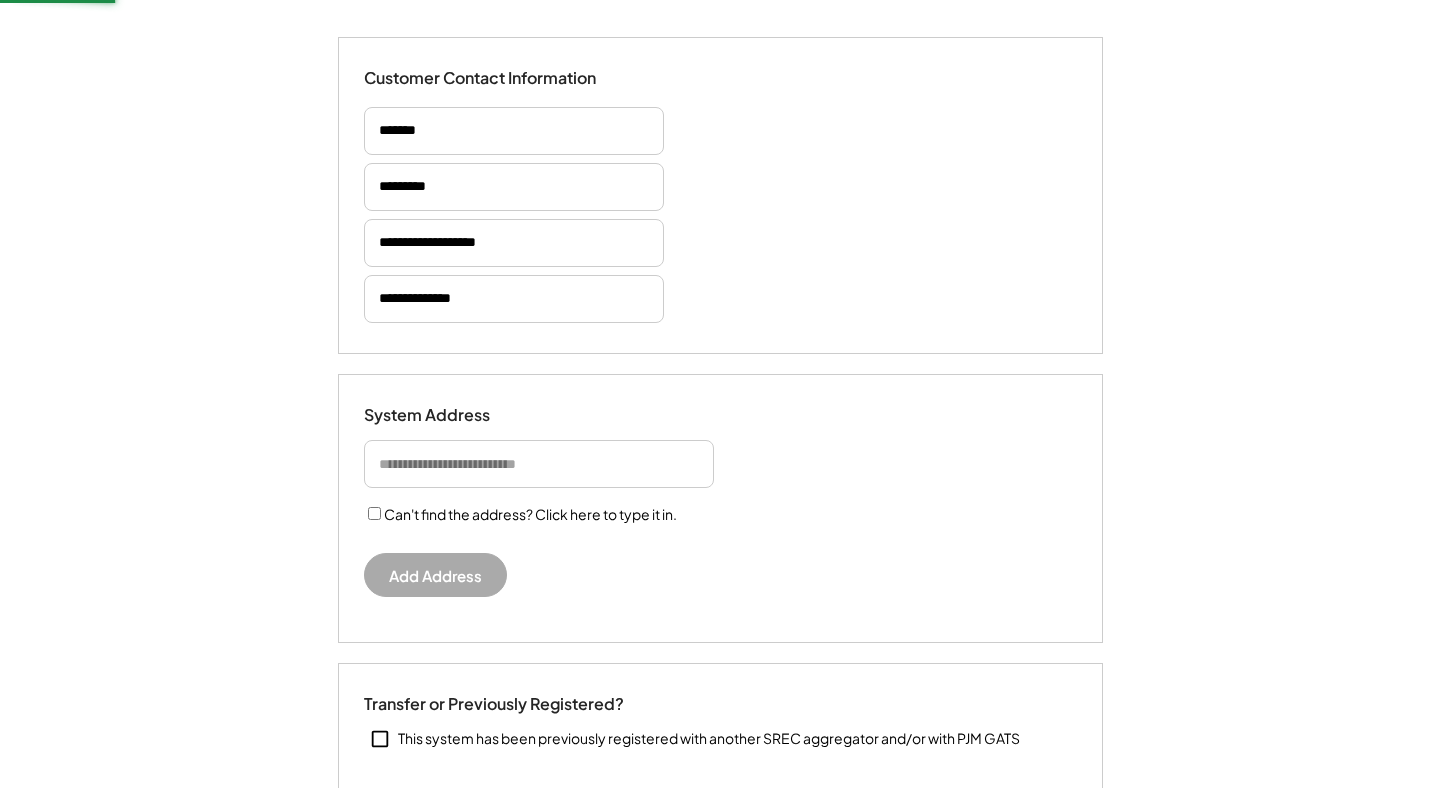 scroll, scrollTop: 270, scrollLeft: 0, axis: vertical 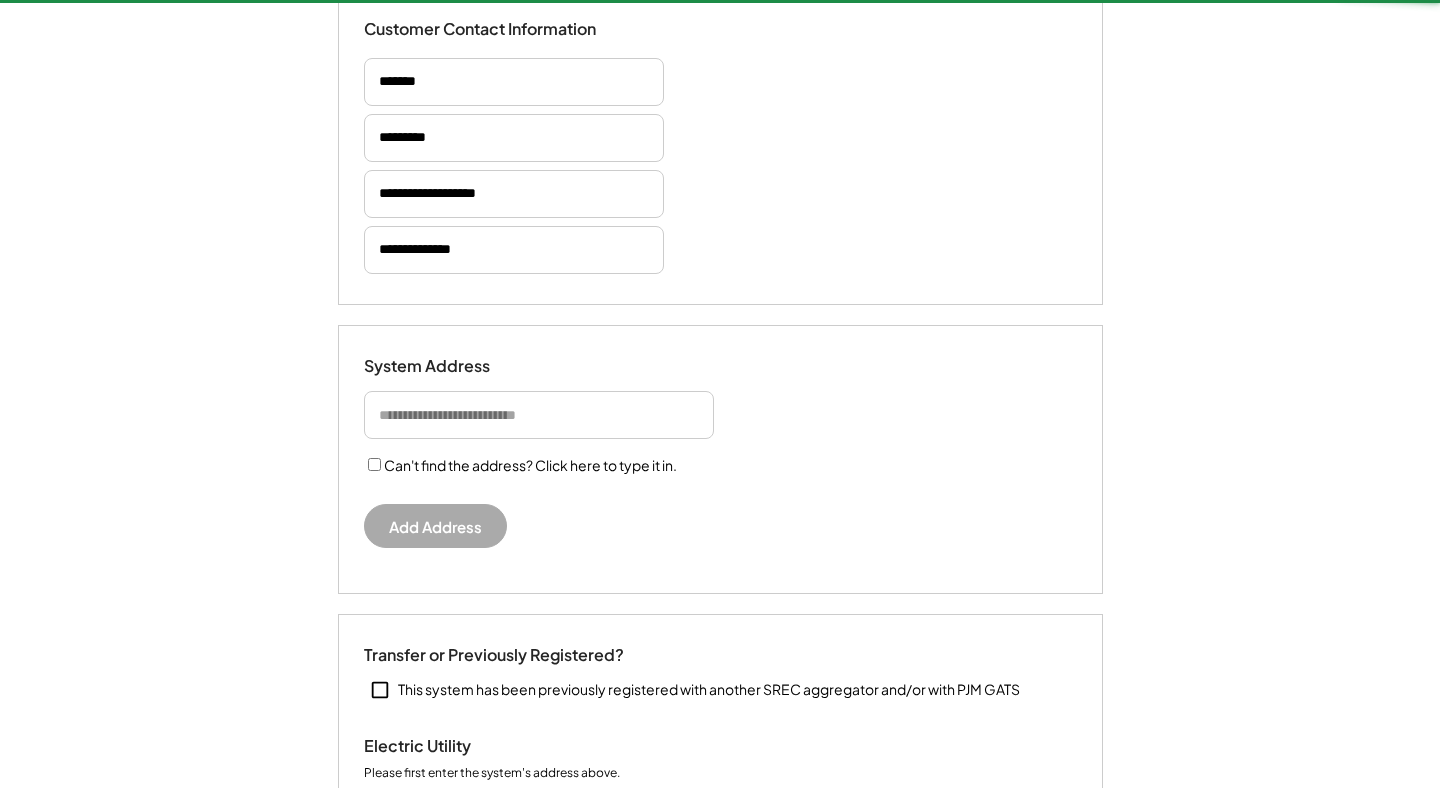 type 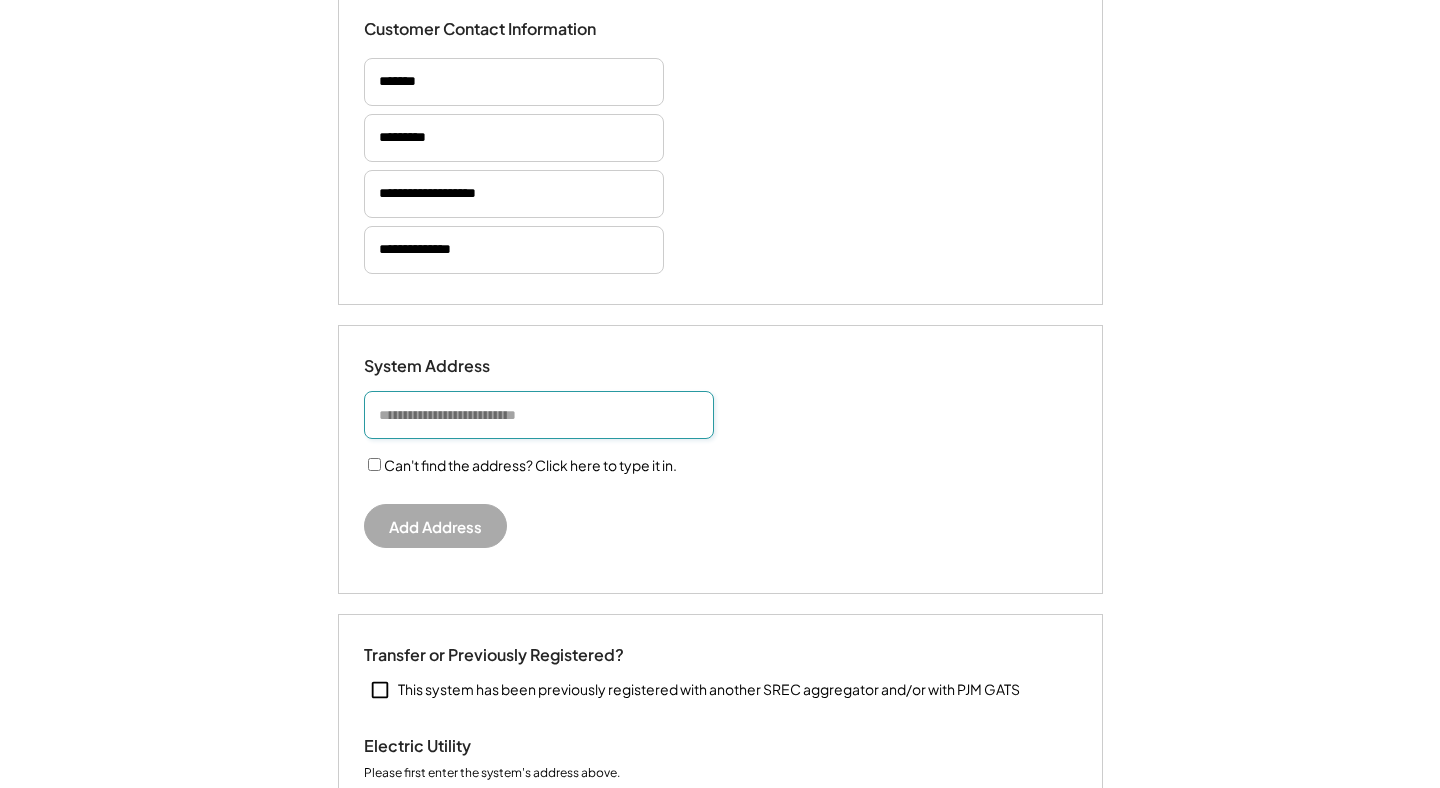 click at bounding box center (539, 415) 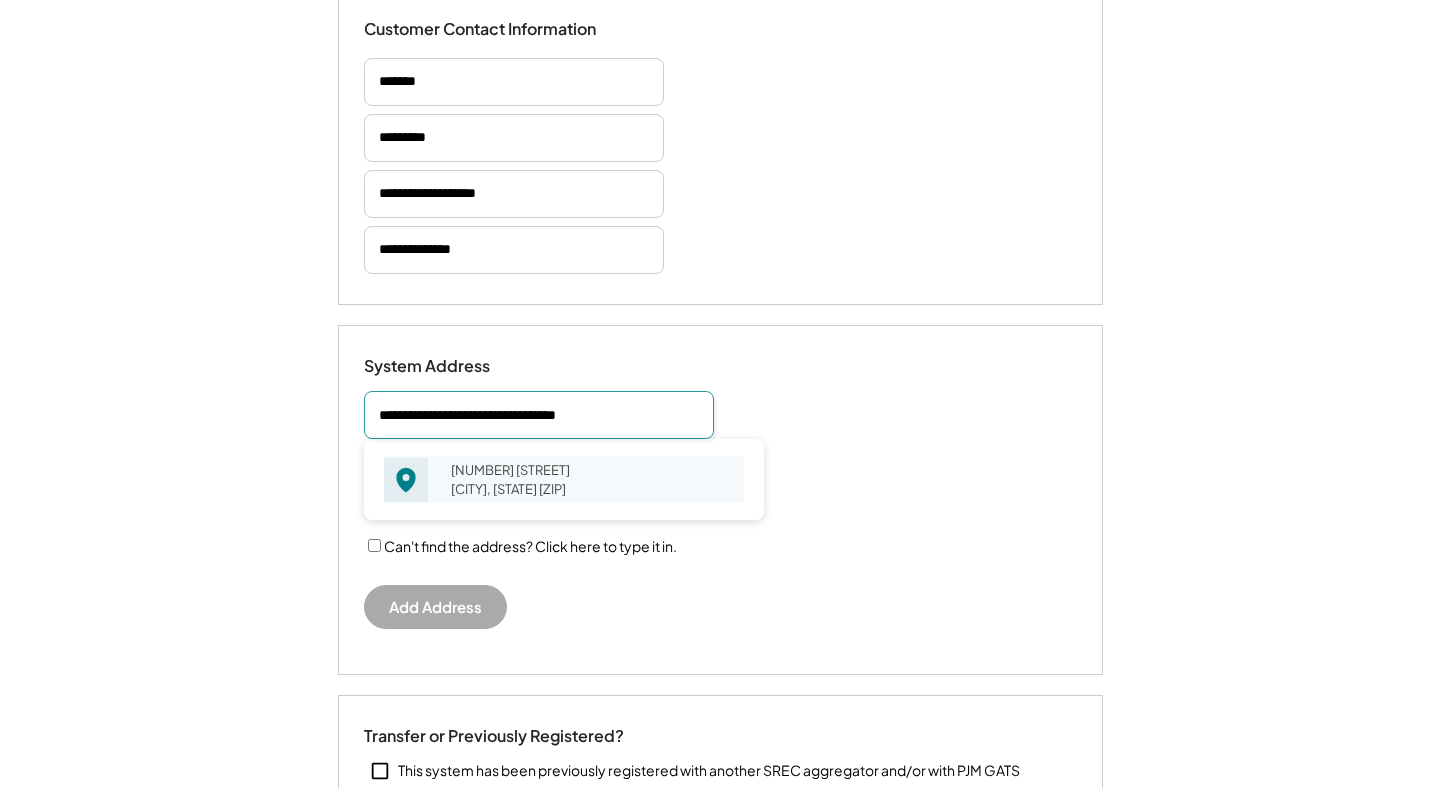click on "2016 Olivetre Dr
Cheswick, PA 15024" at bounding box center [591, 479] 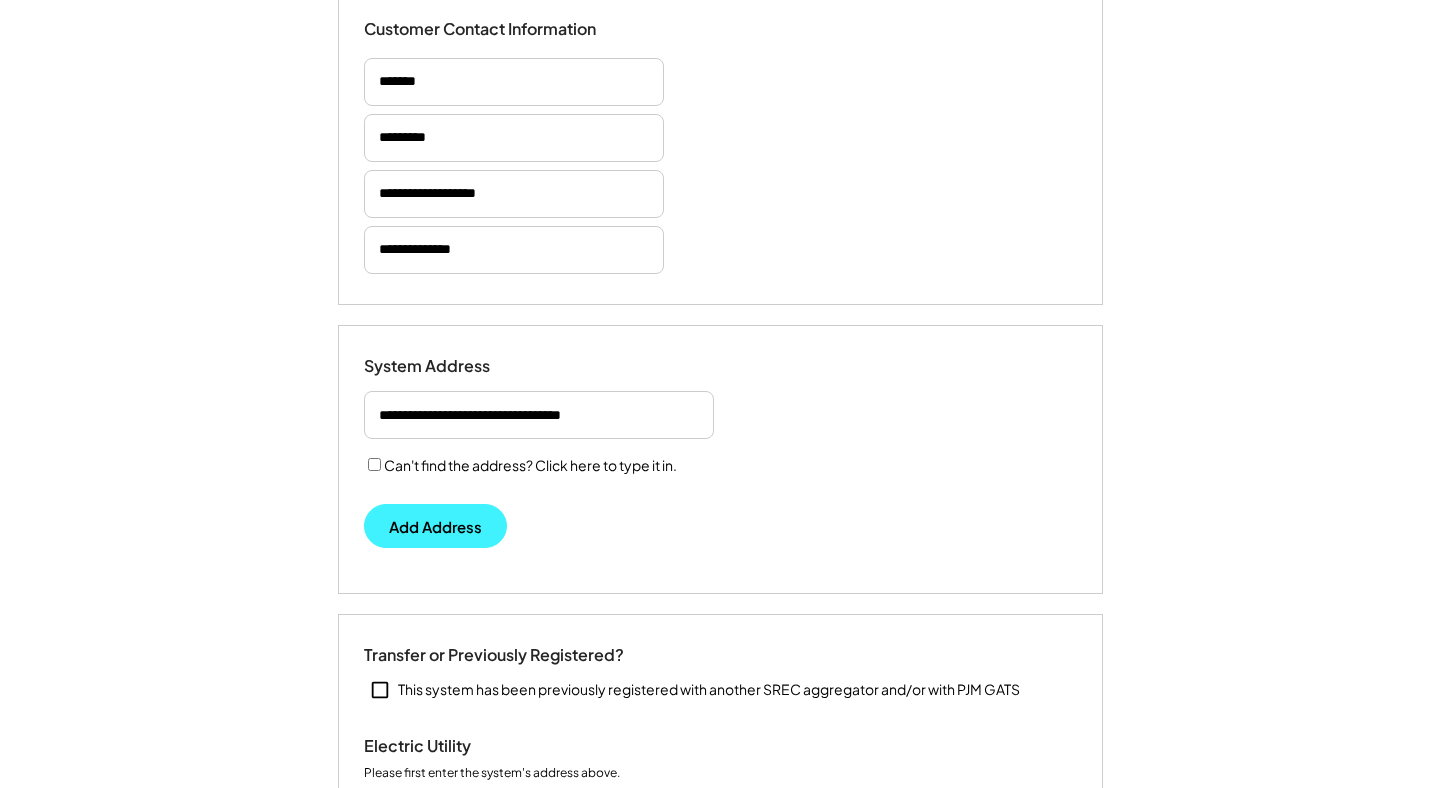 click on "Add Address" at bounding box center (435, 526) 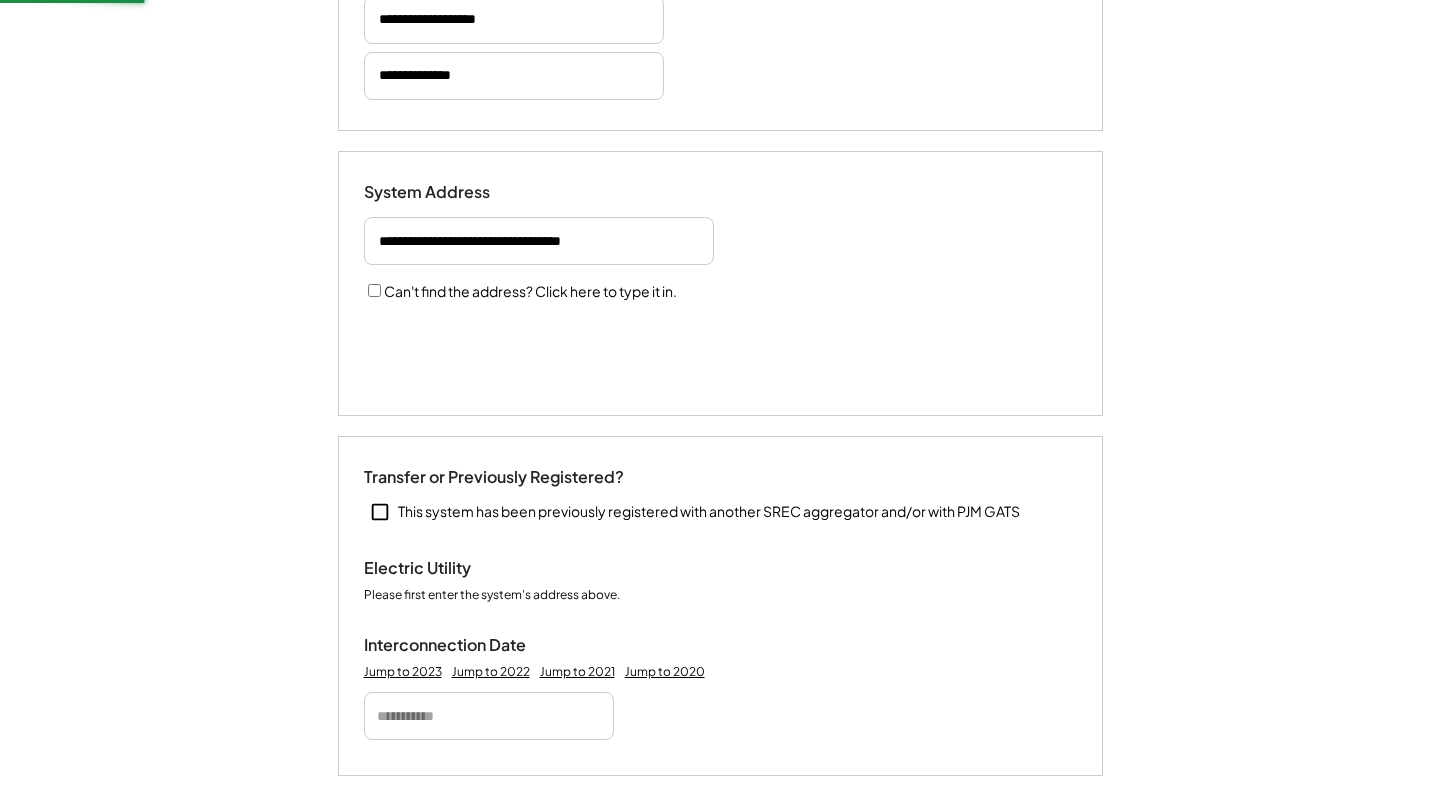scroll, scrollTop: 439, scrollLeft: 0, axis: vertical 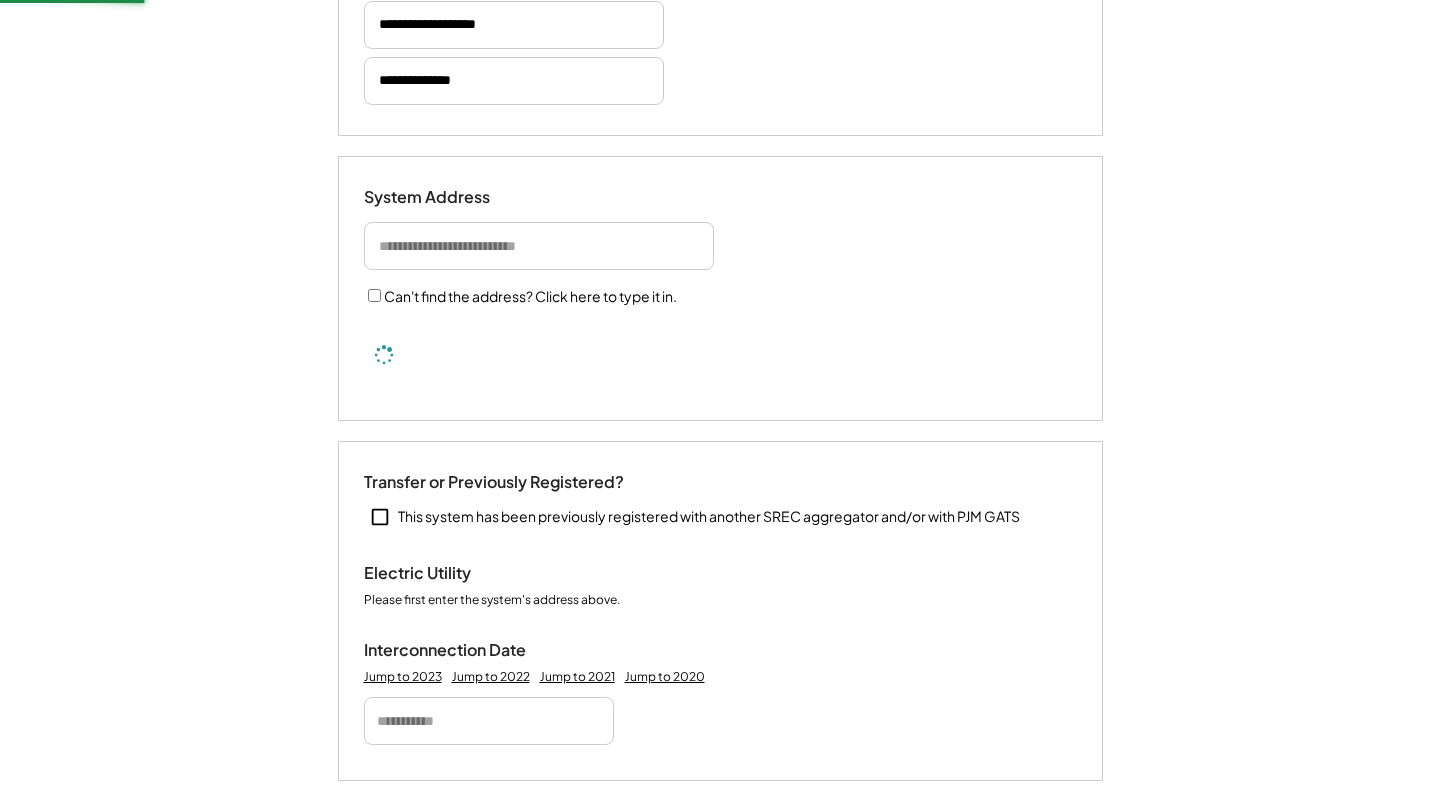 type 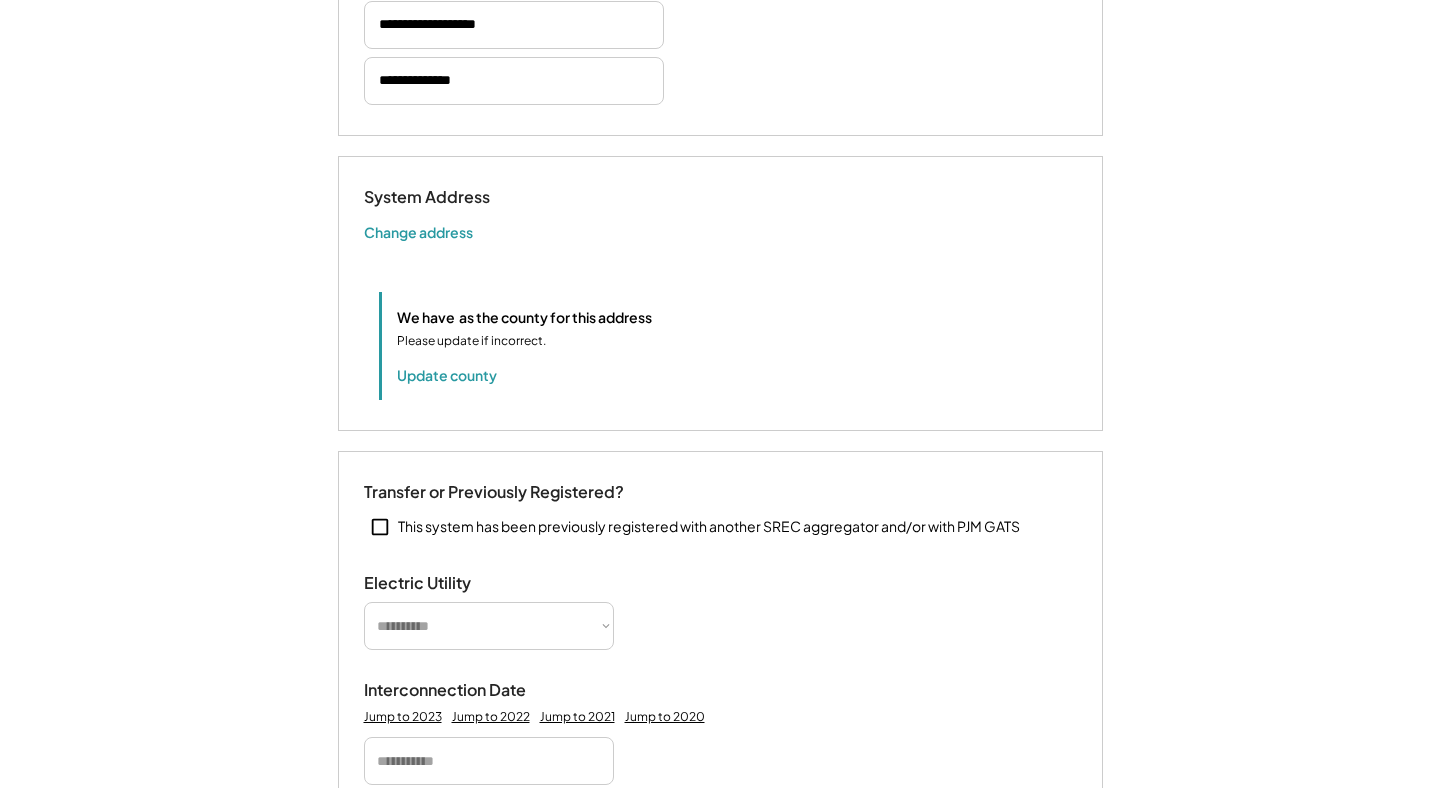 type 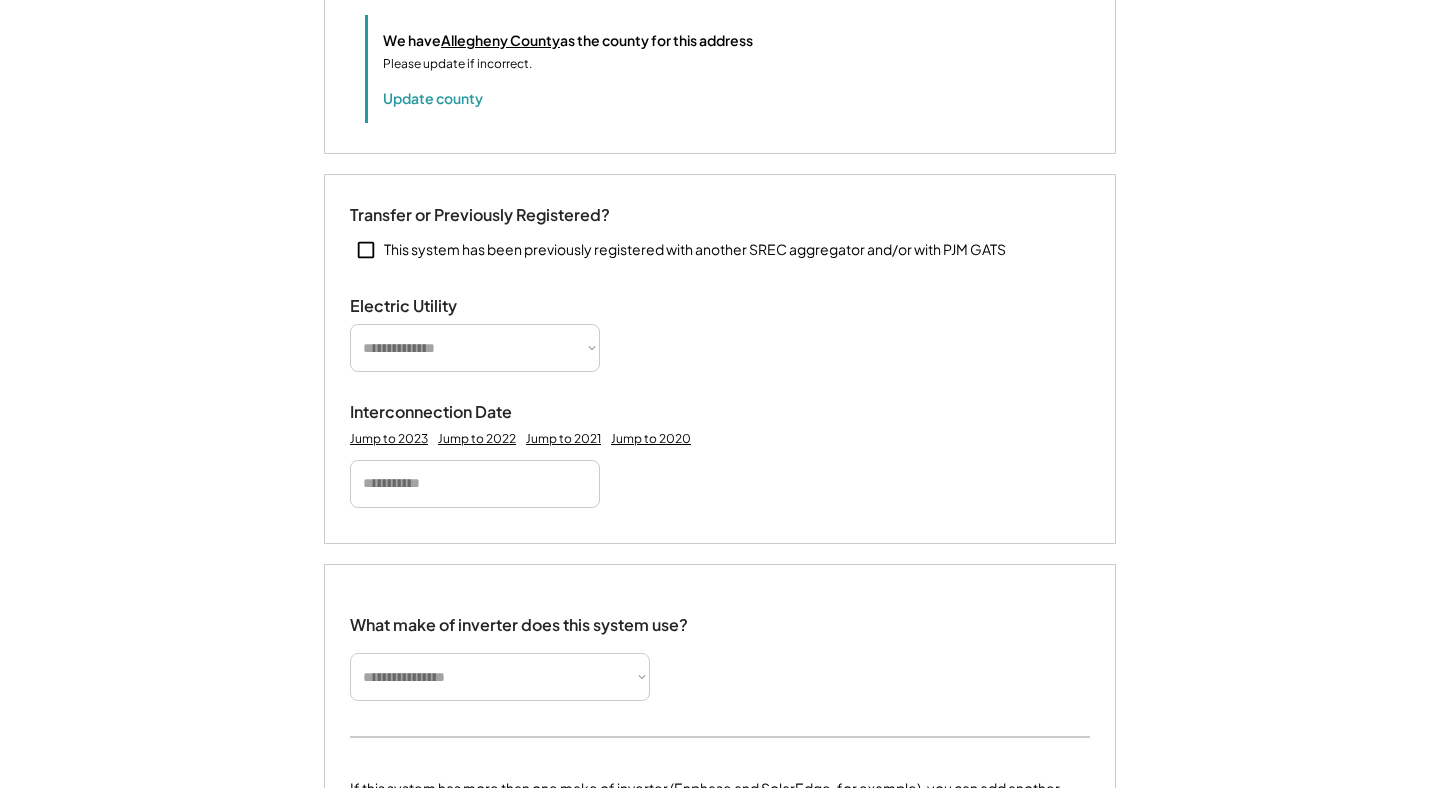 scroll, scrollTop: 777, scrollLeft: 0, axis: vertical 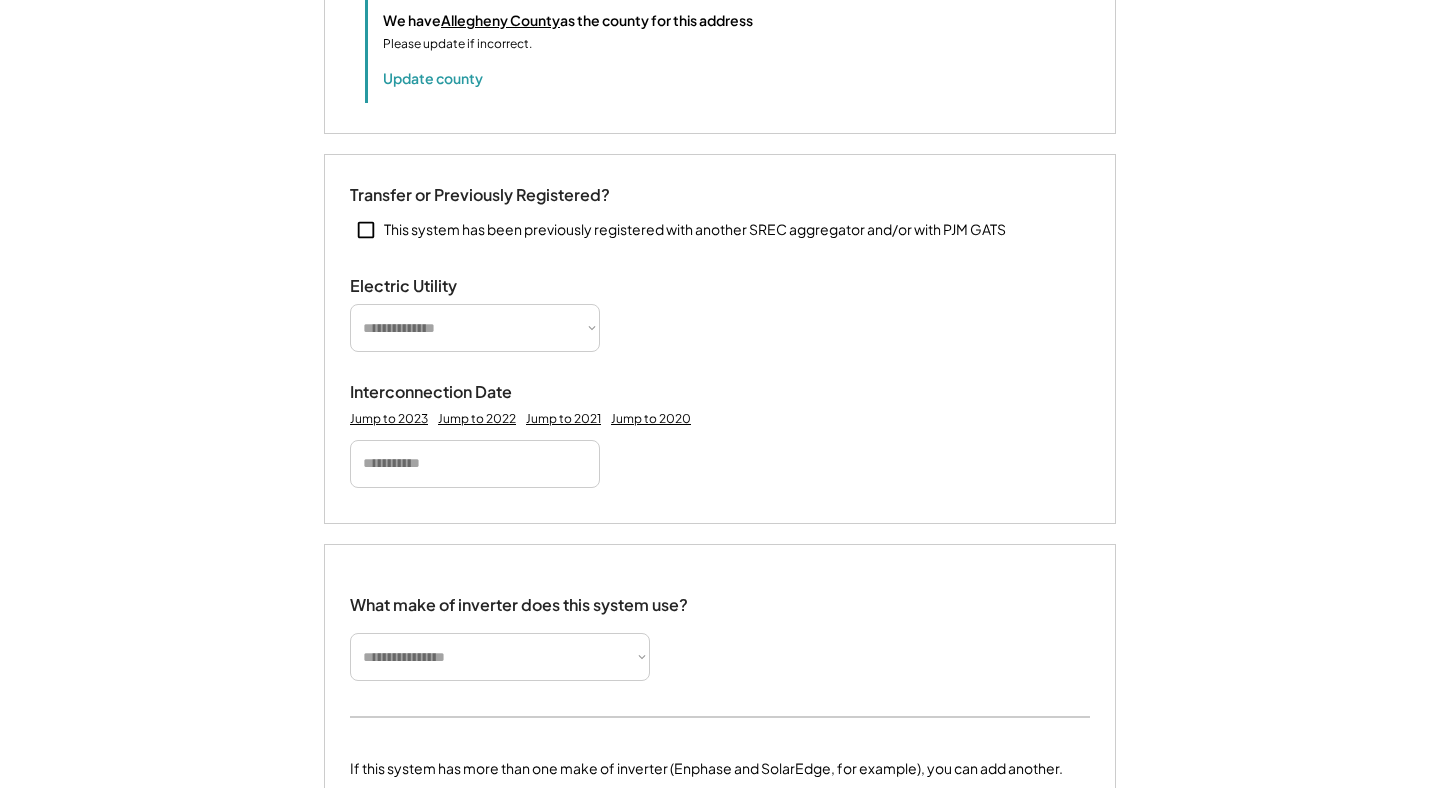 click on "**********" at bounding box center [720, 339] 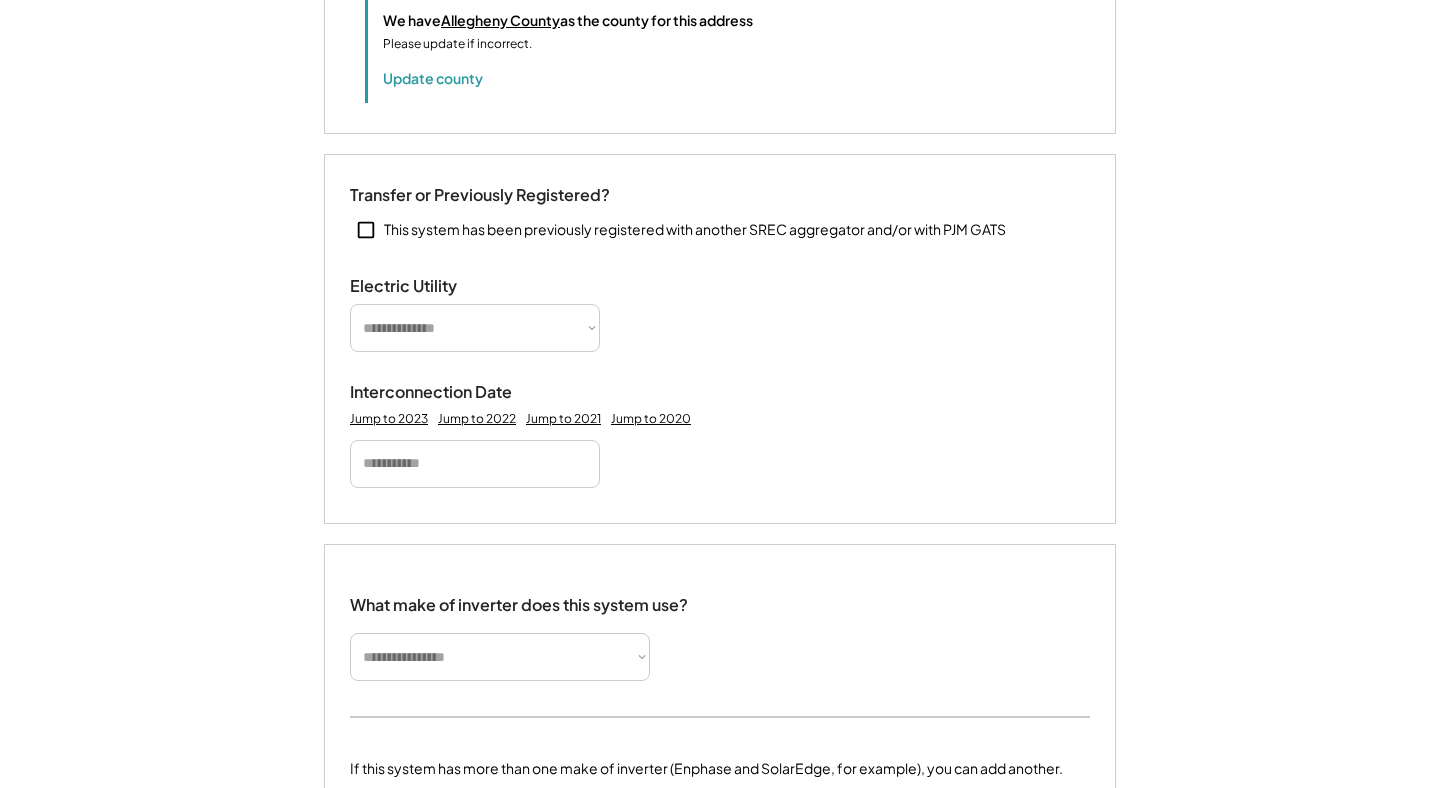 click on "**********" at bounding box center [475, 328] 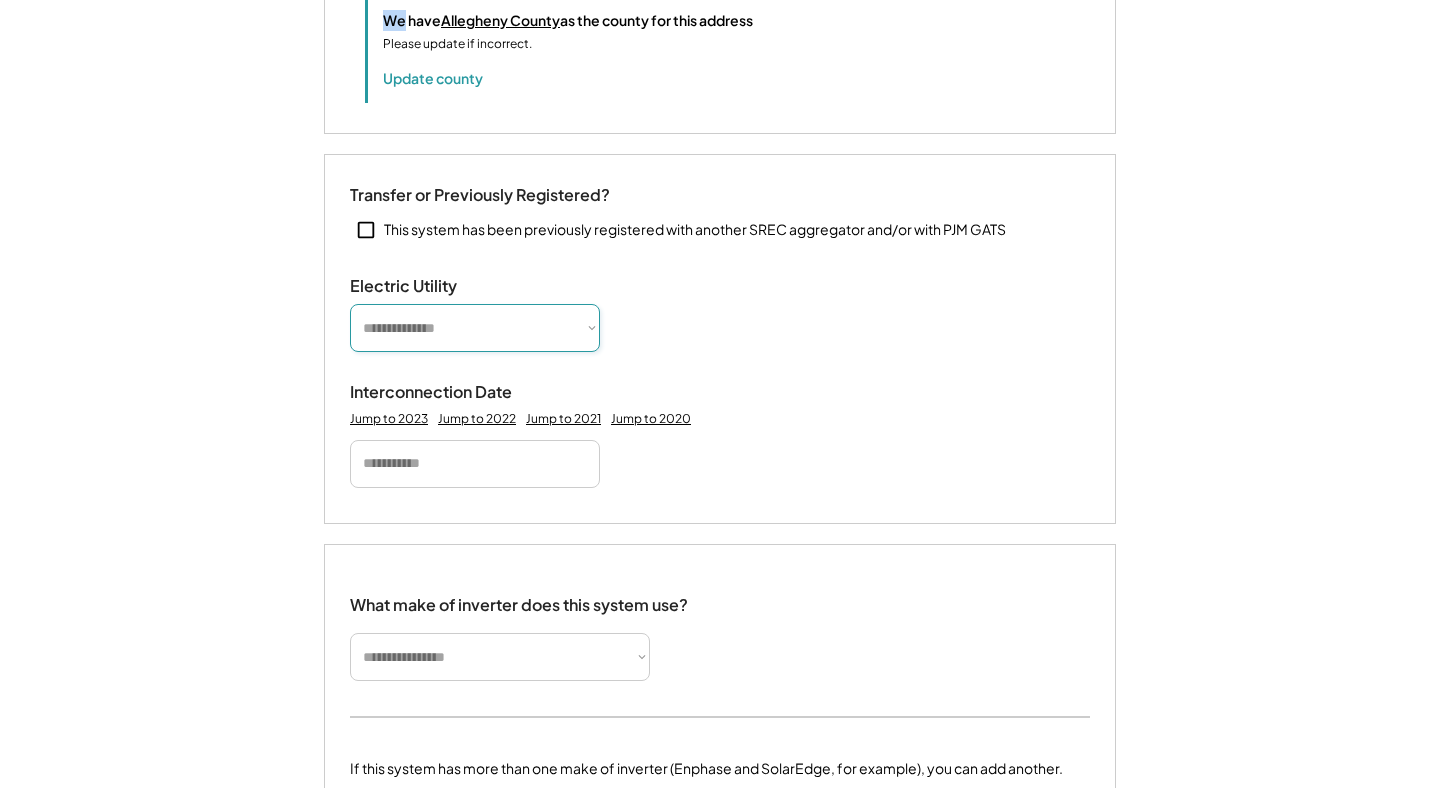 click on "**********" at bounding box center [720, -383] 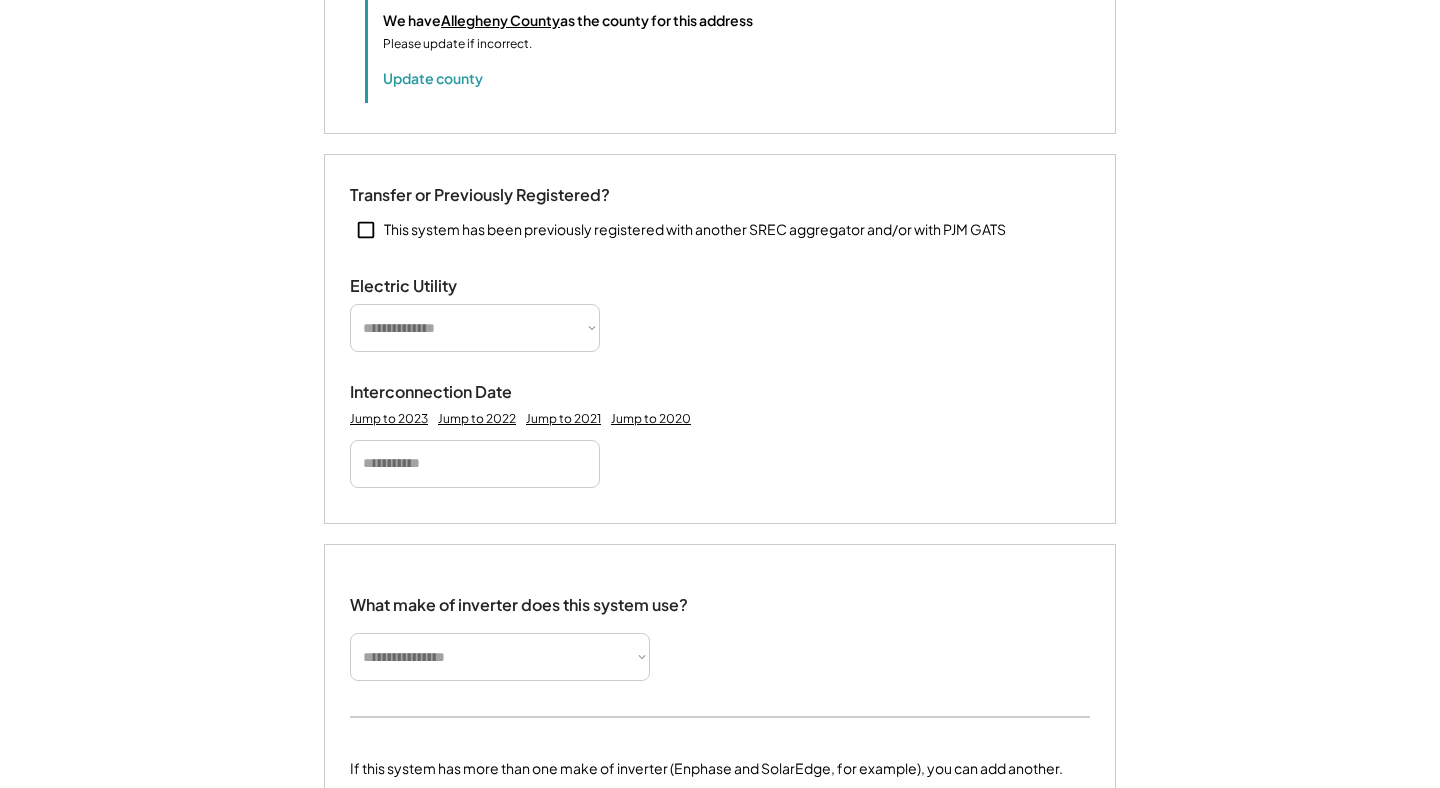 click on "**********" at bounding box center (720, 314) 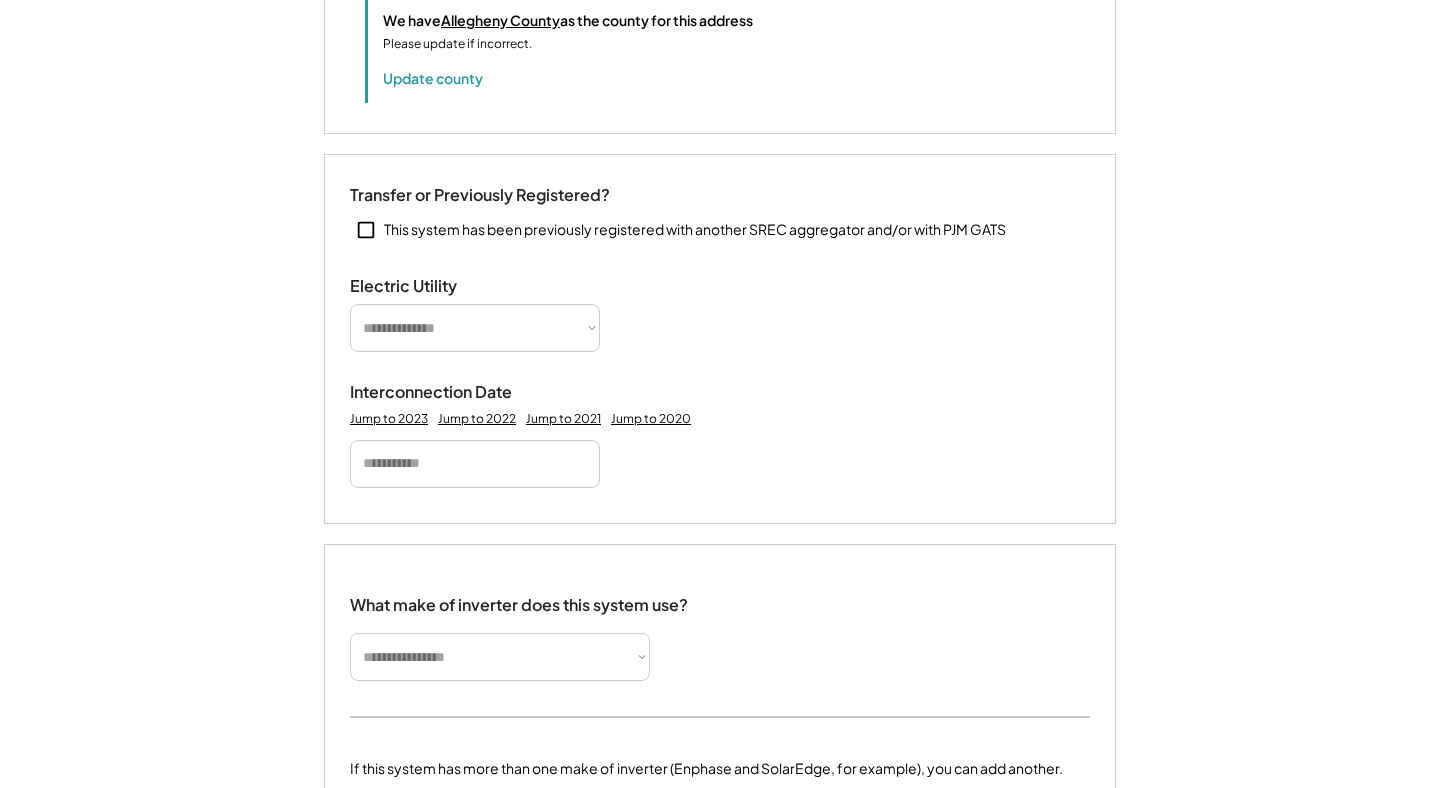 click on "**********" at bounding box center [475, 328] 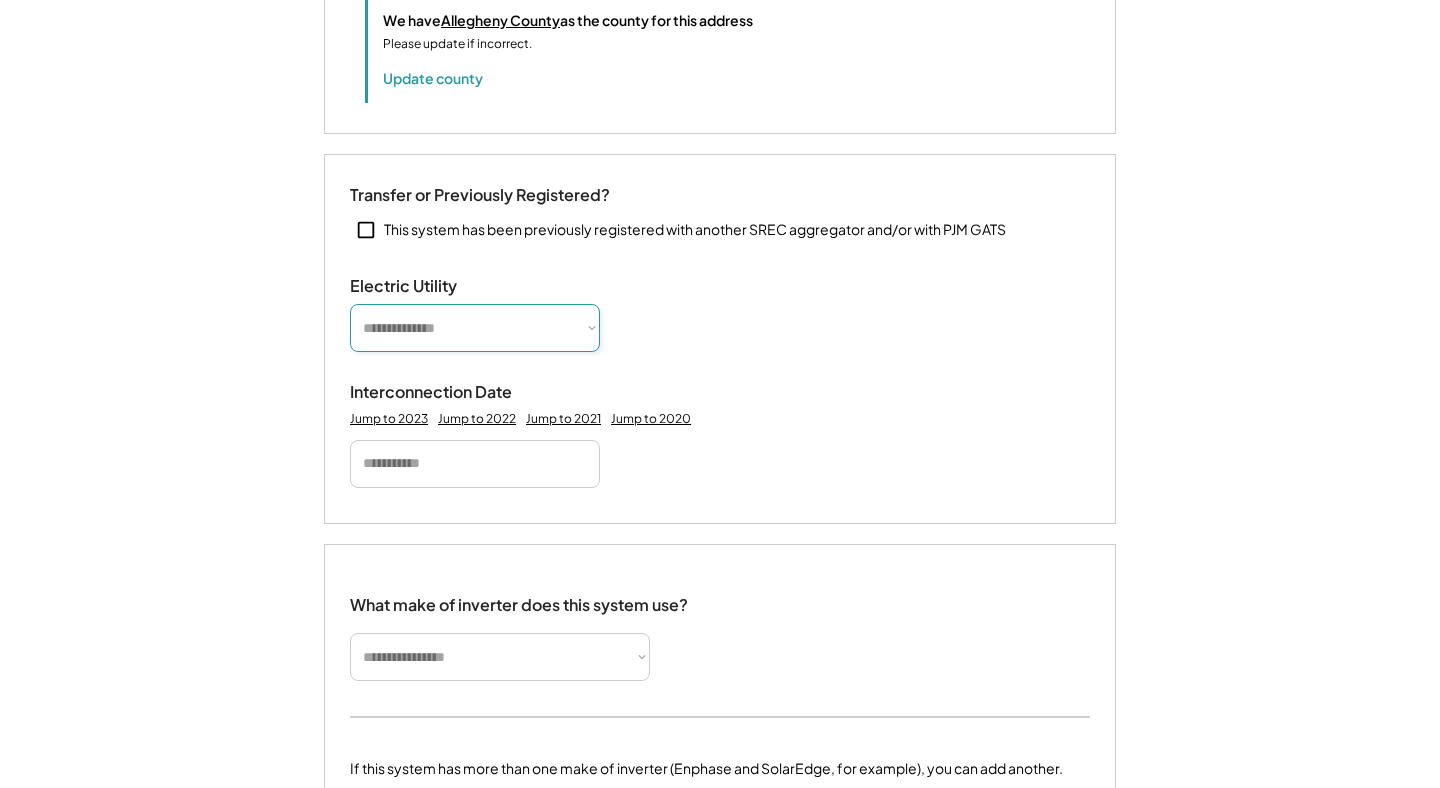 select on "**********" 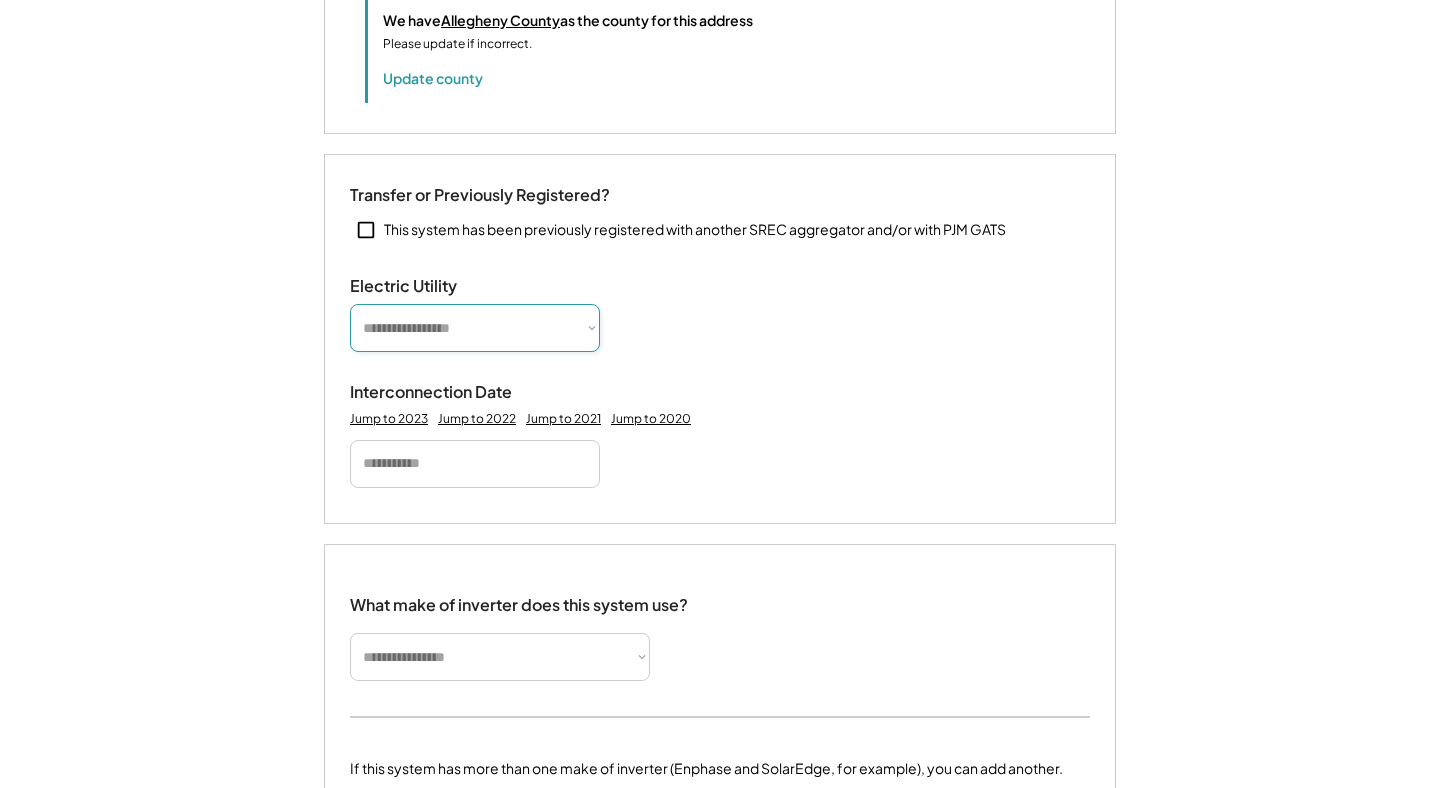 type 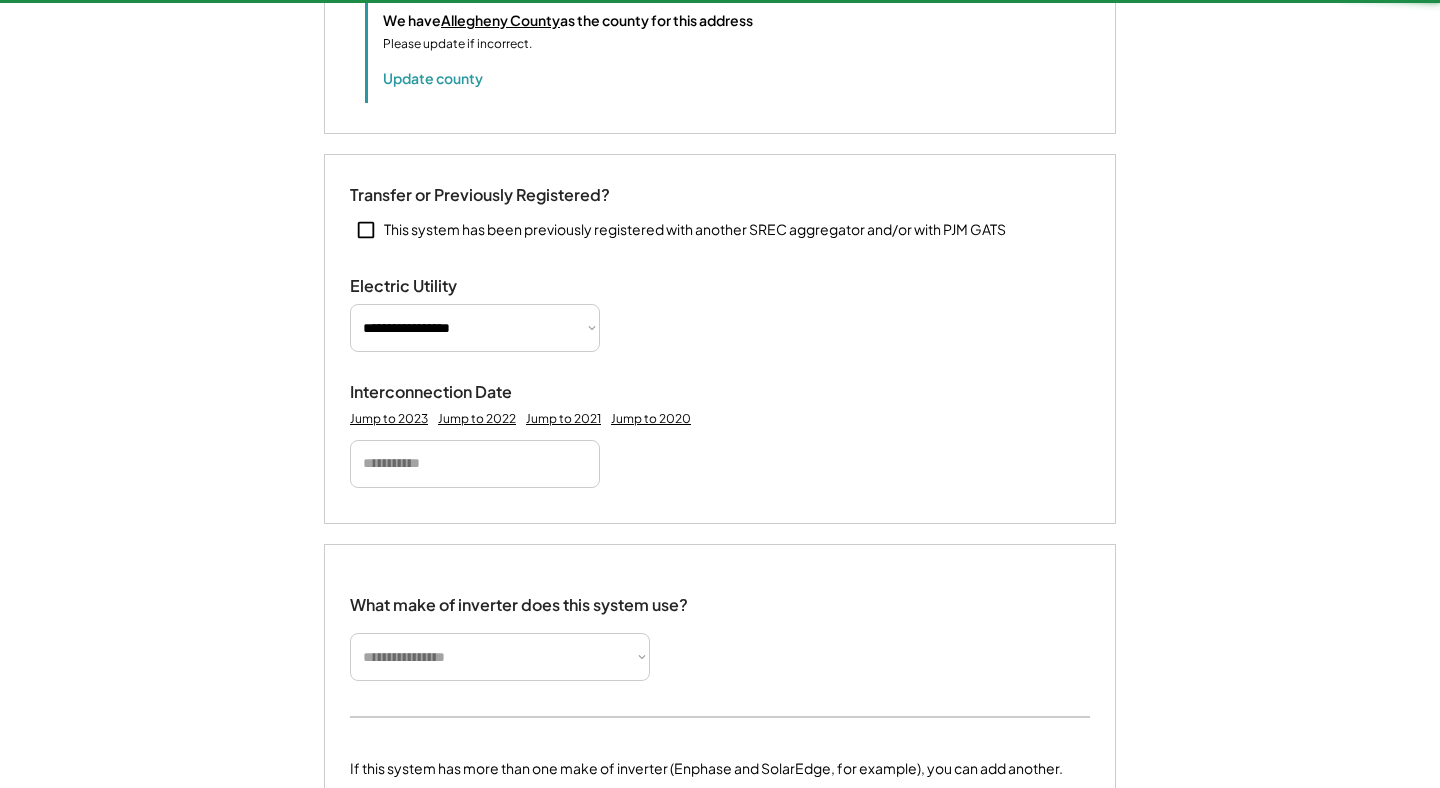 type 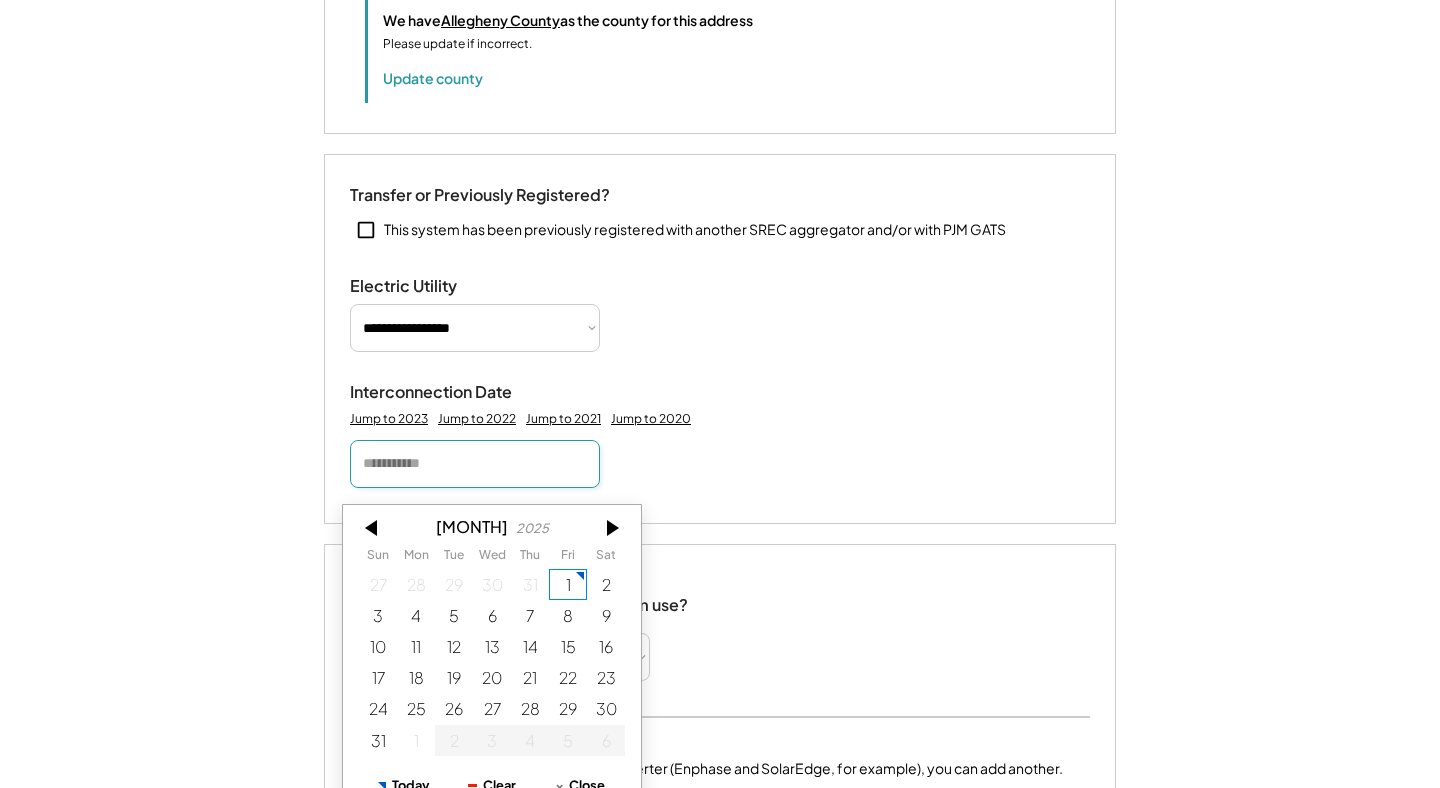 click at bounding box center [475, 464] 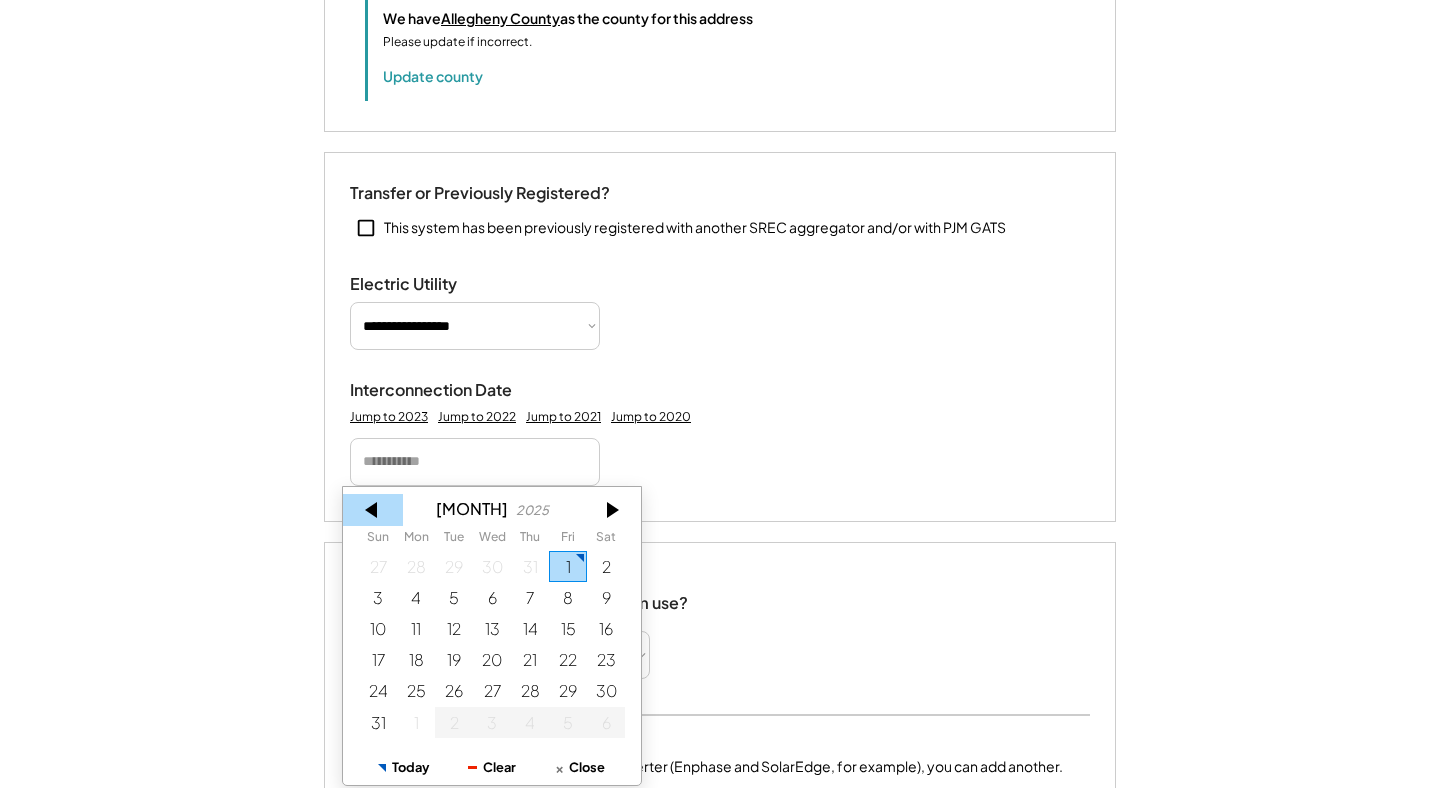 click at bounding box center (373, 510) 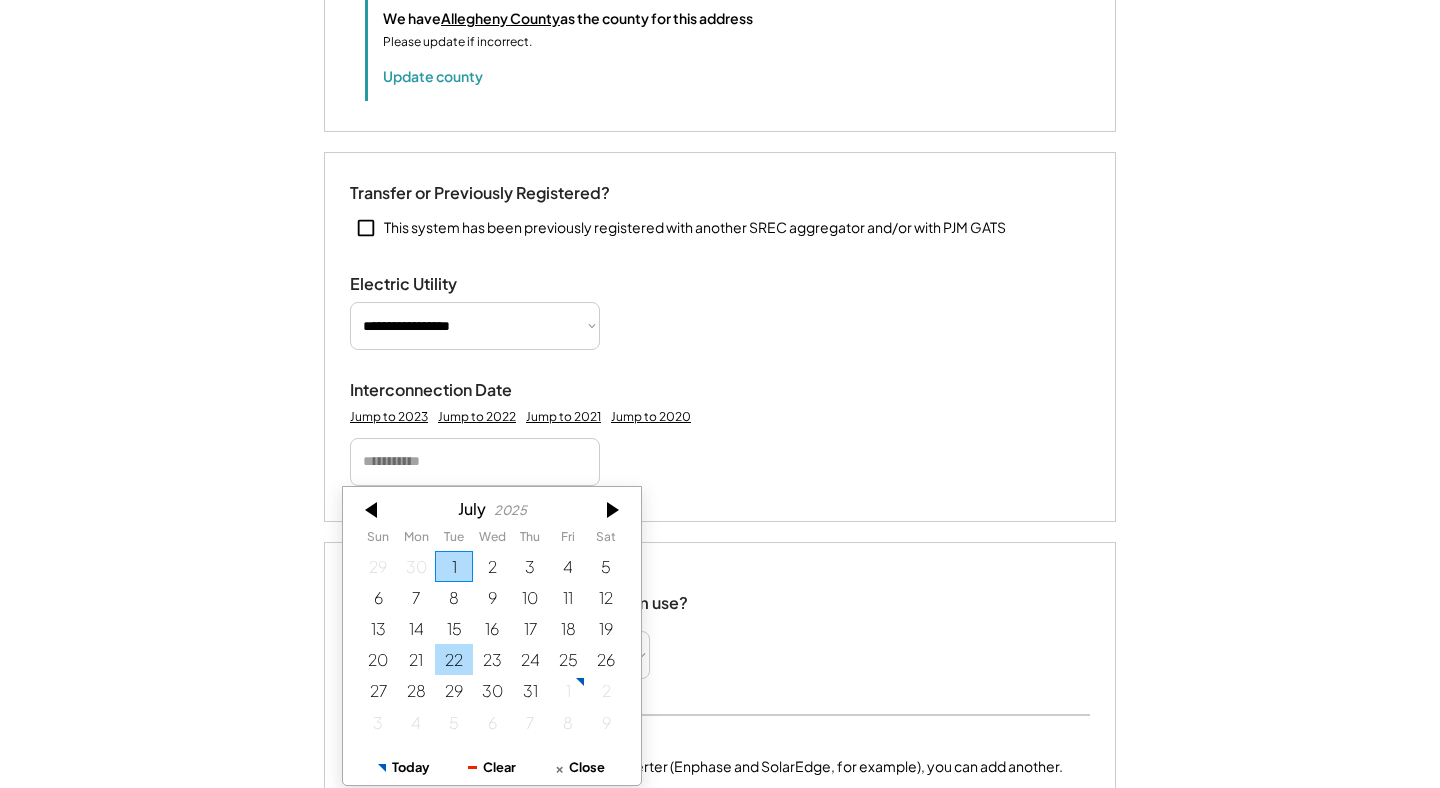 click on "22" at bounding box center (454, 659) 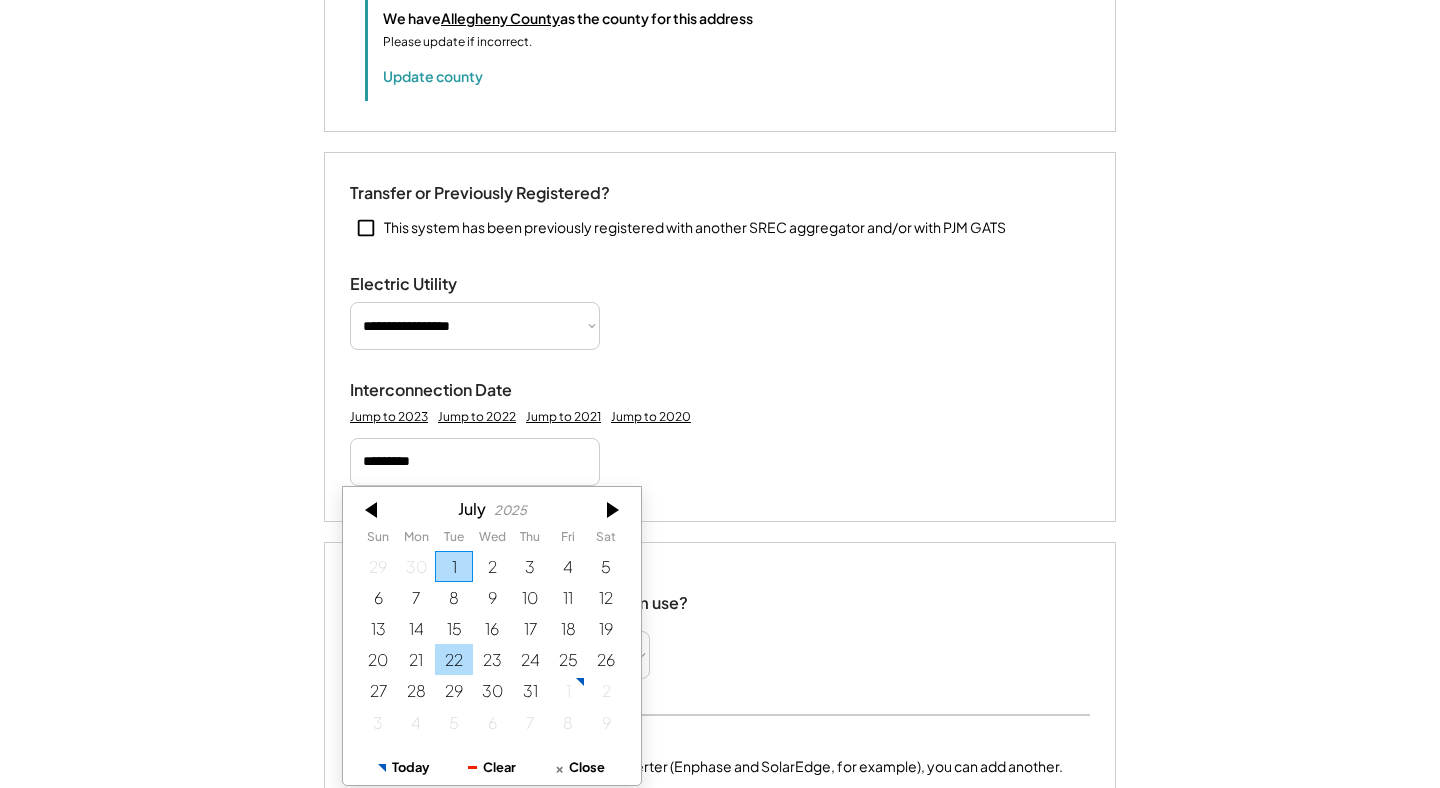 type 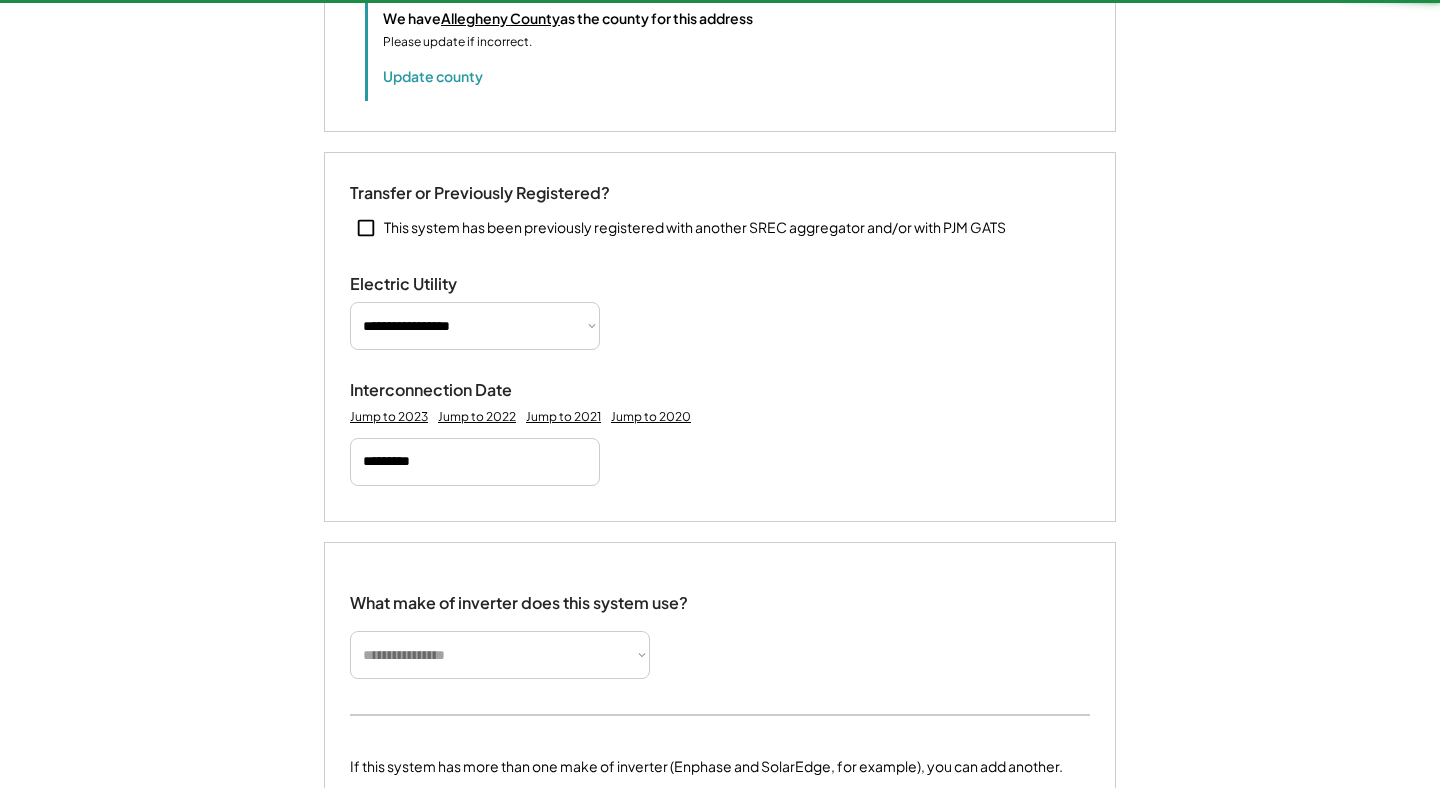 type 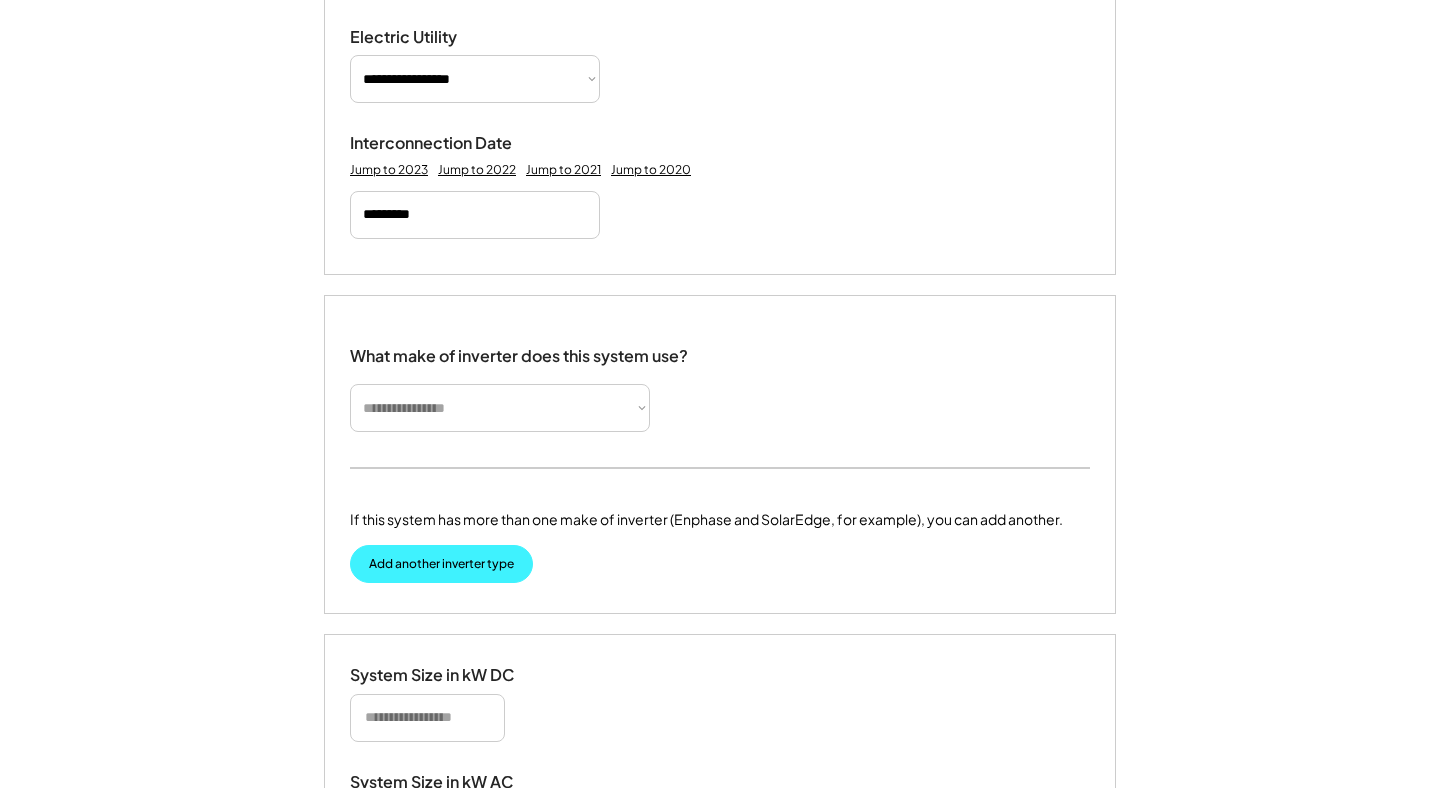 scroll, scrollTop: 1025, scrollLeft: 0, axis: vertical 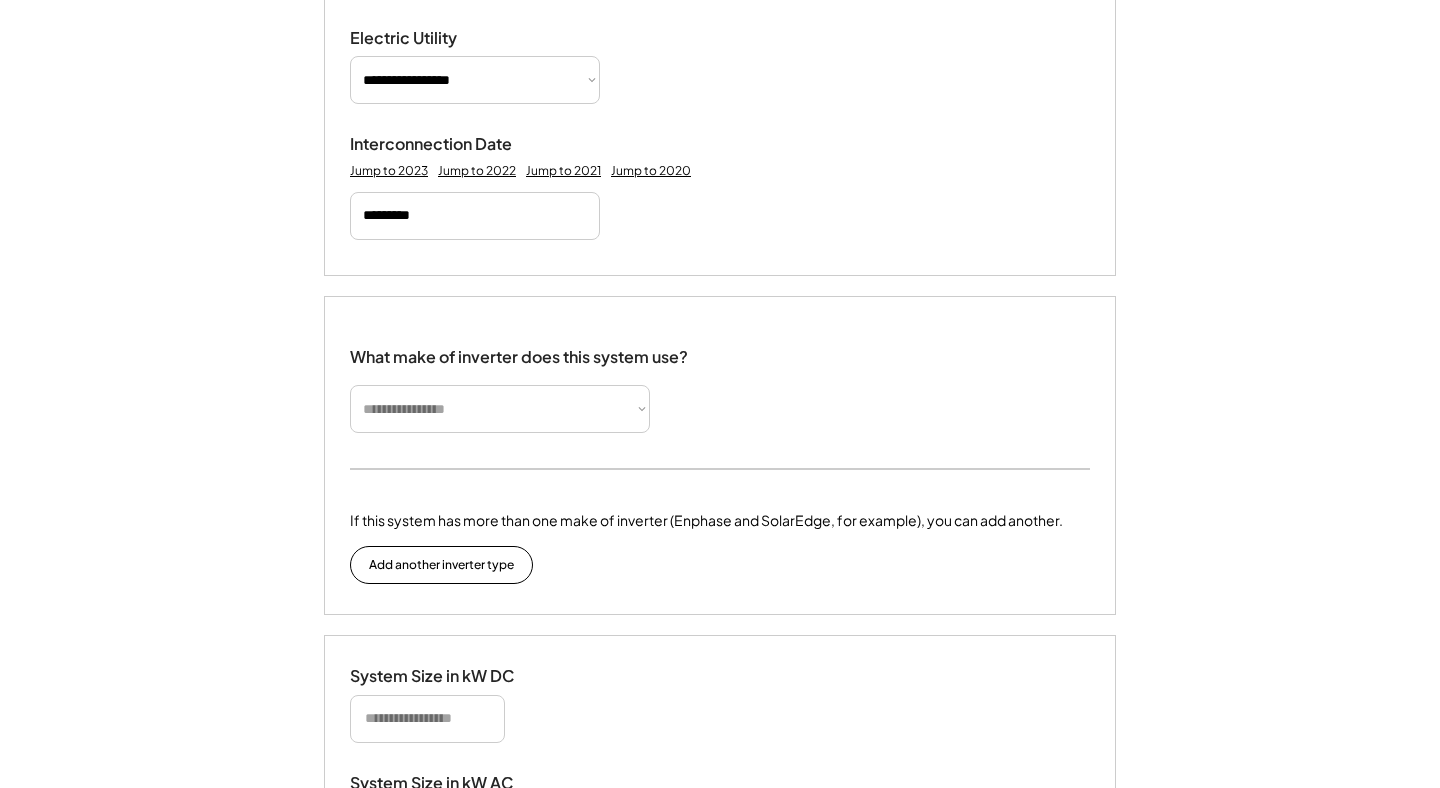 click on "**********" at bounding box center (500, 409) 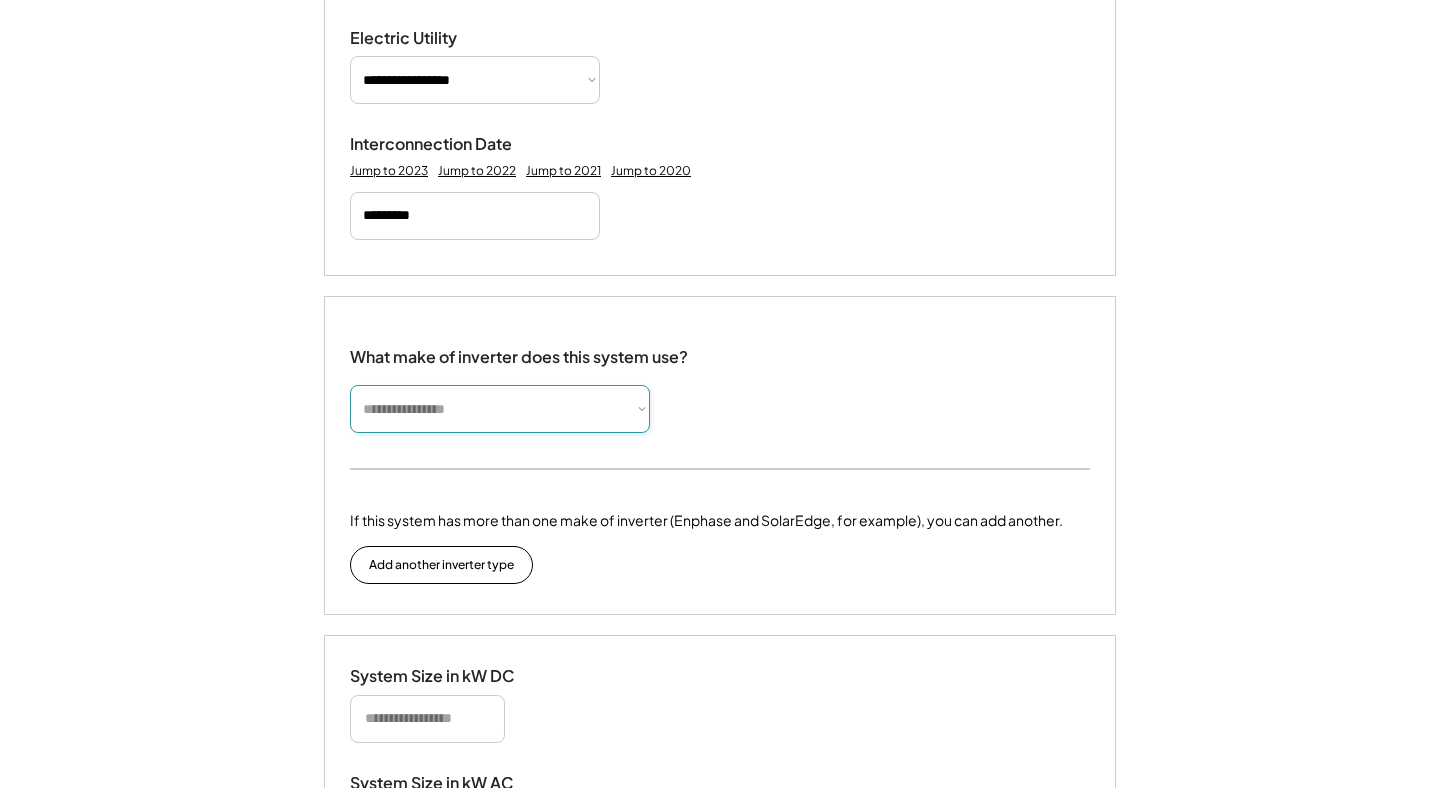 click on "**********" at bounding box center (500, 409) 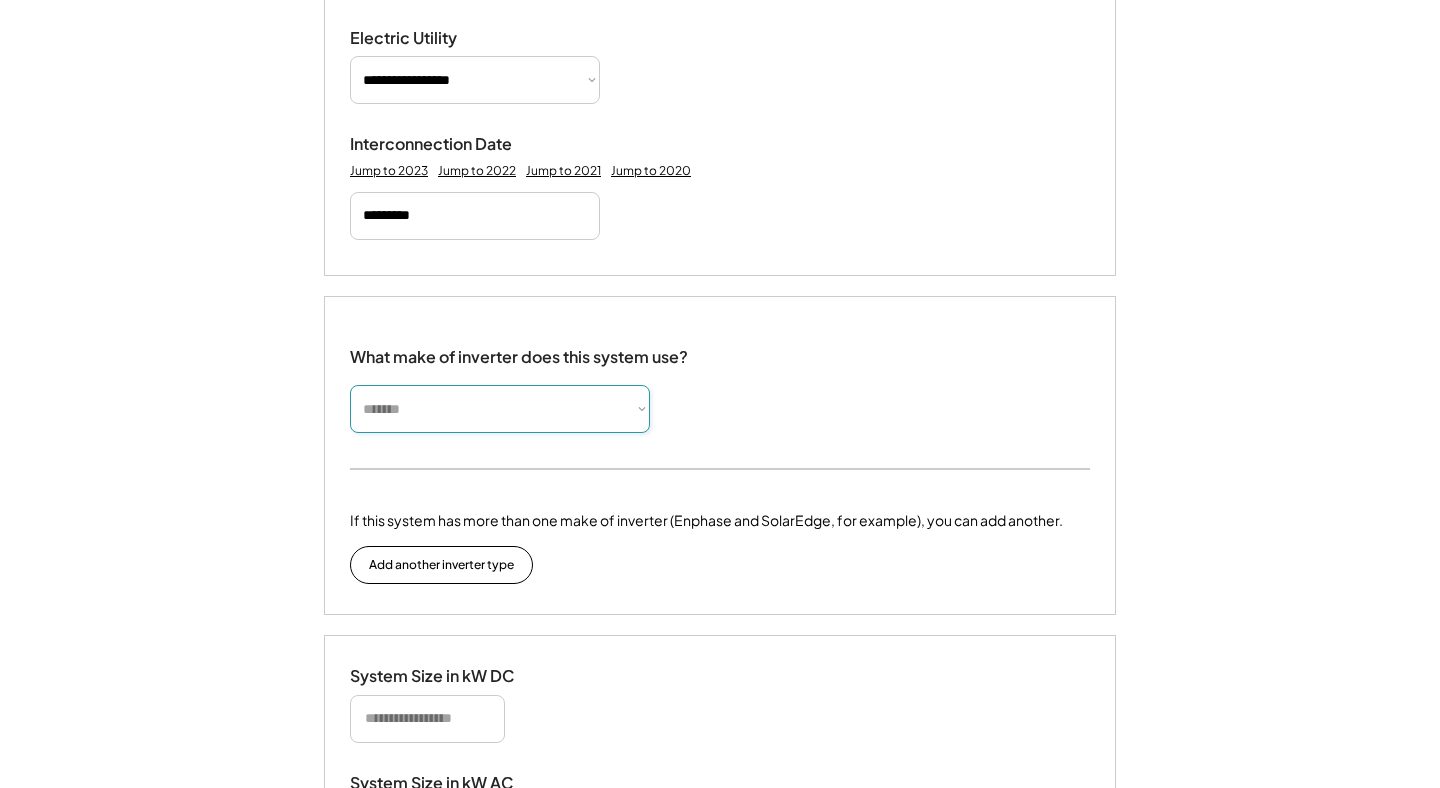 type 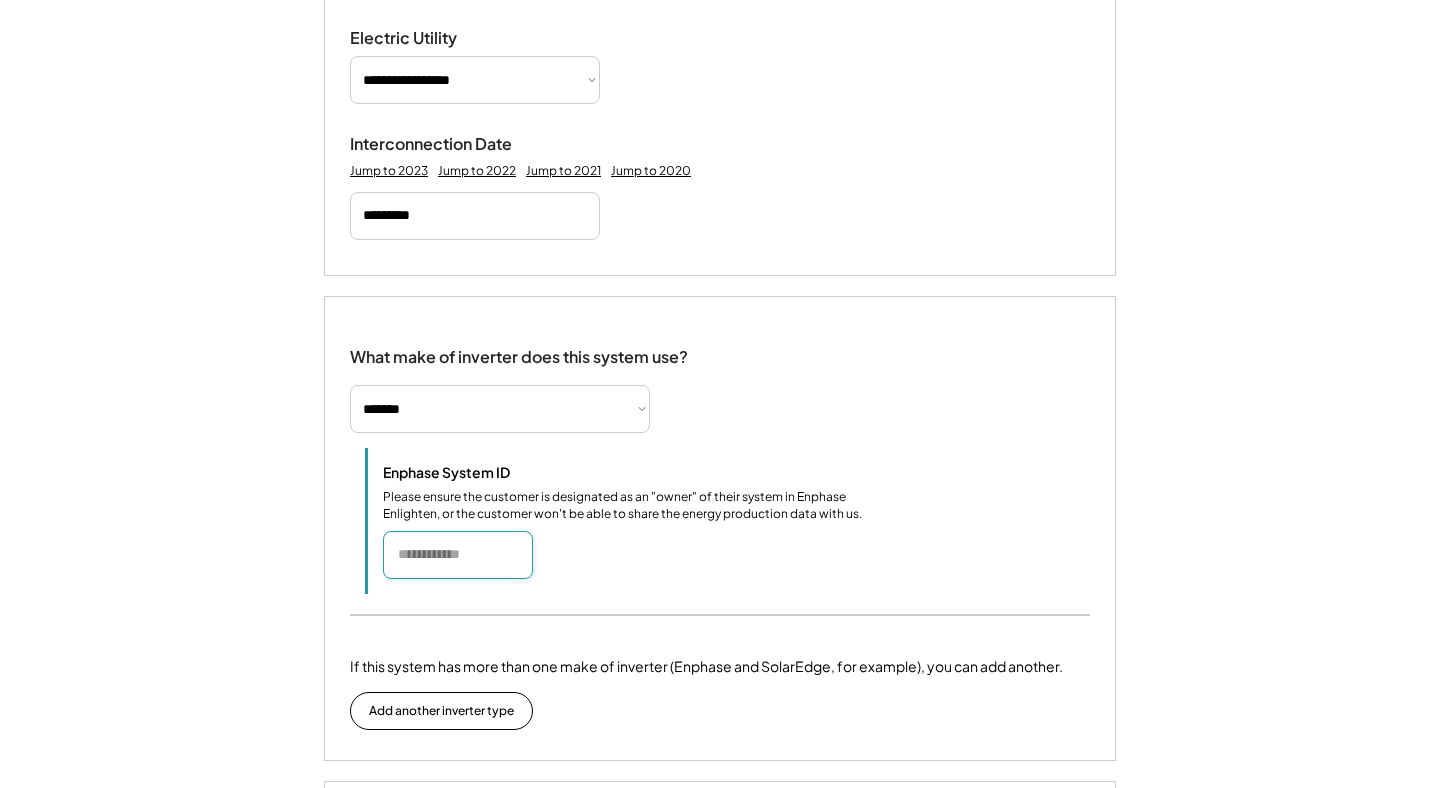 click at bounding box center [458, 555] 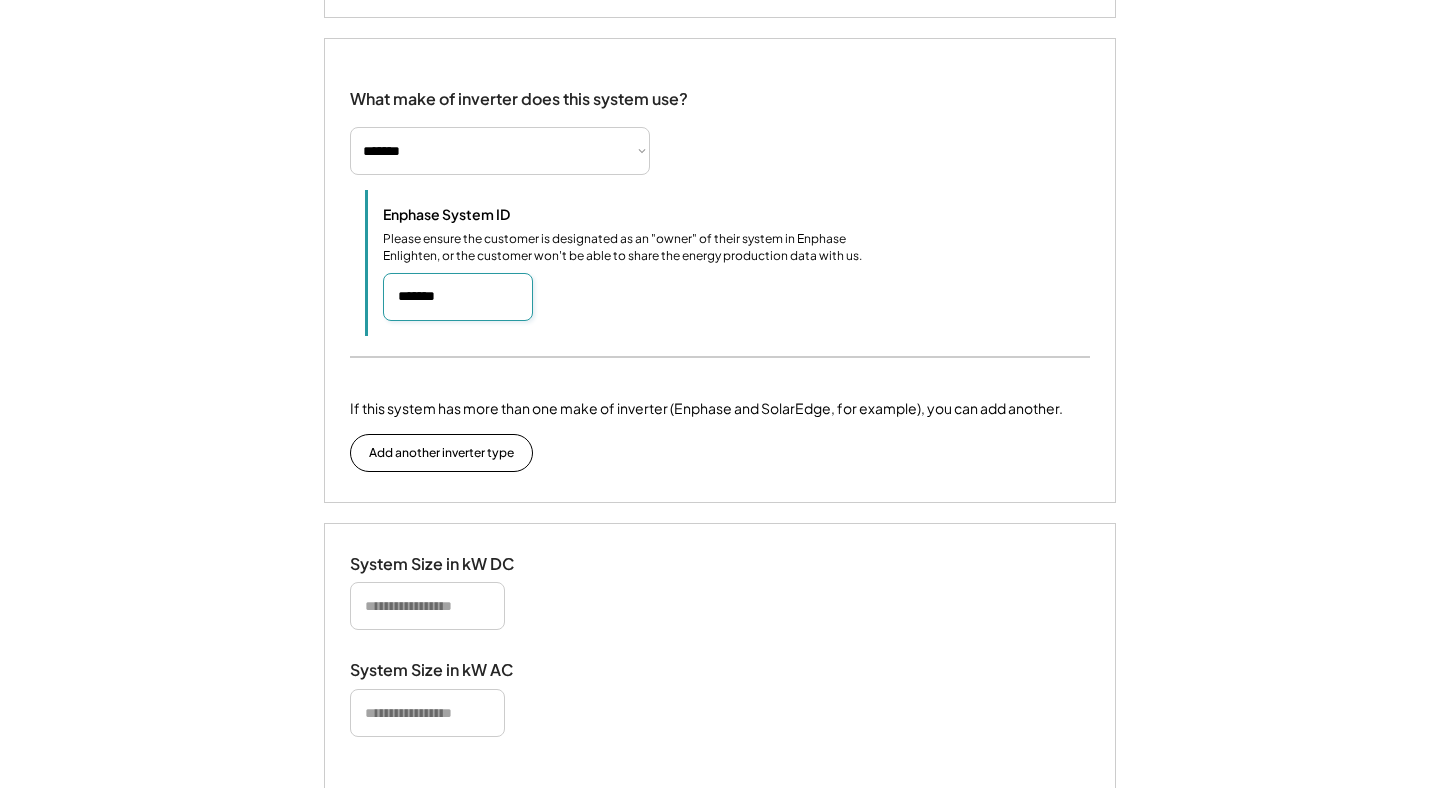 scroll, scrollTop: 1285, scrollLeft: 0, axis: vertical 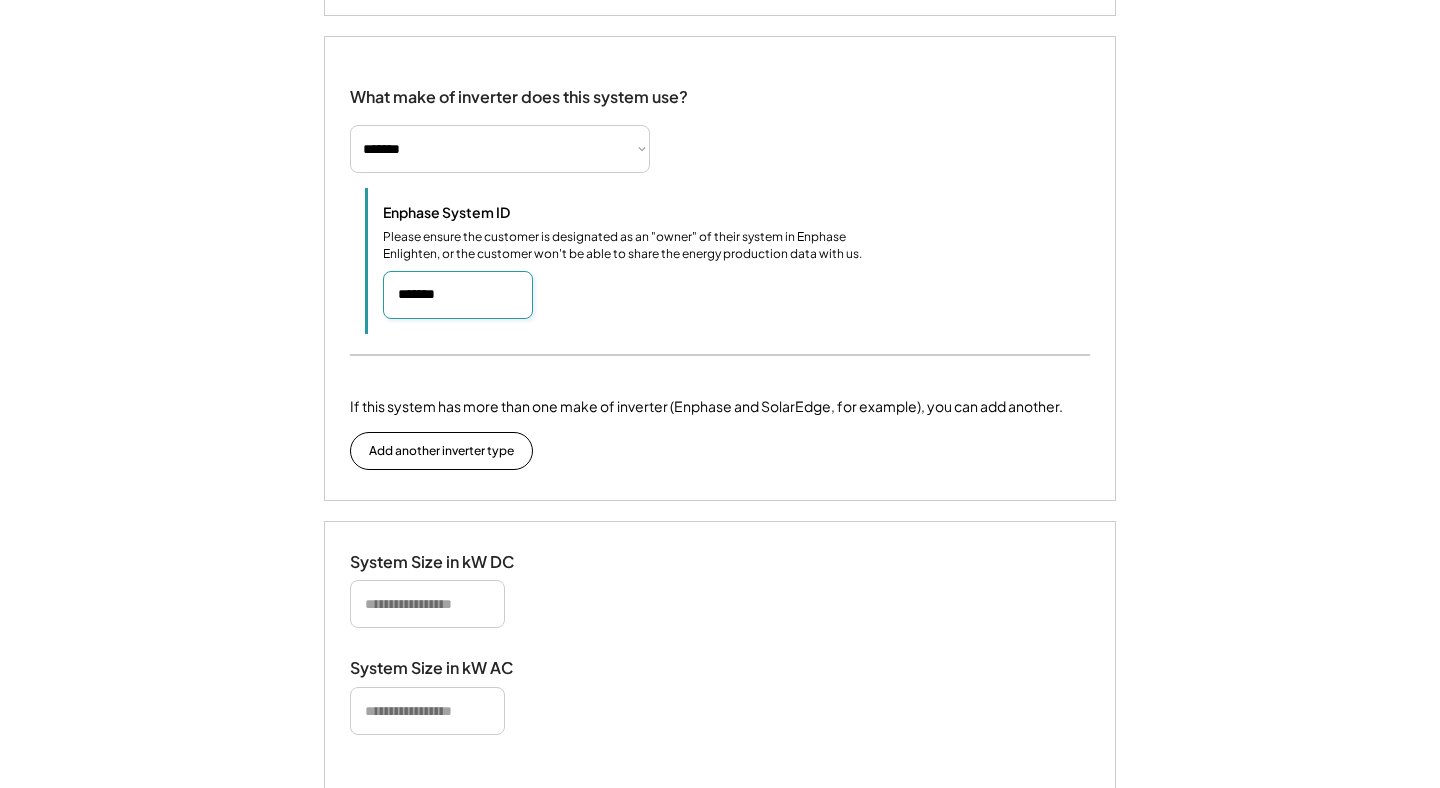 type on "*******" 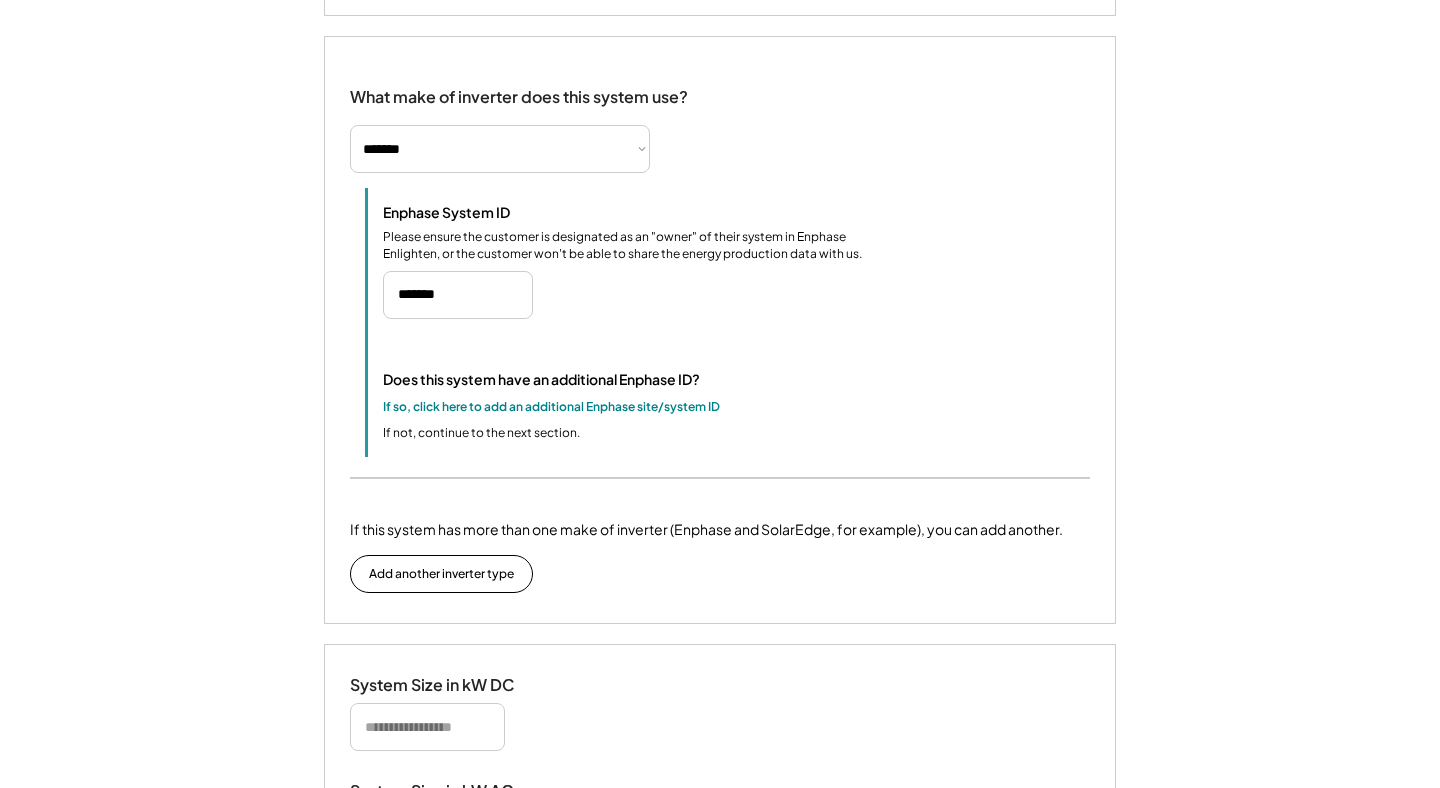 click at bounding box center [427, 727] 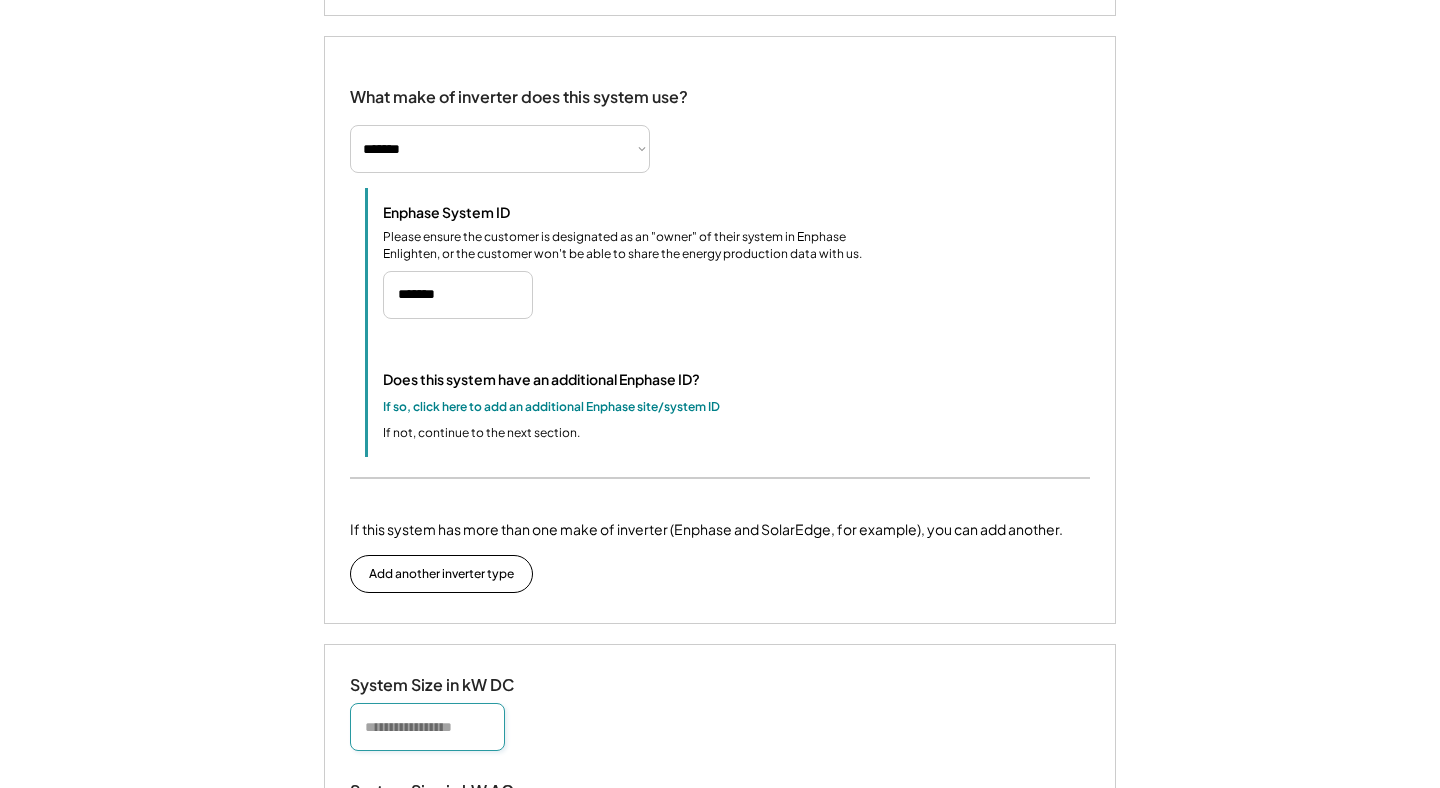 type on "*****" 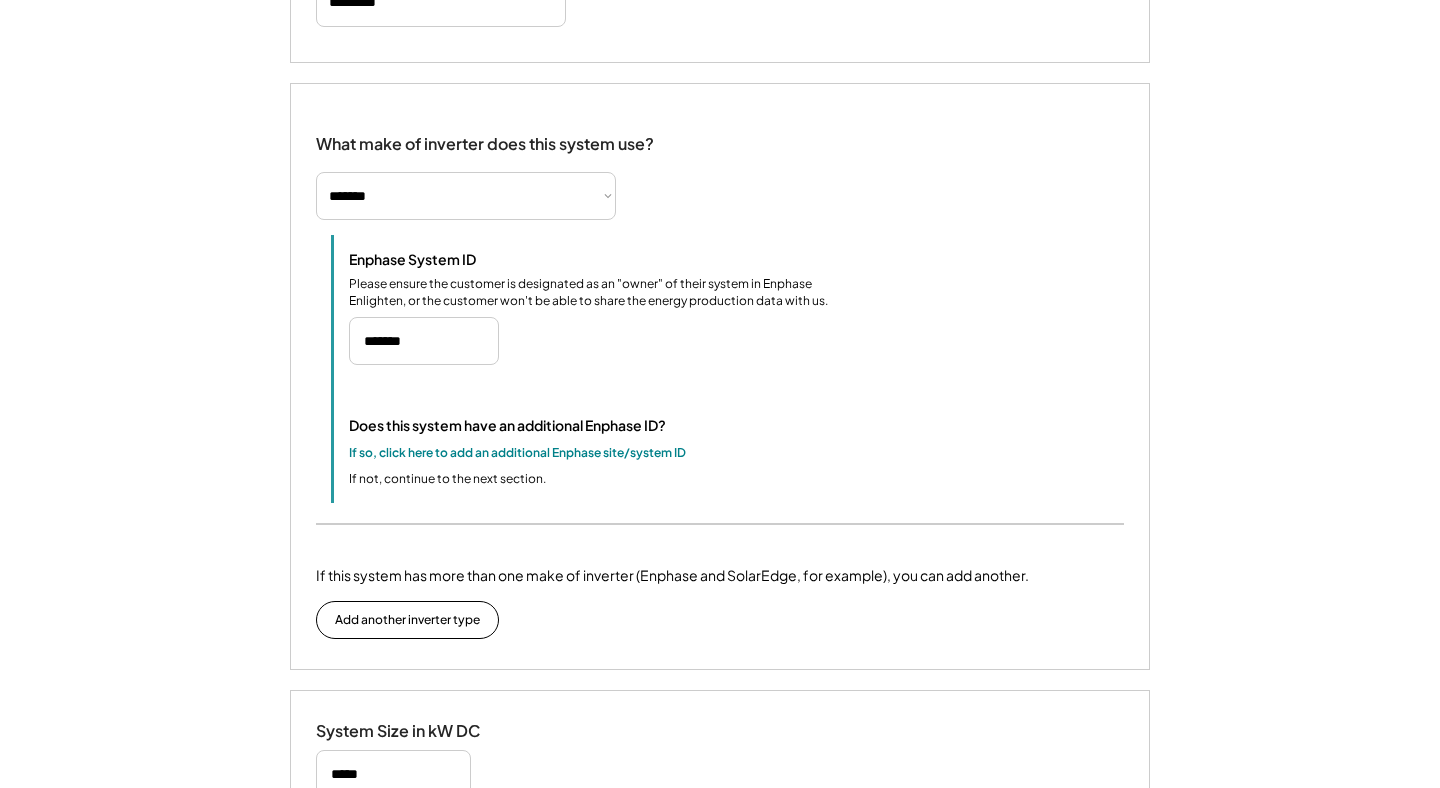 type 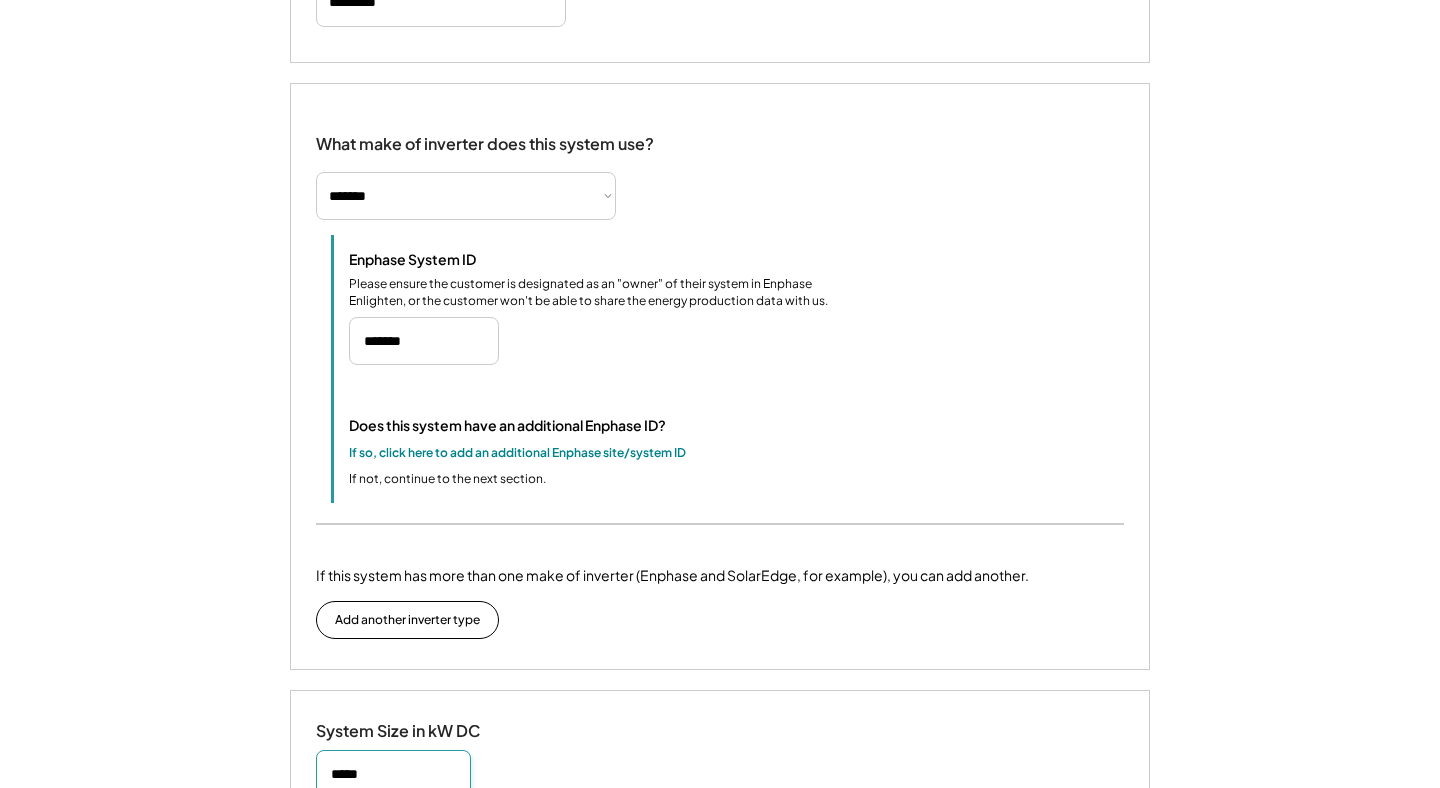 click at bounding box center [393, 774] 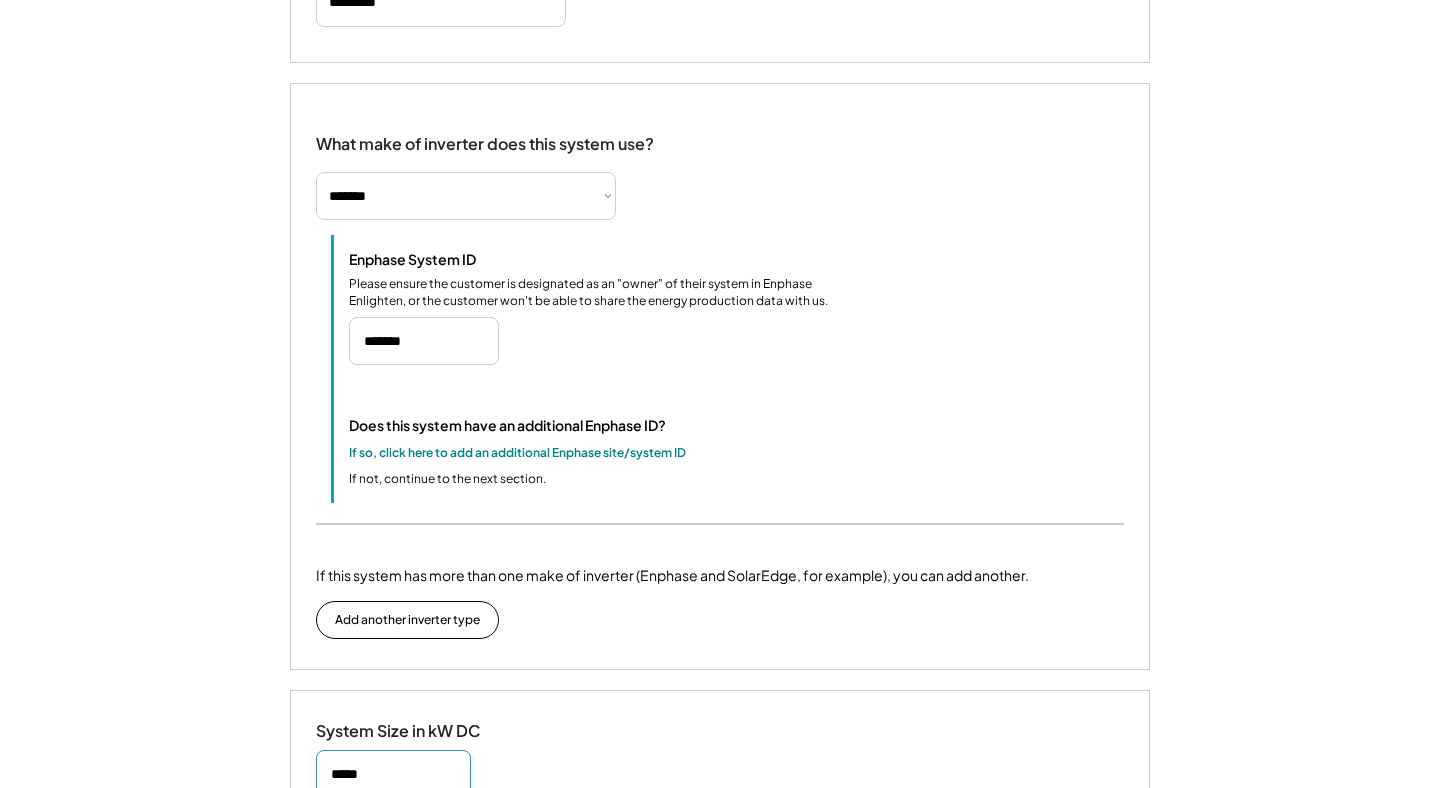 type on "*****" 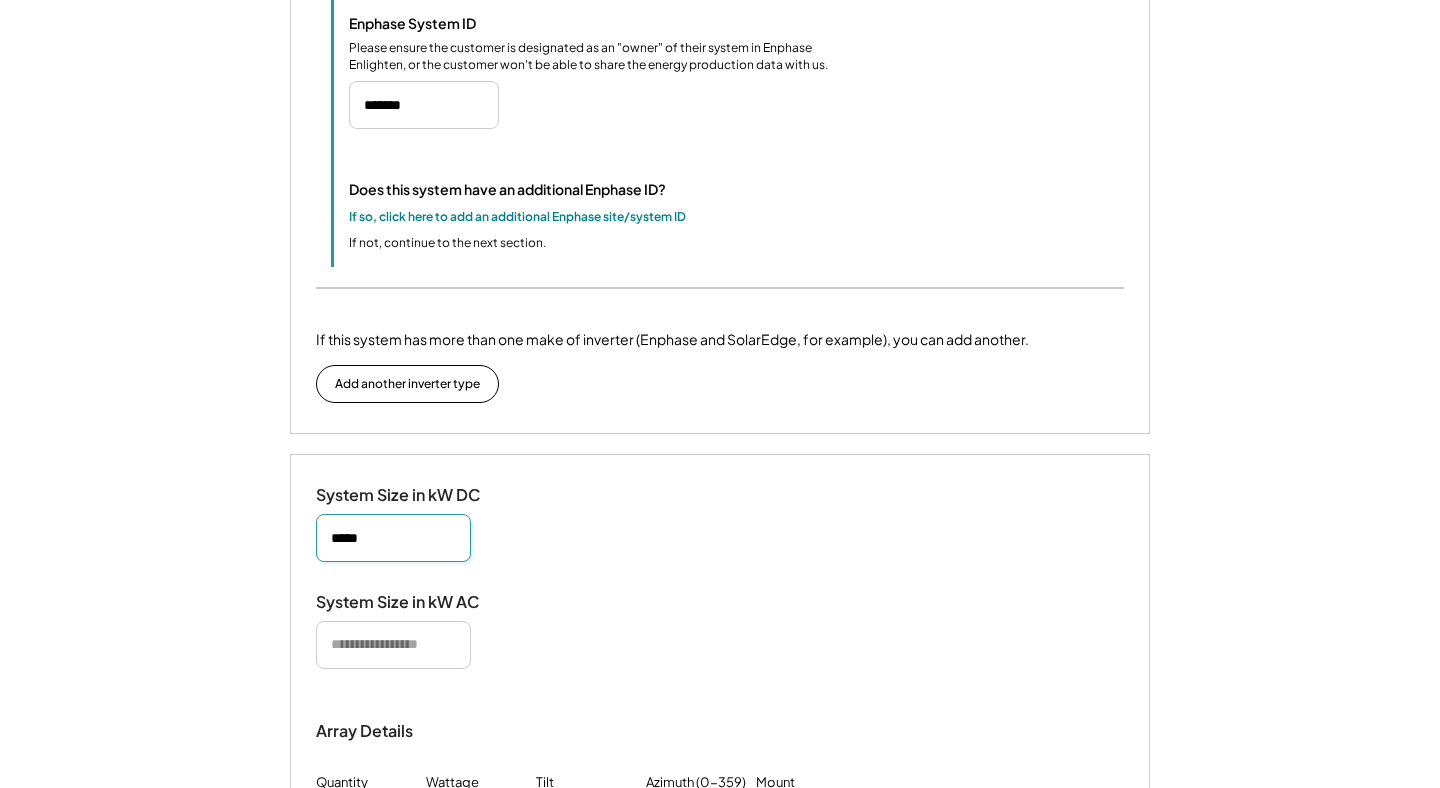 scroll, scrollTop: 1520, scrollLeft: 0, axis: vertical 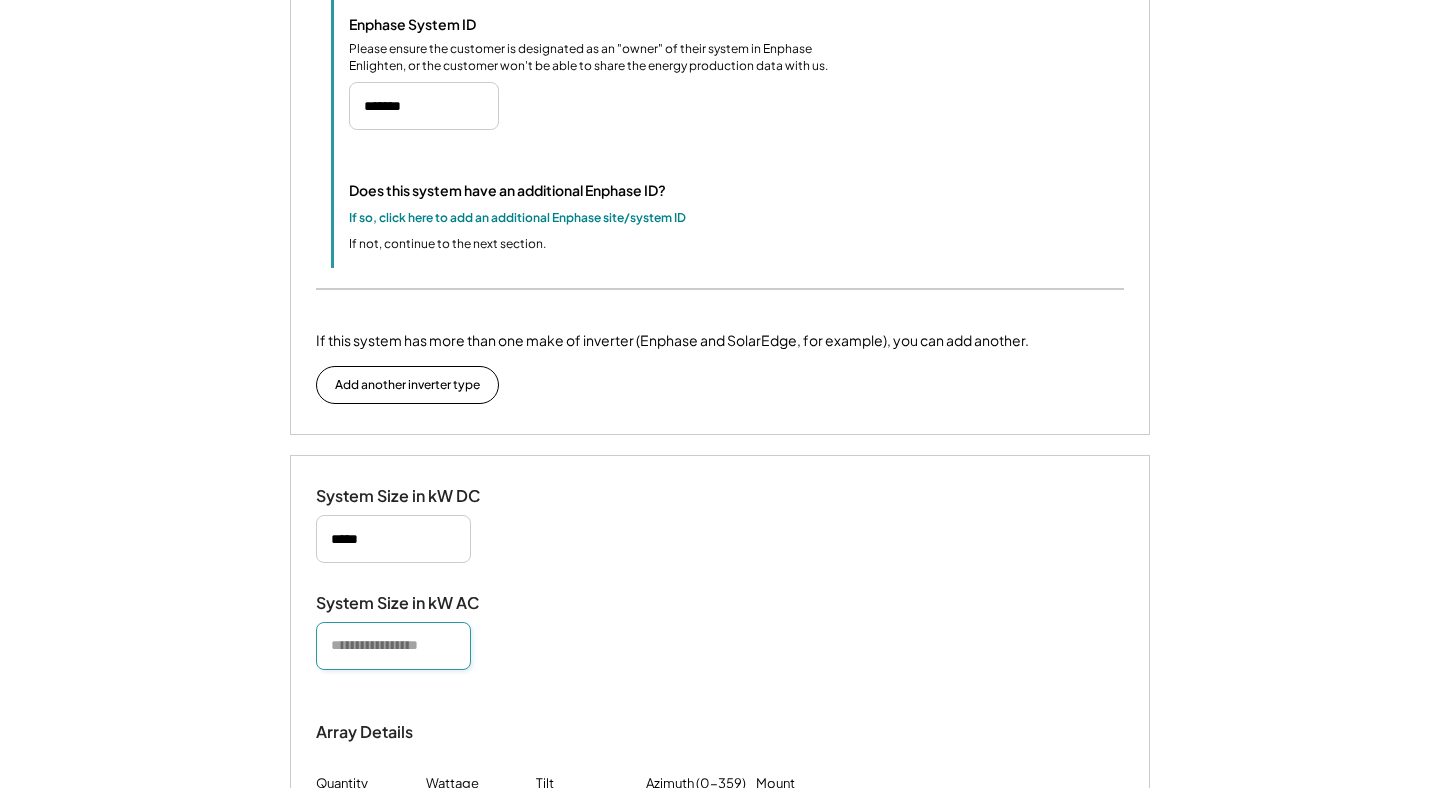 click at bounding box center (393, 646) 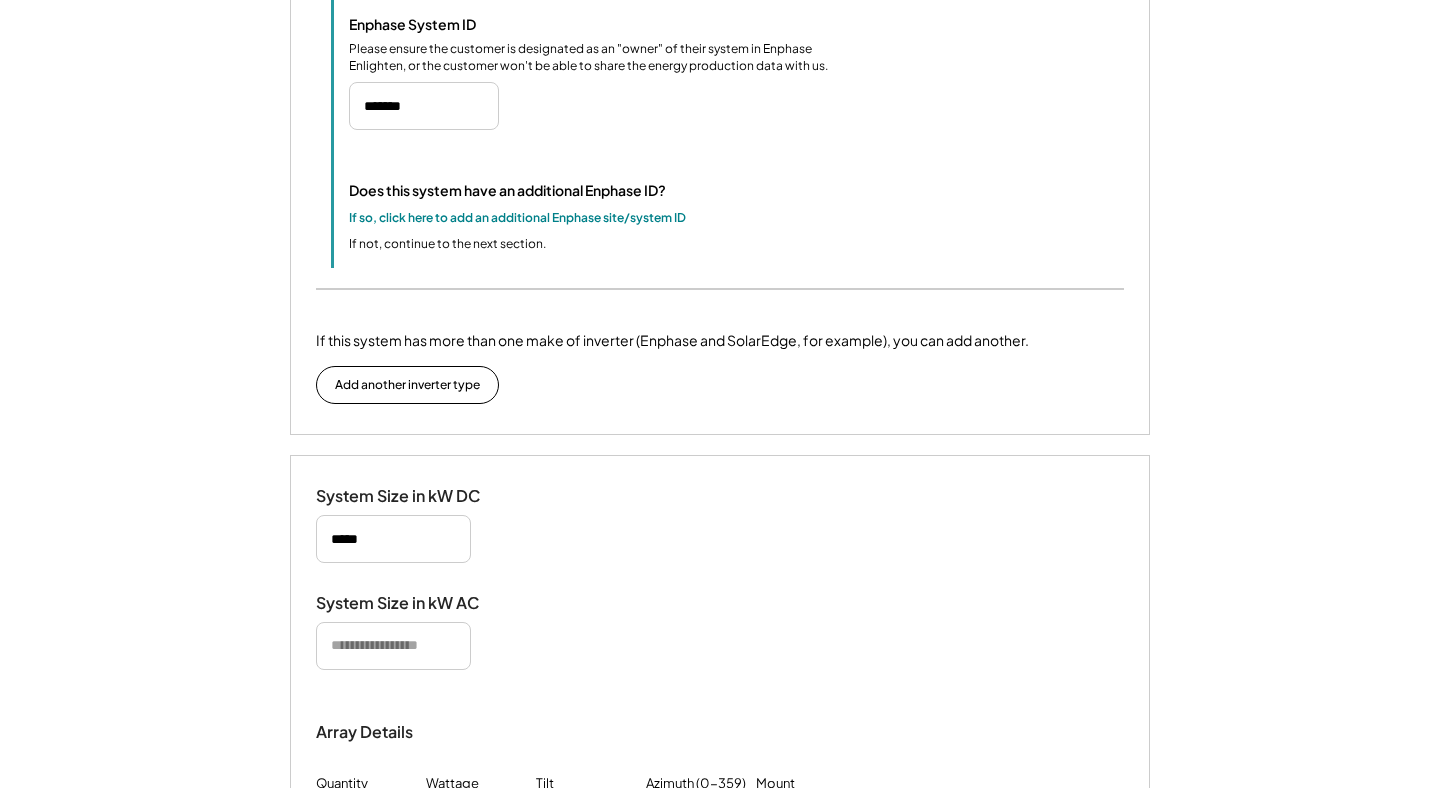 click at bounding box center (393, 646) 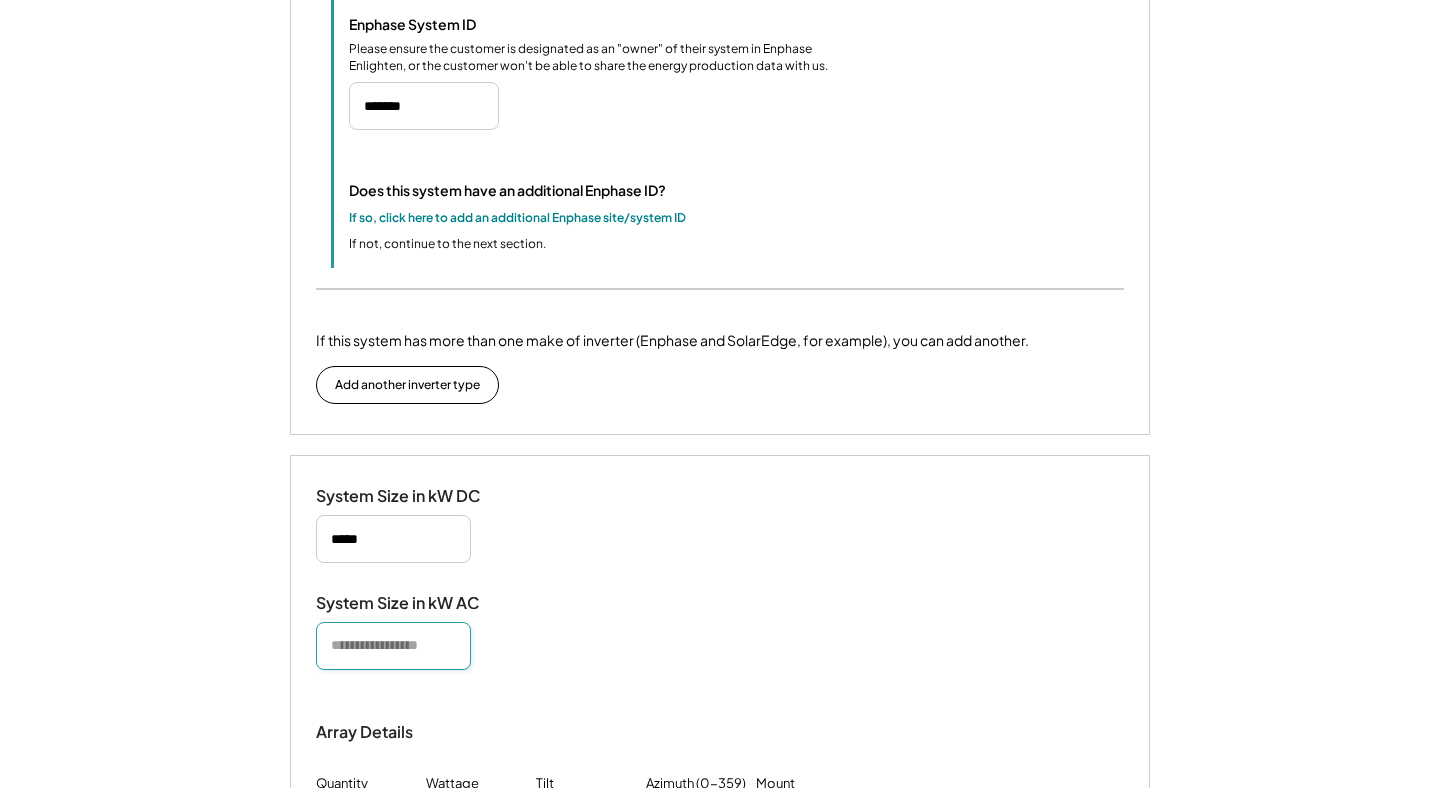 paste on "****" 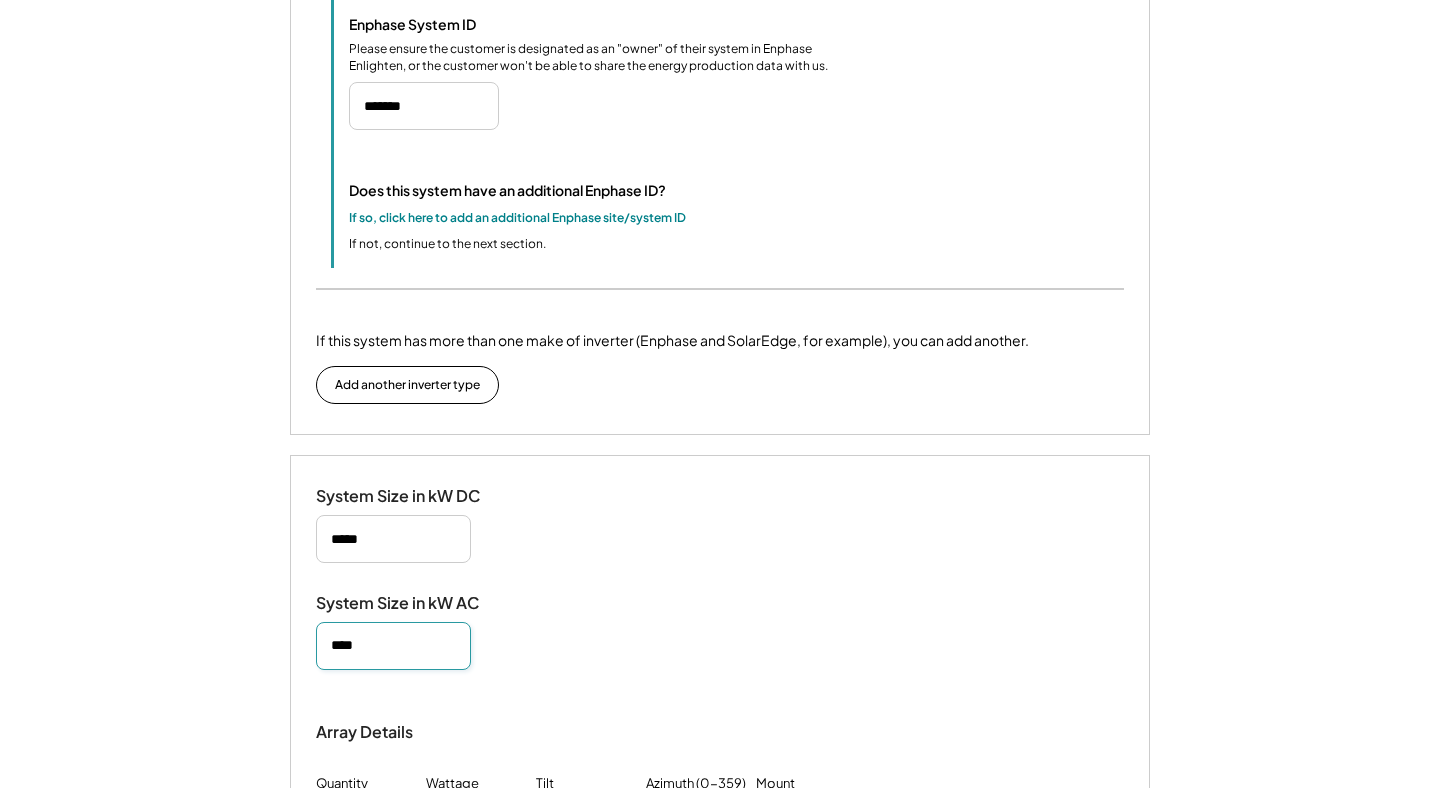 click on "System Size in kW DC System Size in kW AC Array Details Quantity Wattage Tilt Azimuth (0-359) Mount ********* **** ****** Add First Array You haven't added any arrays yet. Upload a plan set Plan Set Upload The plan set you upload must include panel power rating, tilt, azimuth, and ground/roof mount.   requires as-built construction drawings. A screenshot or copy of a sales proposal or Aurora estimate will be denied.  Click to upload files, or drag and drop them here" at bounding box center [720, 837] 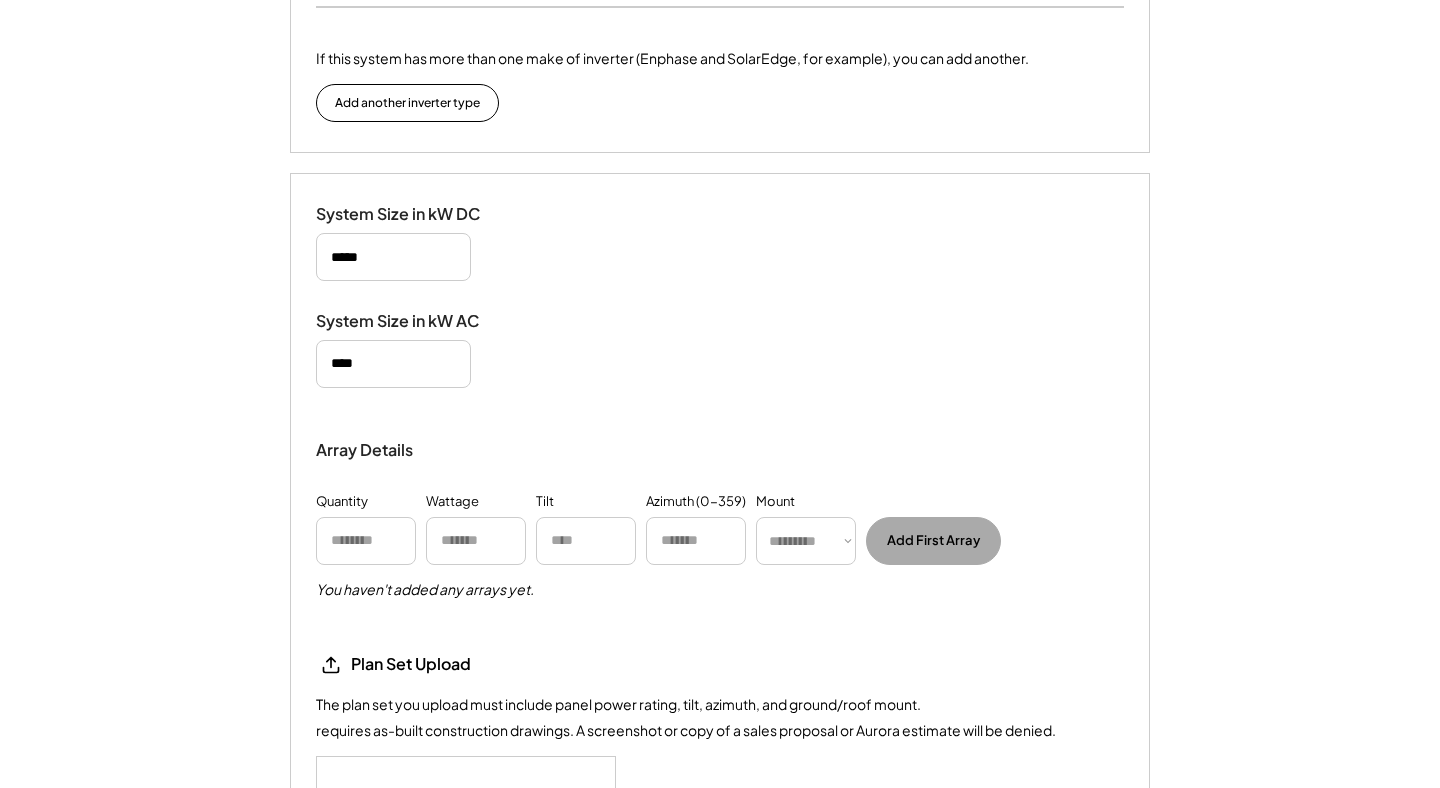 scroll, scrollTop: 1934, scrollLeft: 0, axis: vertical 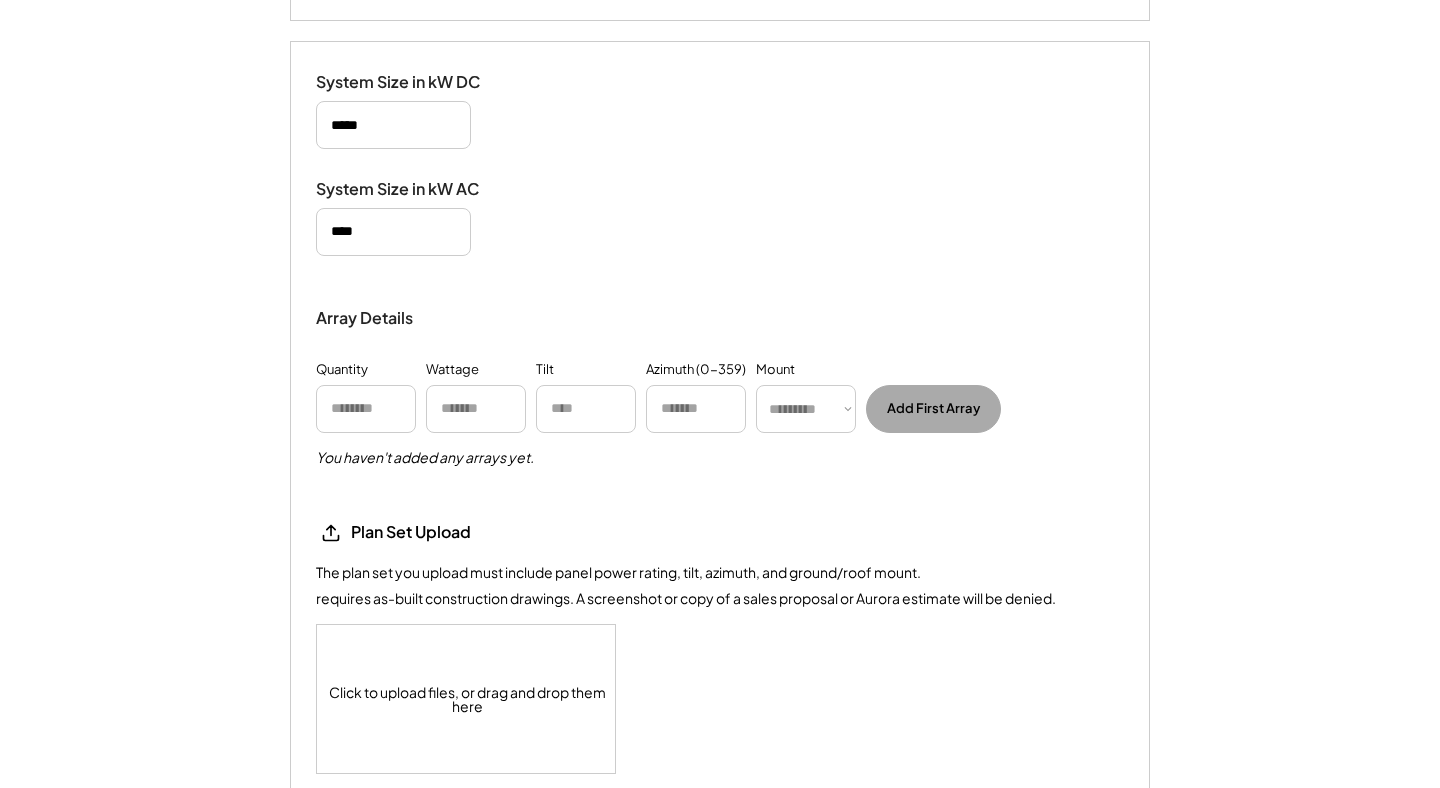 click at bounding box center (366, 409) 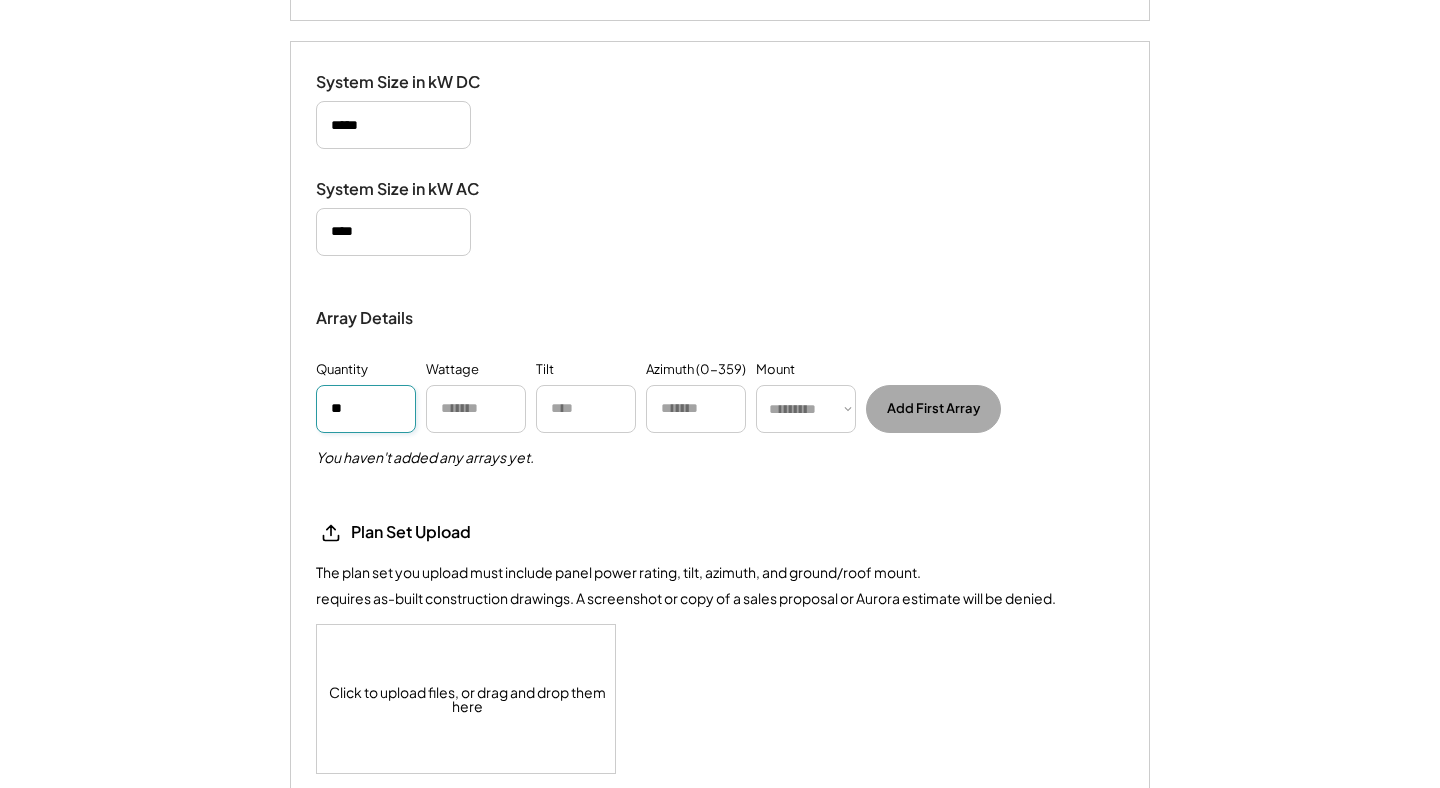 type on "**" 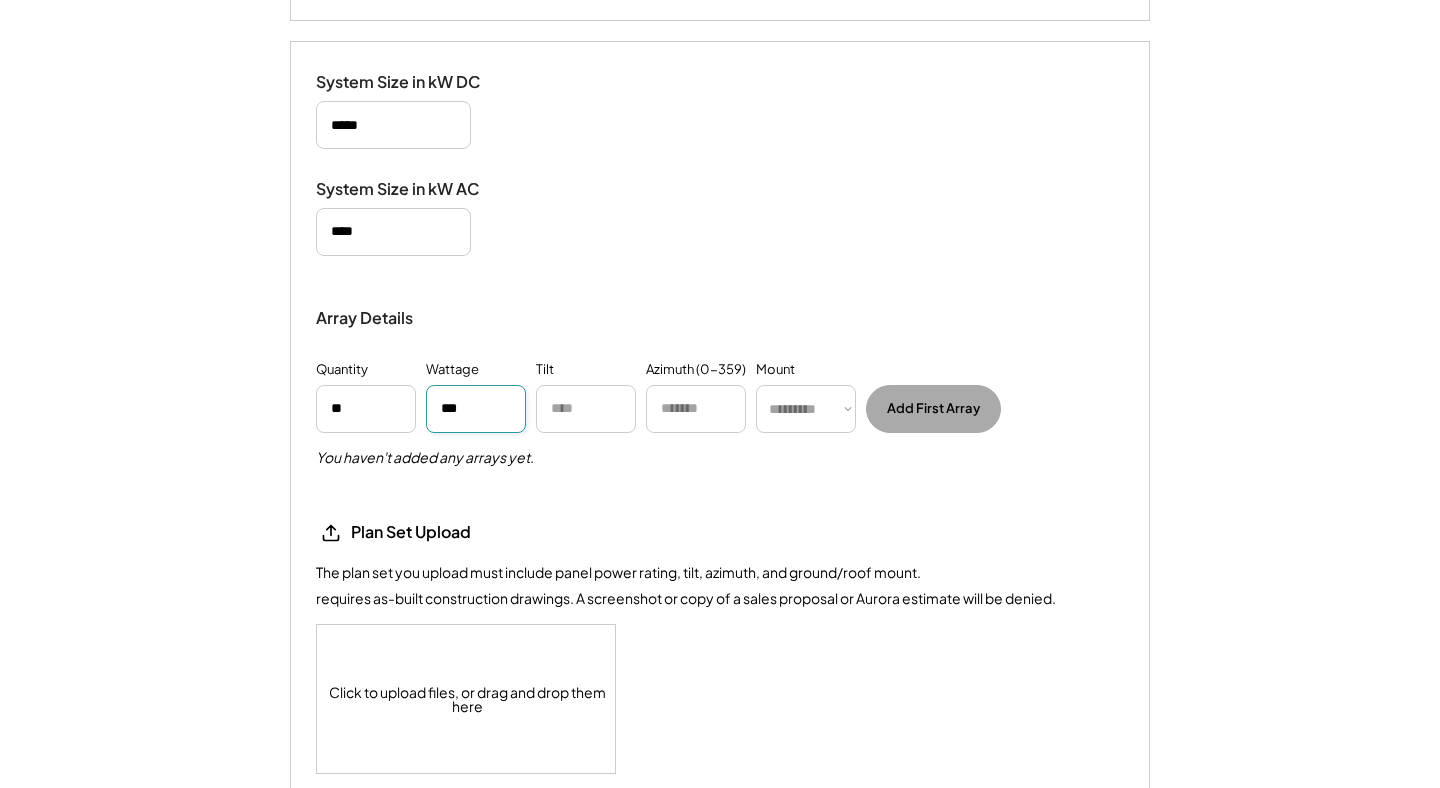 type on "***" 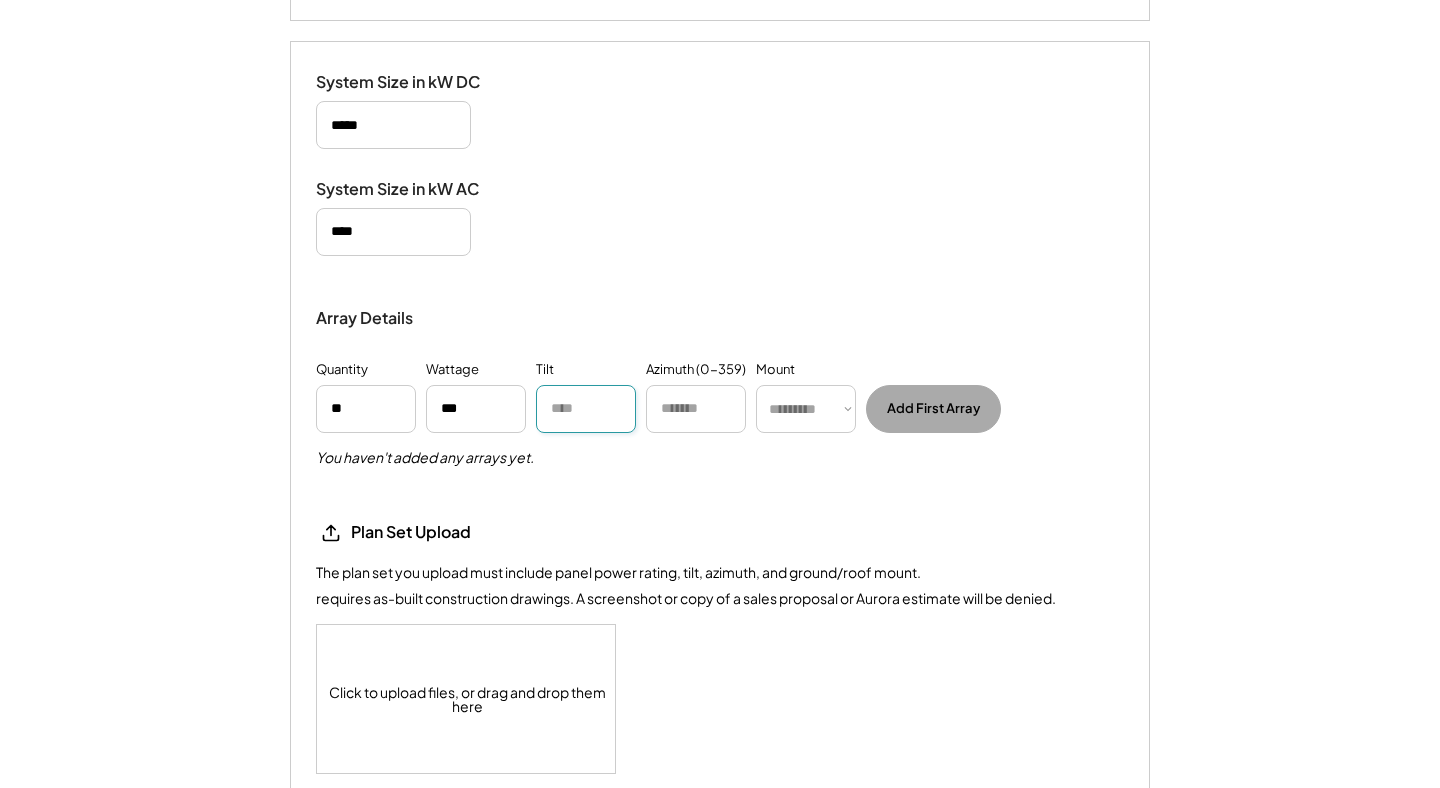 click at bounding box center (586, 409) 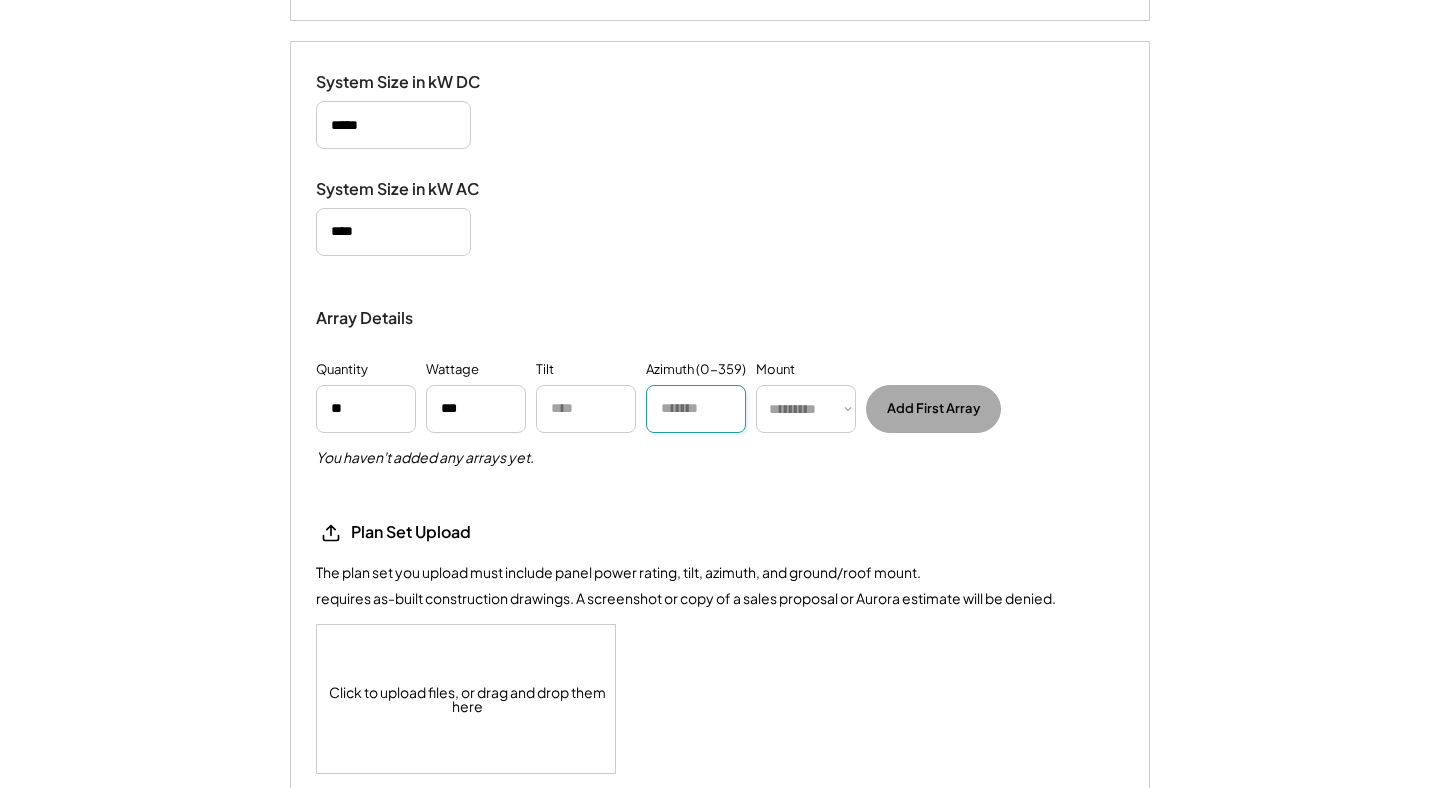 click at bounding box center (696, 409) 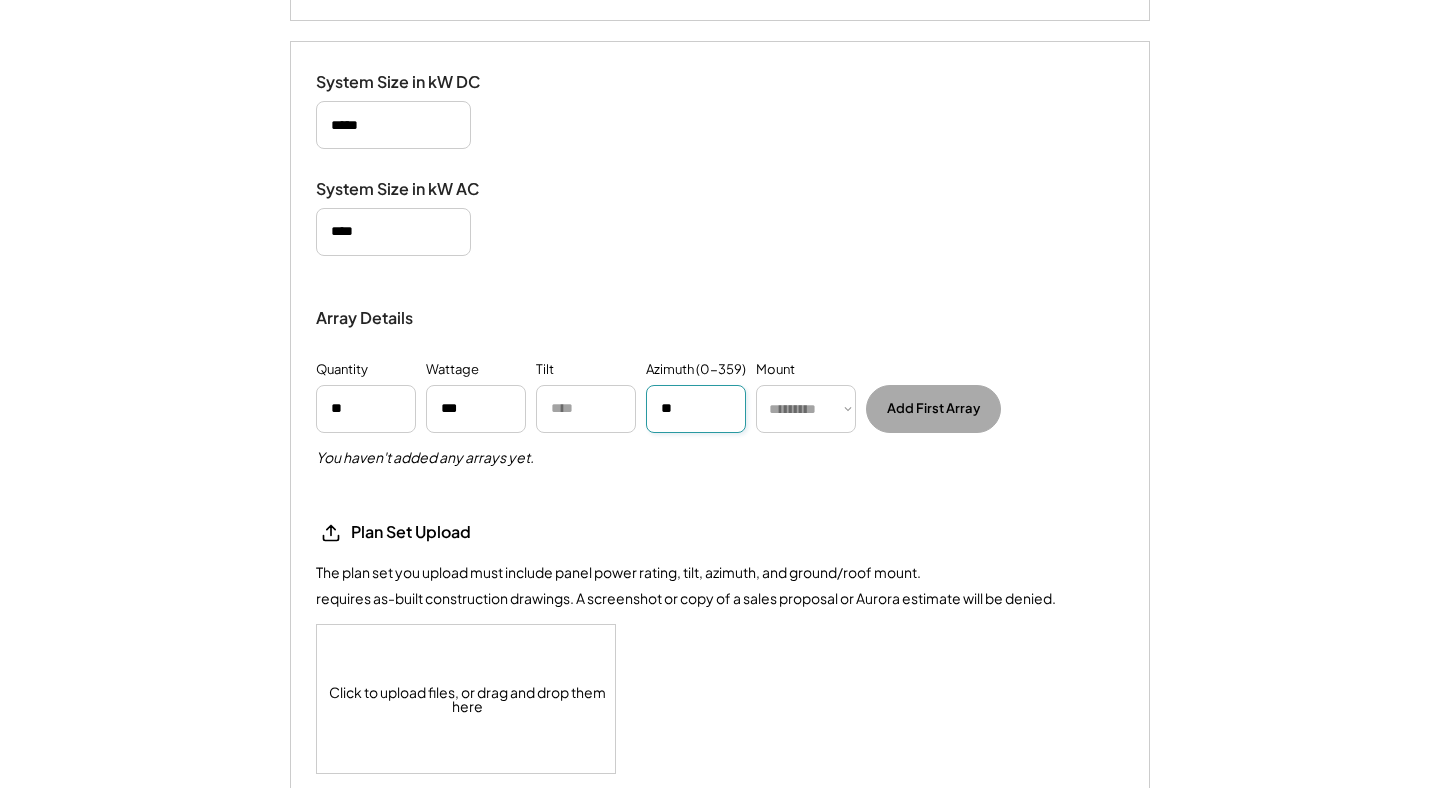 click on "********* **** ******" at bounding box center (806, 409) 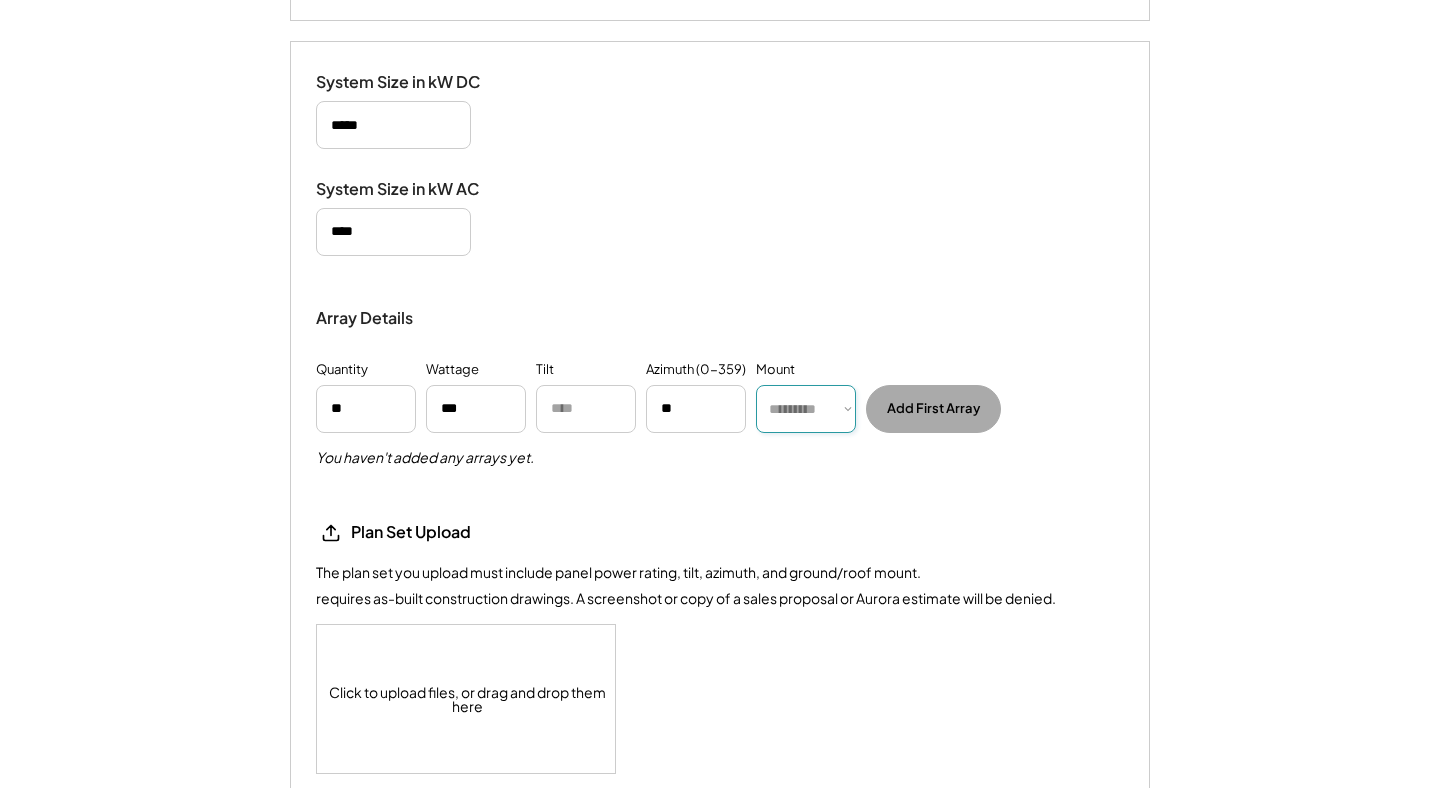 click at bounding box center [696, 409] 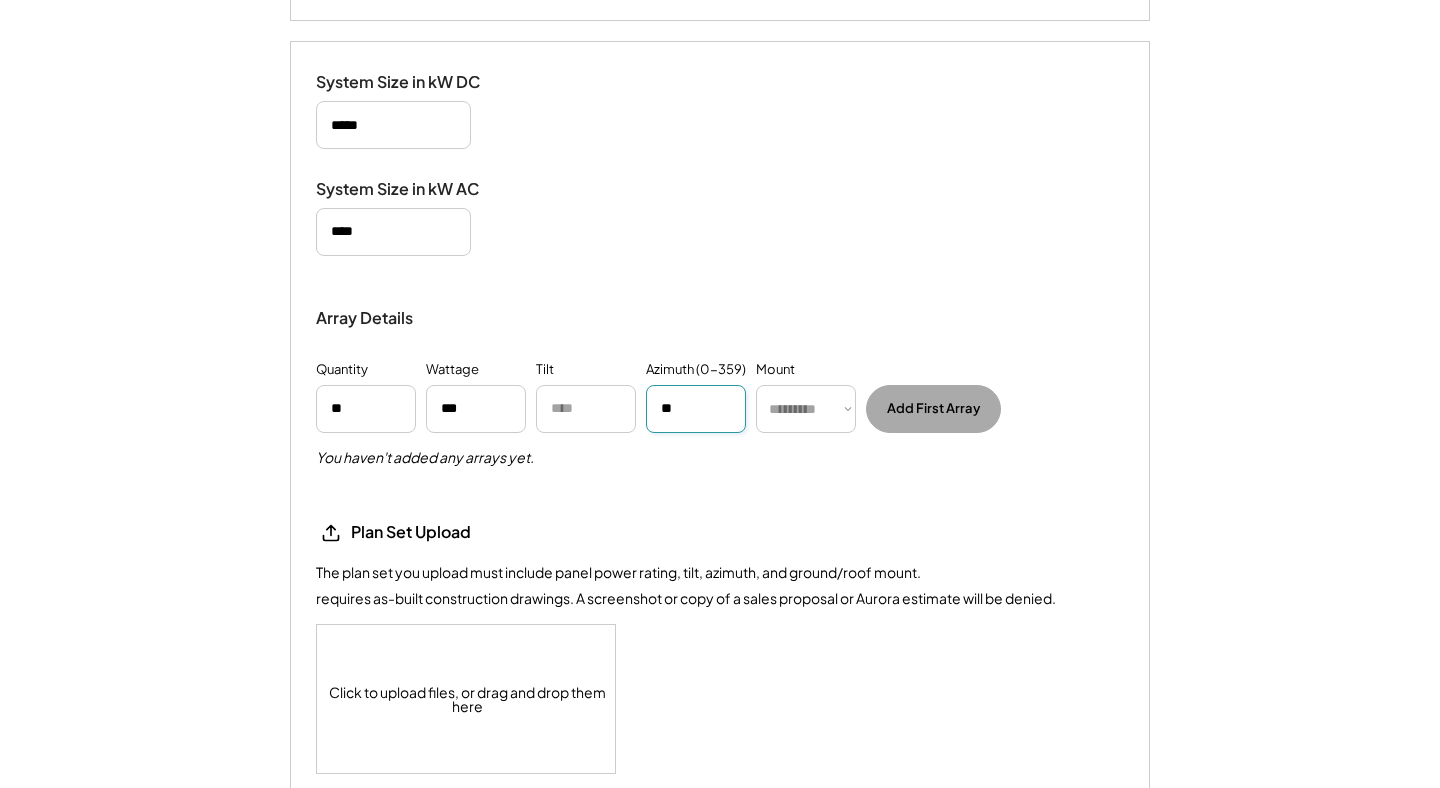 type on "*" 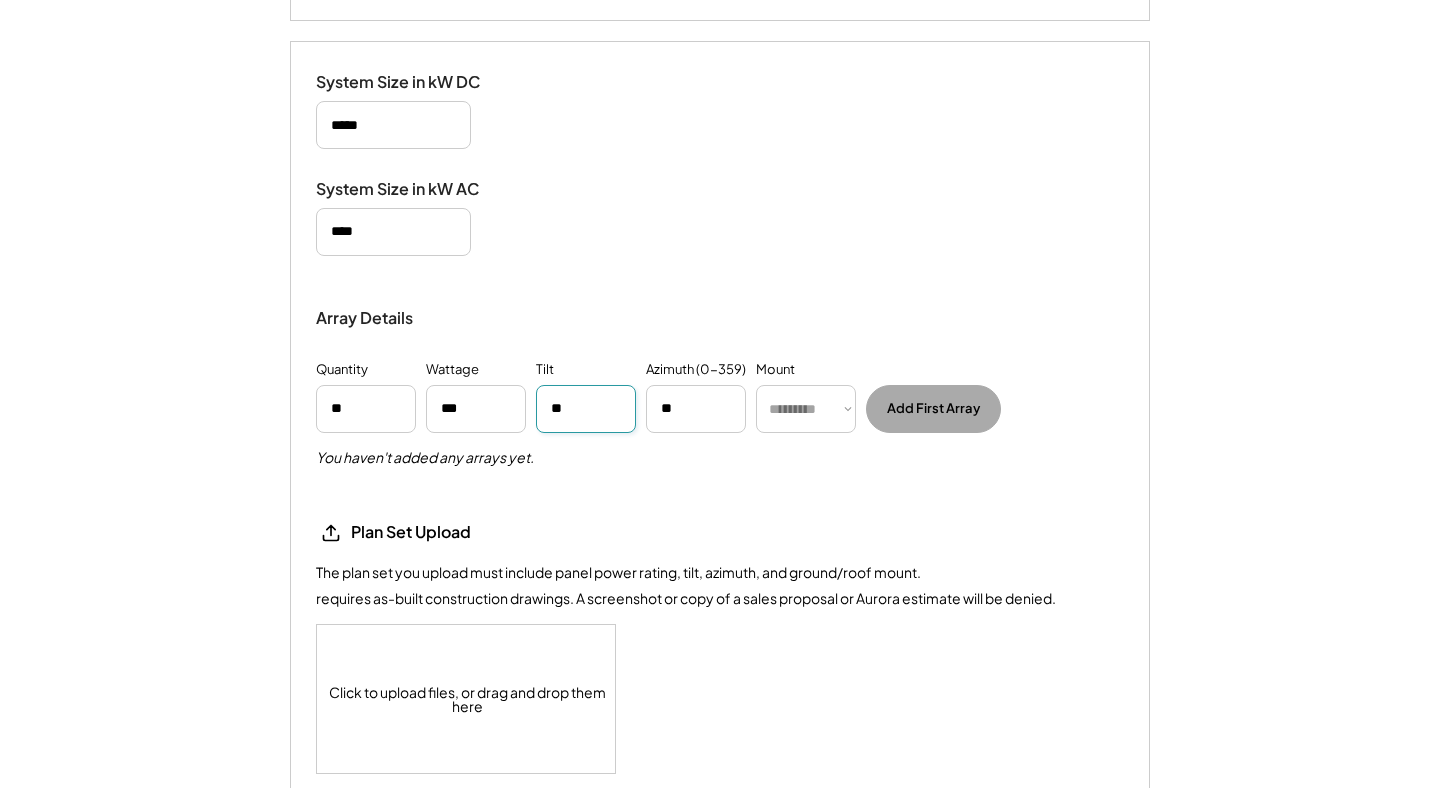 type on "**" 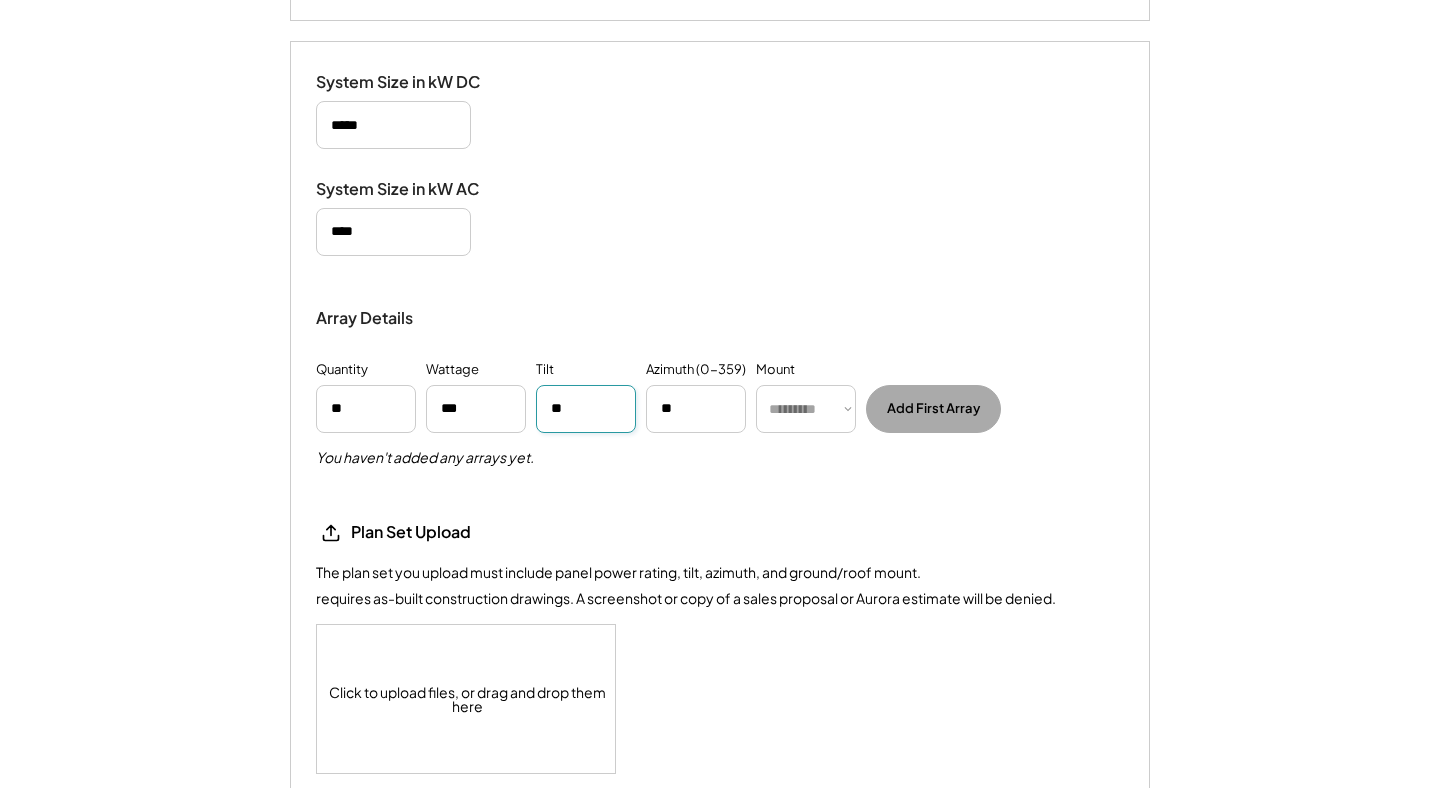 click on "********* **** ******" at bounding box center (806, 409) 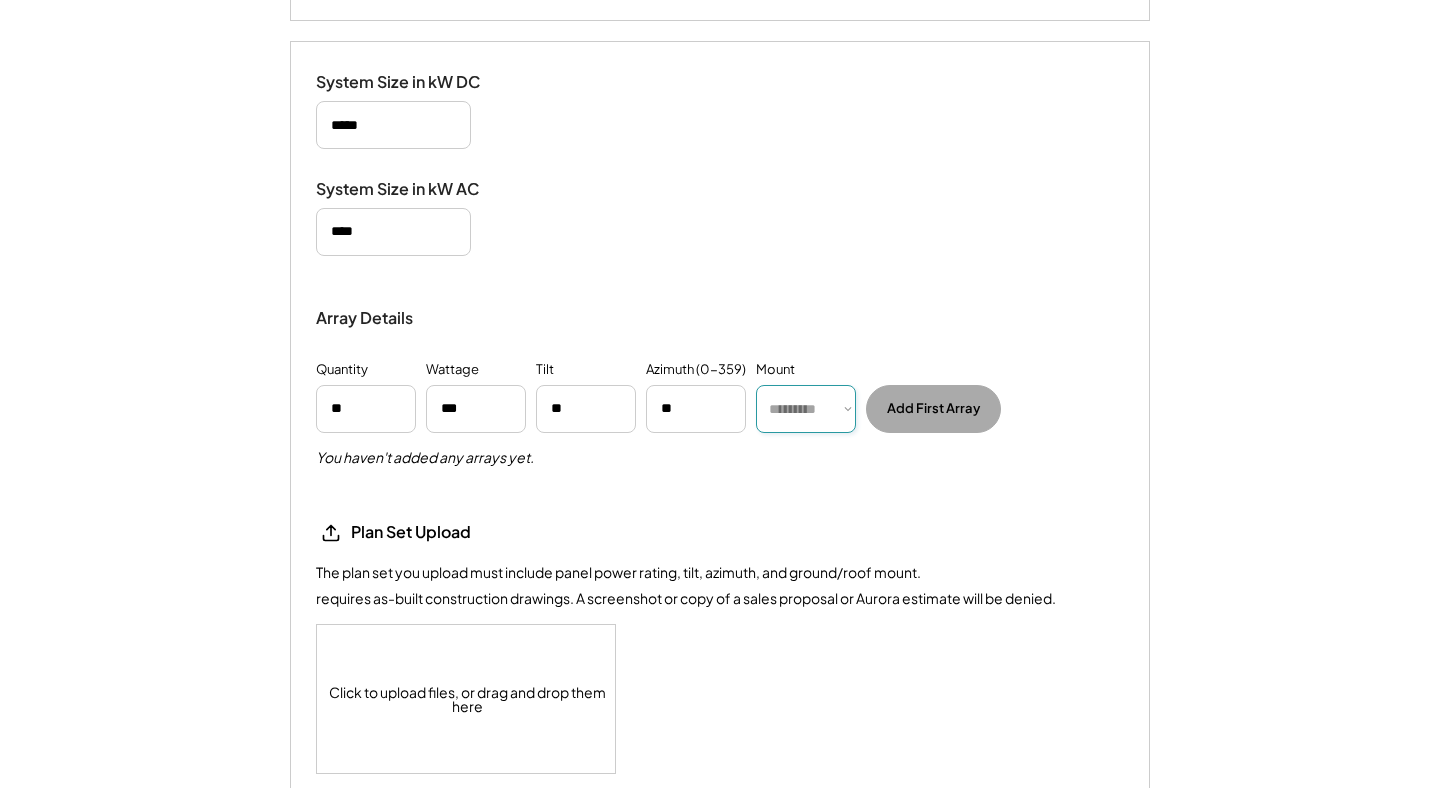 select on "******" 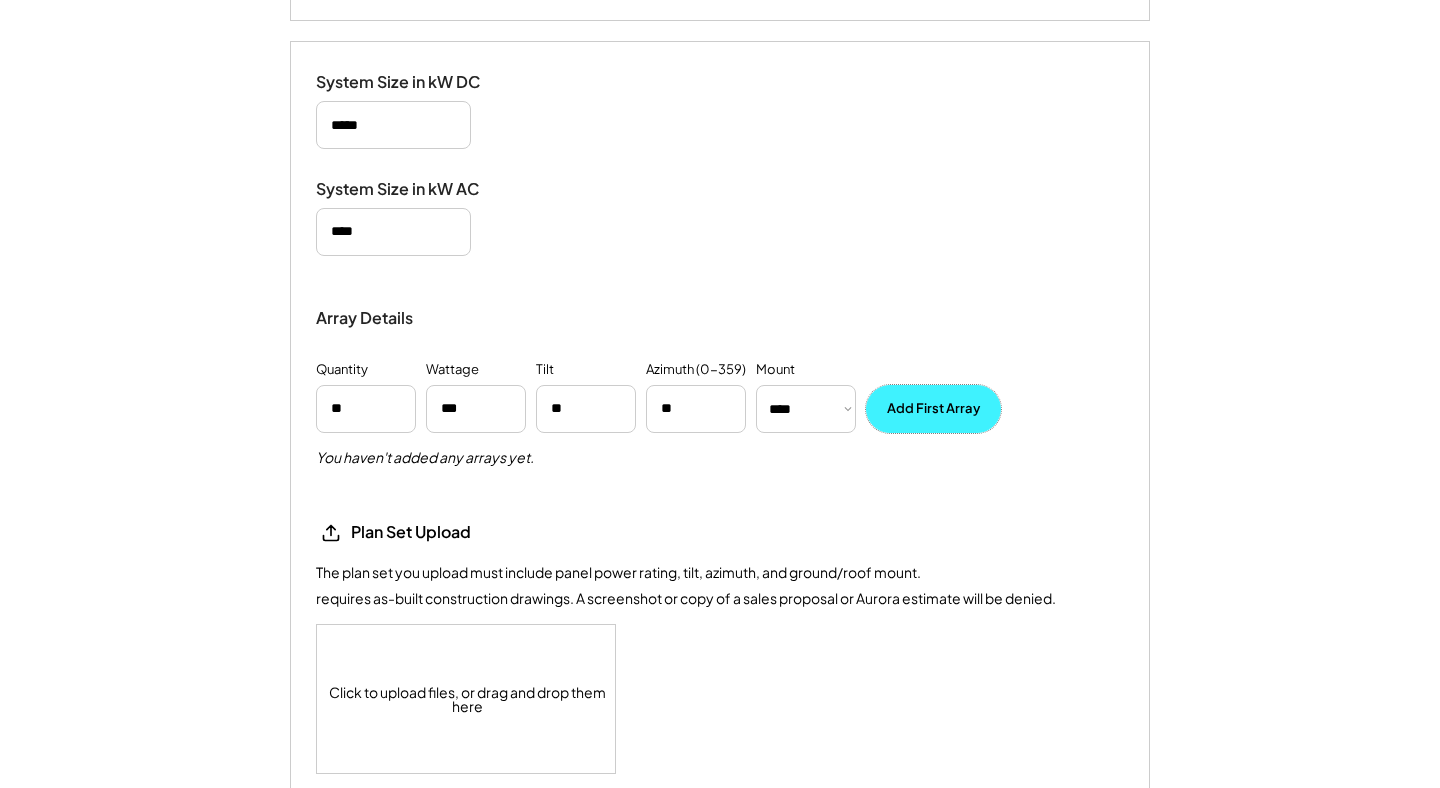 click on "Add First Array" at bounding box center [933, 409] 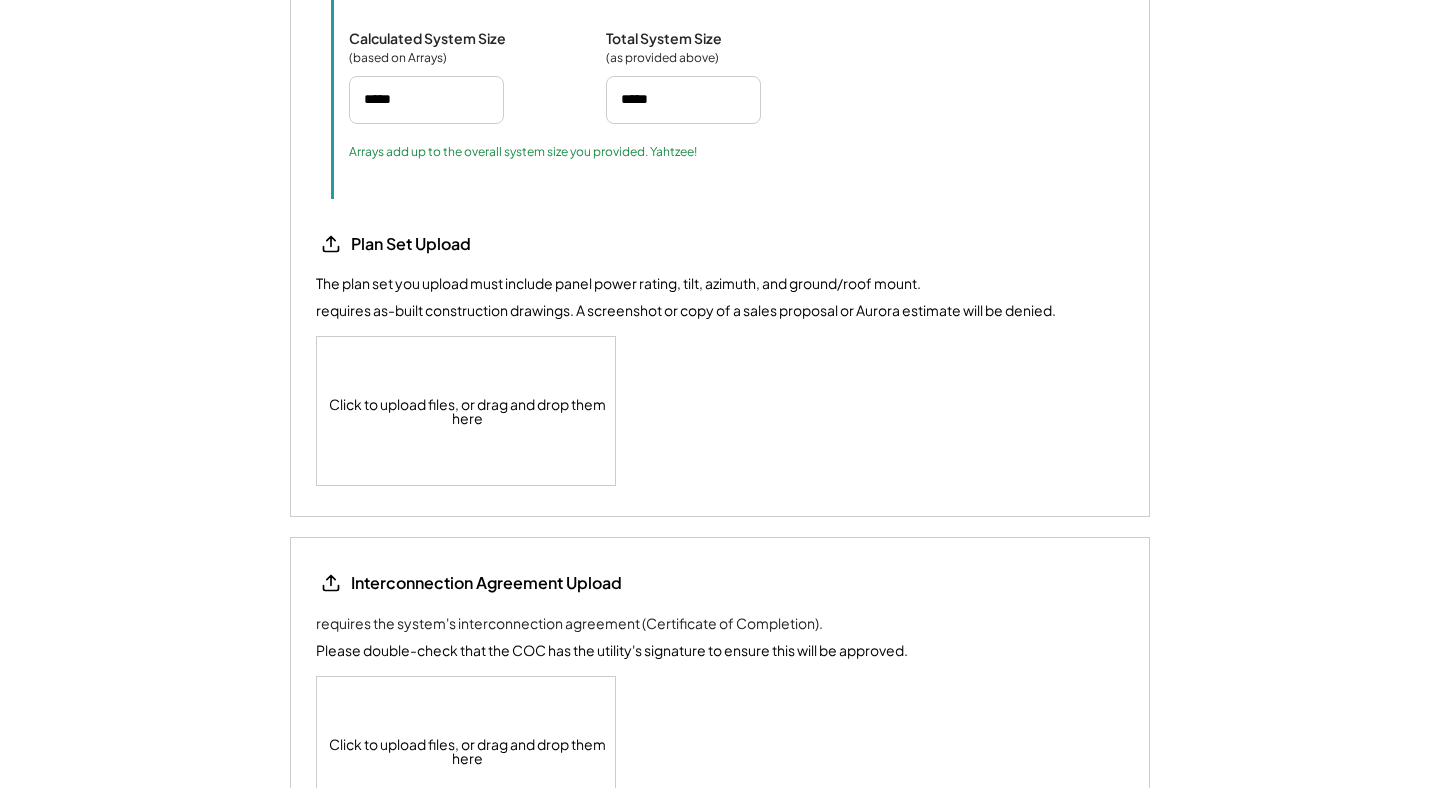 scroll, scrollTop: 2594, scrollLeft: 0, axis: vertical 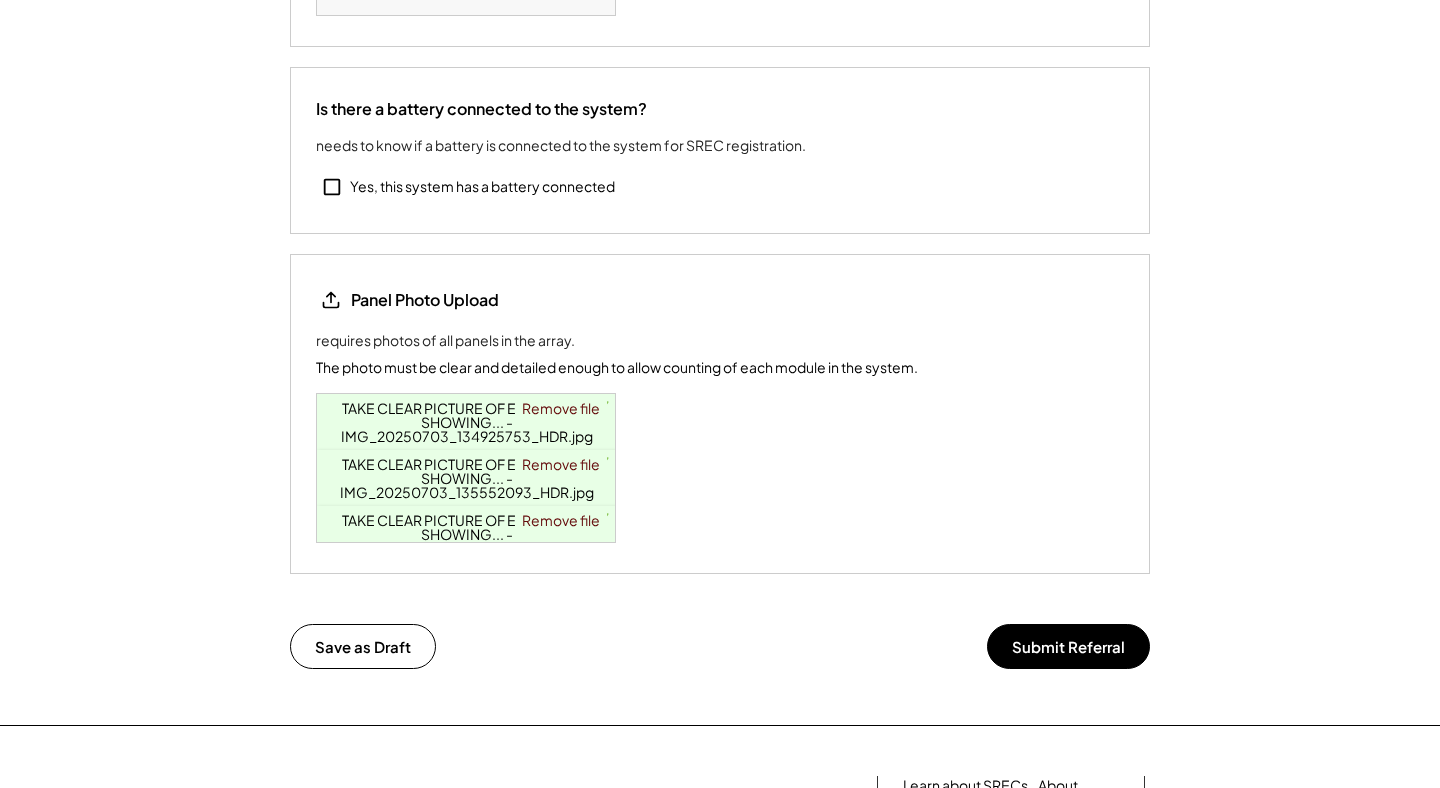 click on "TAKE CLEAR PICTURE OF EACH ARRAY SHOWING... - IMG_20250703_134925753_HDR.jpg" at bounding box center [467, 534] 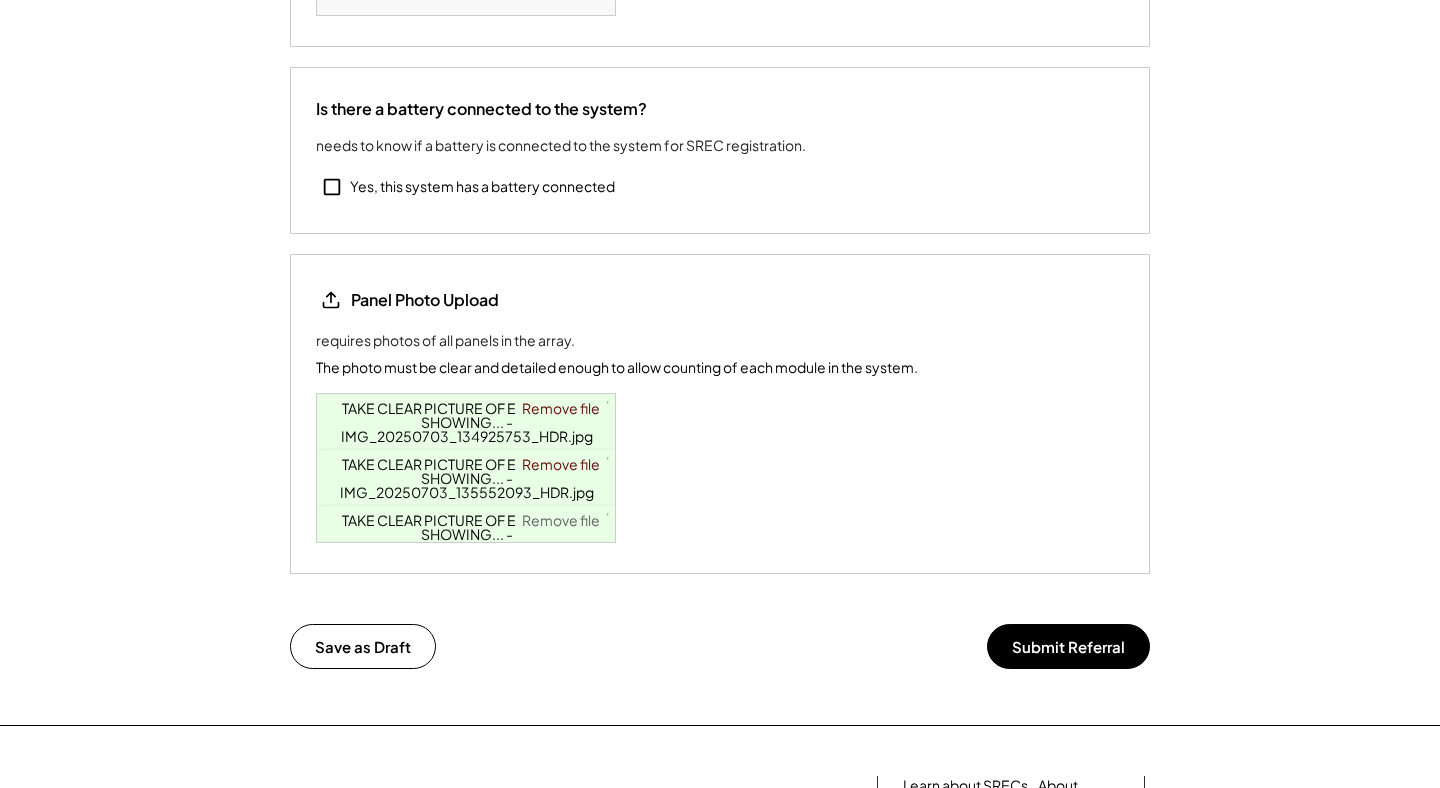 click on "Remove file" at bounding box center [561, 520] 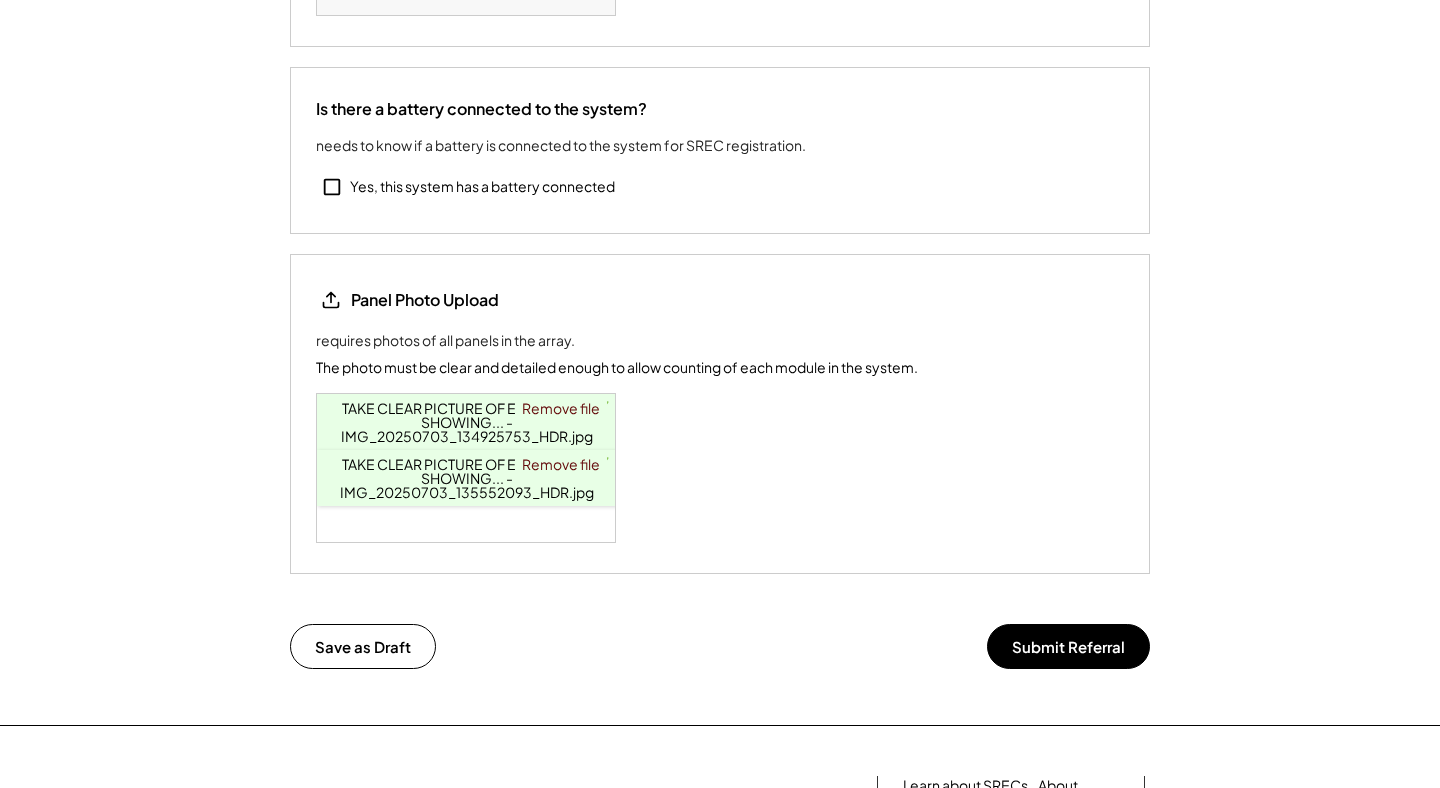 click on "TAKE CLEAR PICTURE OF EACH ARRAY SHOWING... - IMG_20250703_135552093_HDR.jpg" at bounding box center (467, 478) 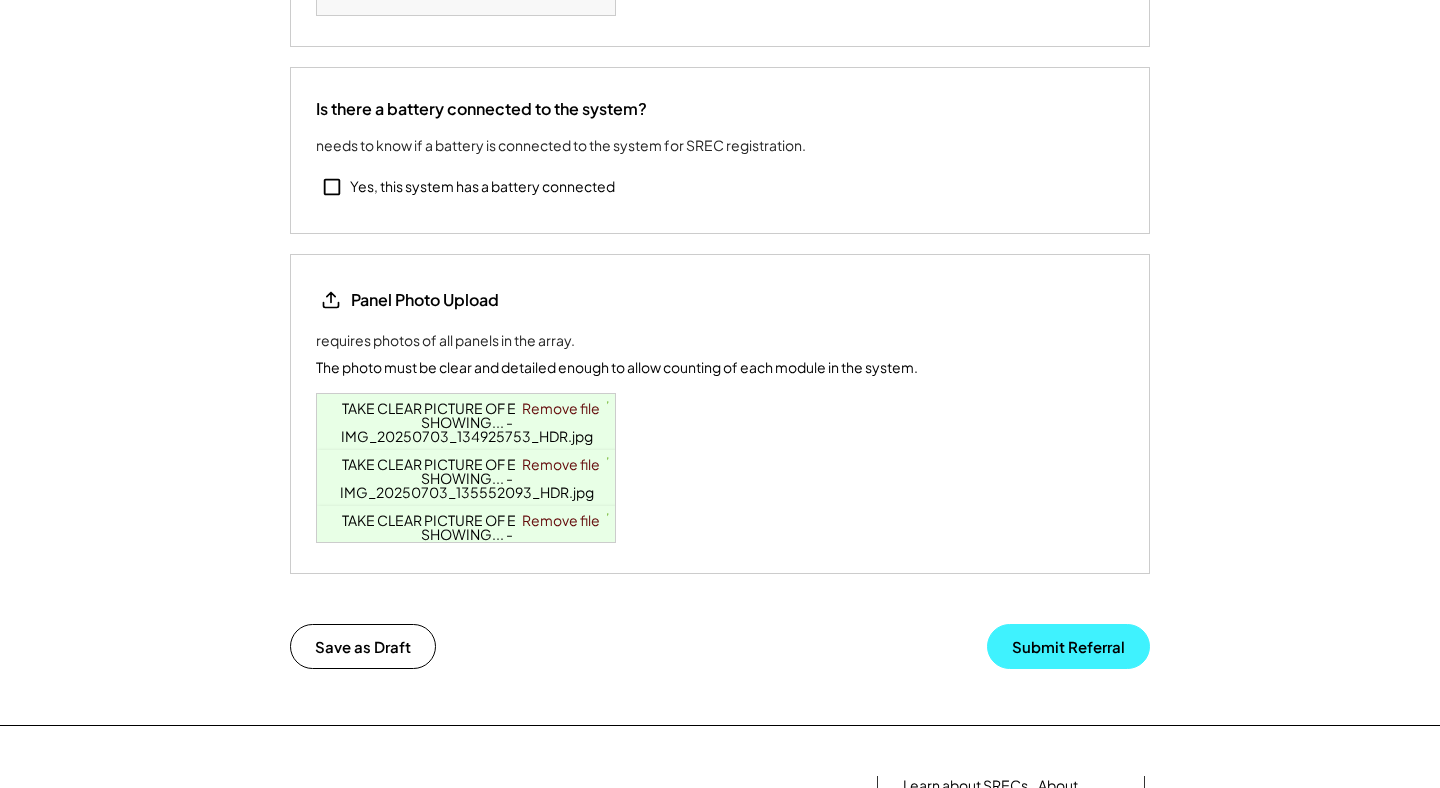 click on "Submit Referral" at bounding box center (1068, 646) 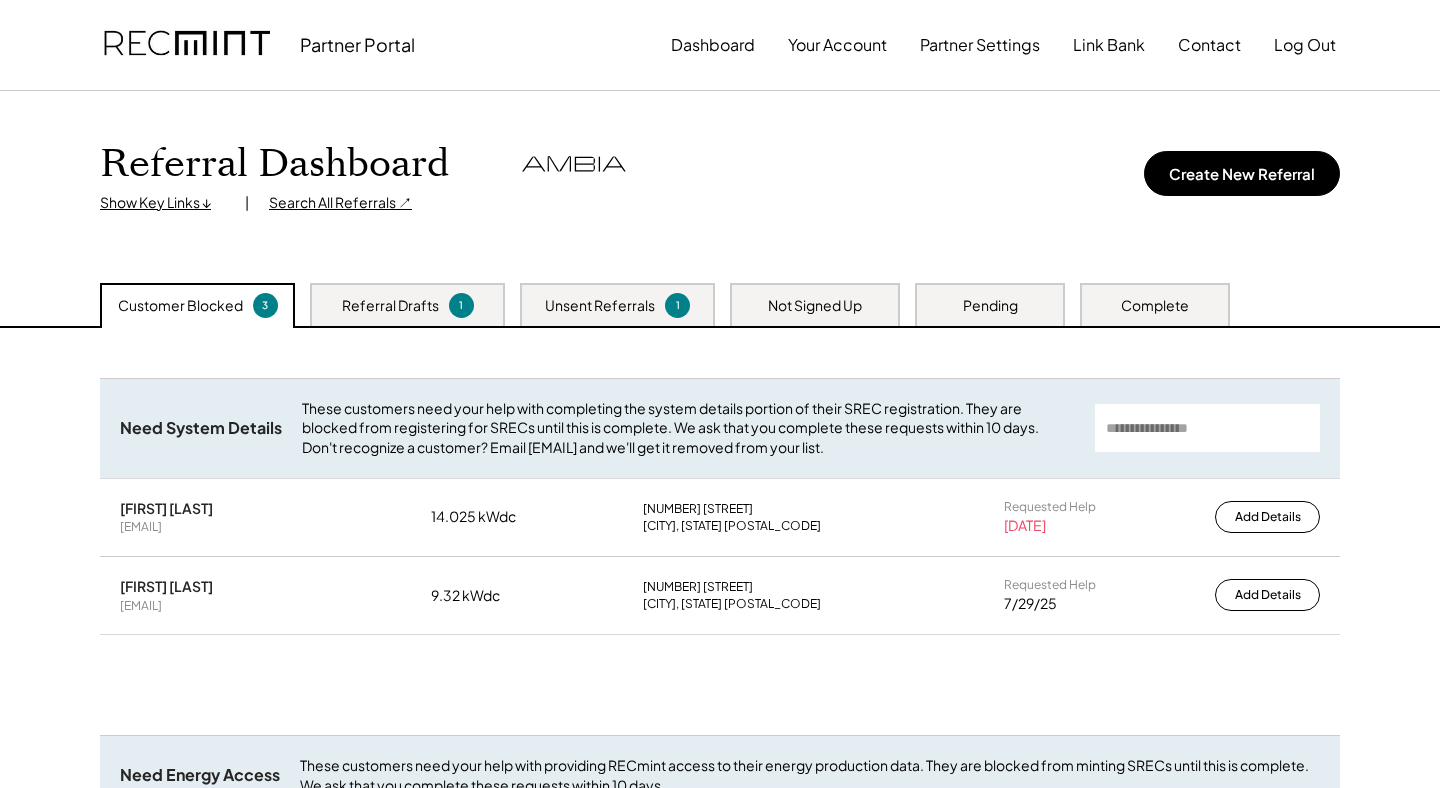 scroll, scrollTop: 0, scrollLeft: 0, axis: both 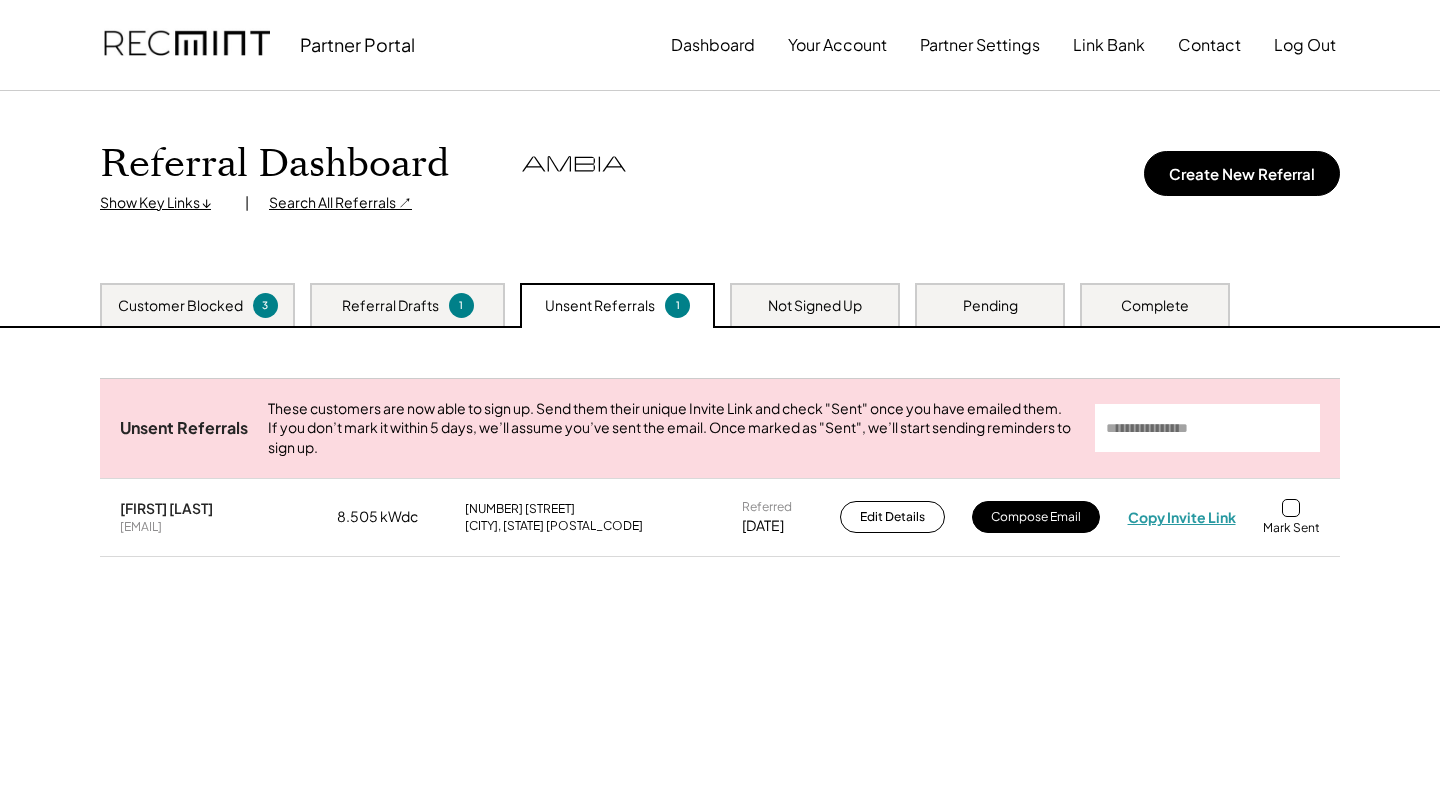 click on "Copy Invite Link" at bounding box center (1182, 517) 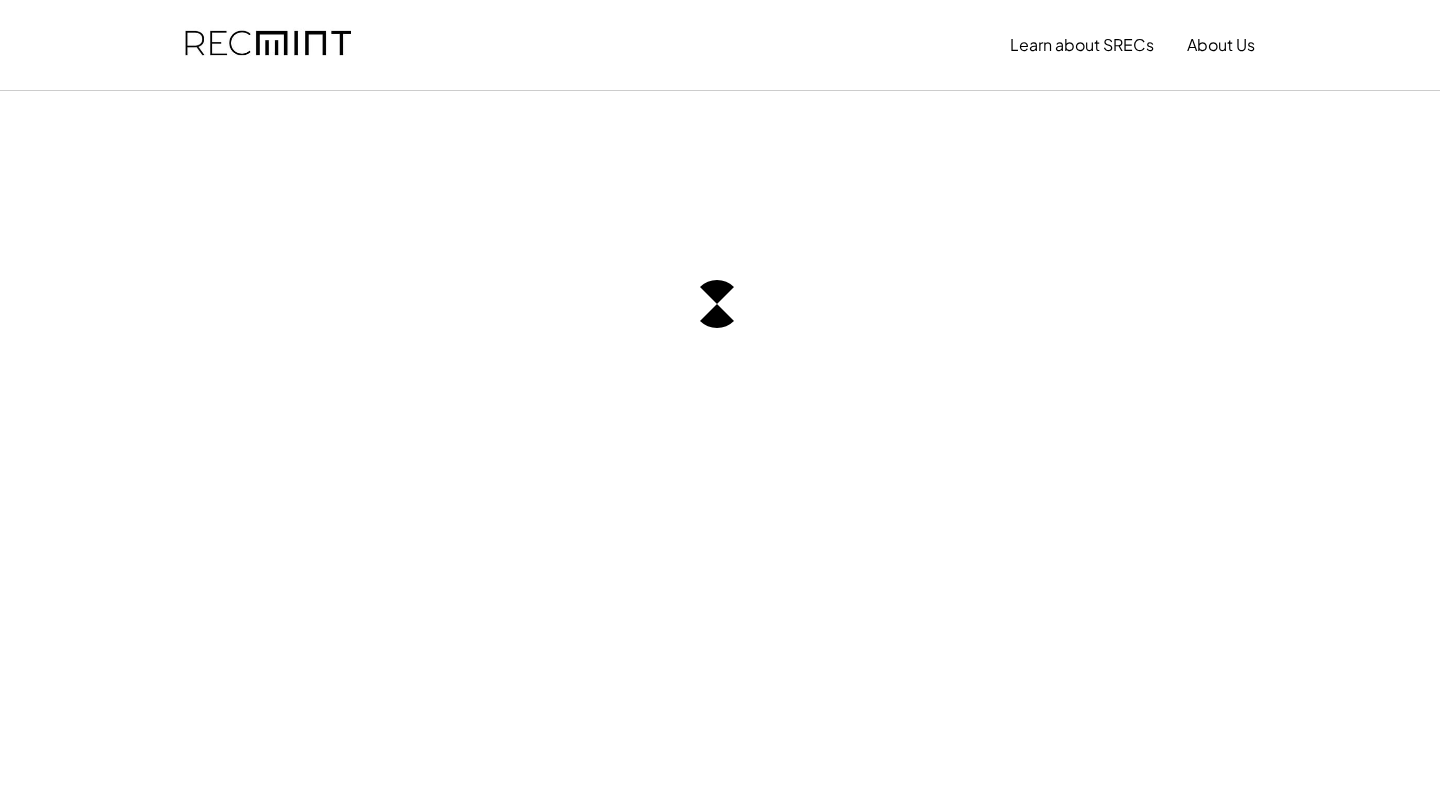 scroll, scrollTop: 0, scrollLeft: 0, axis: both 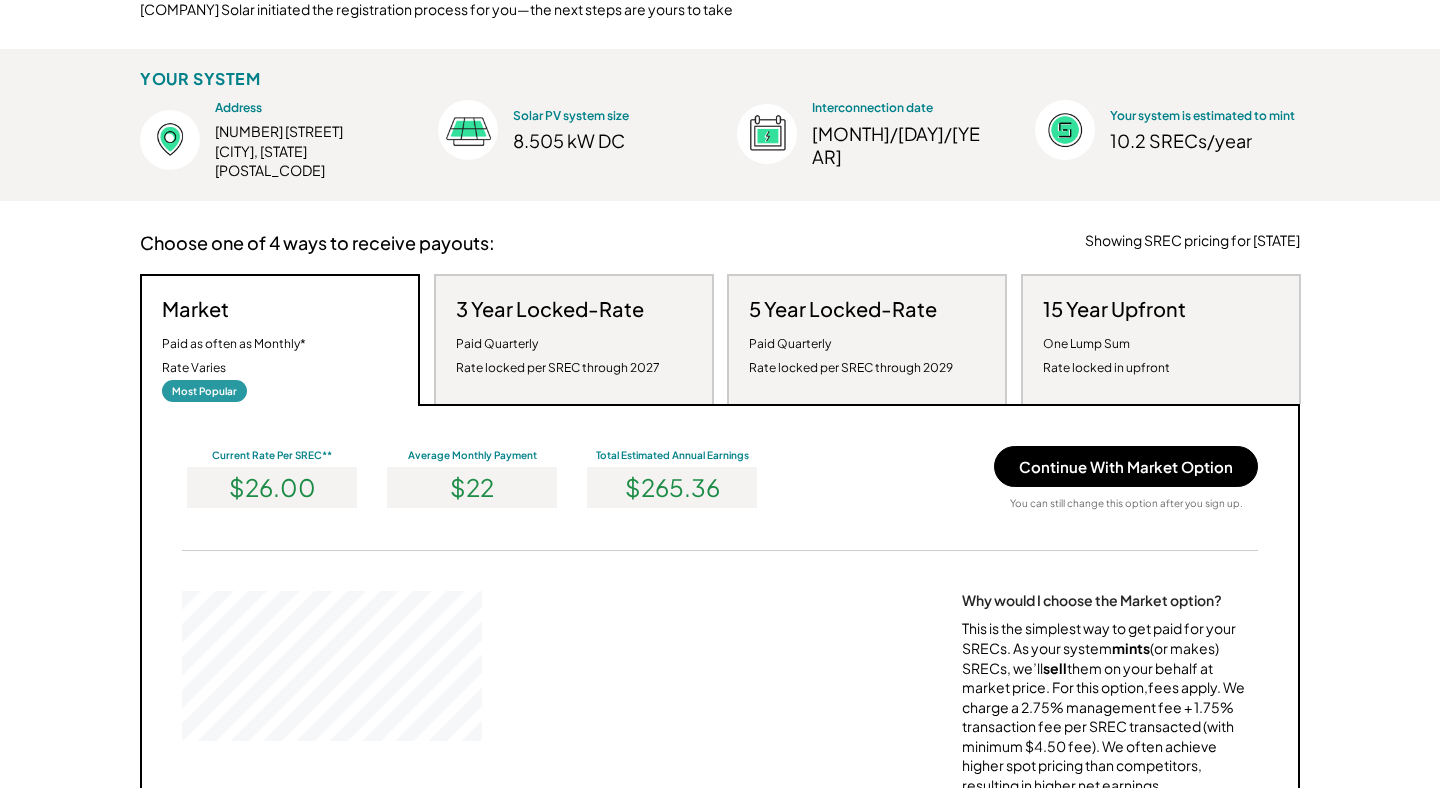 click on "Paid Quarterly
Rate locked per SREC through 2029" at bounding box center (851, 356) 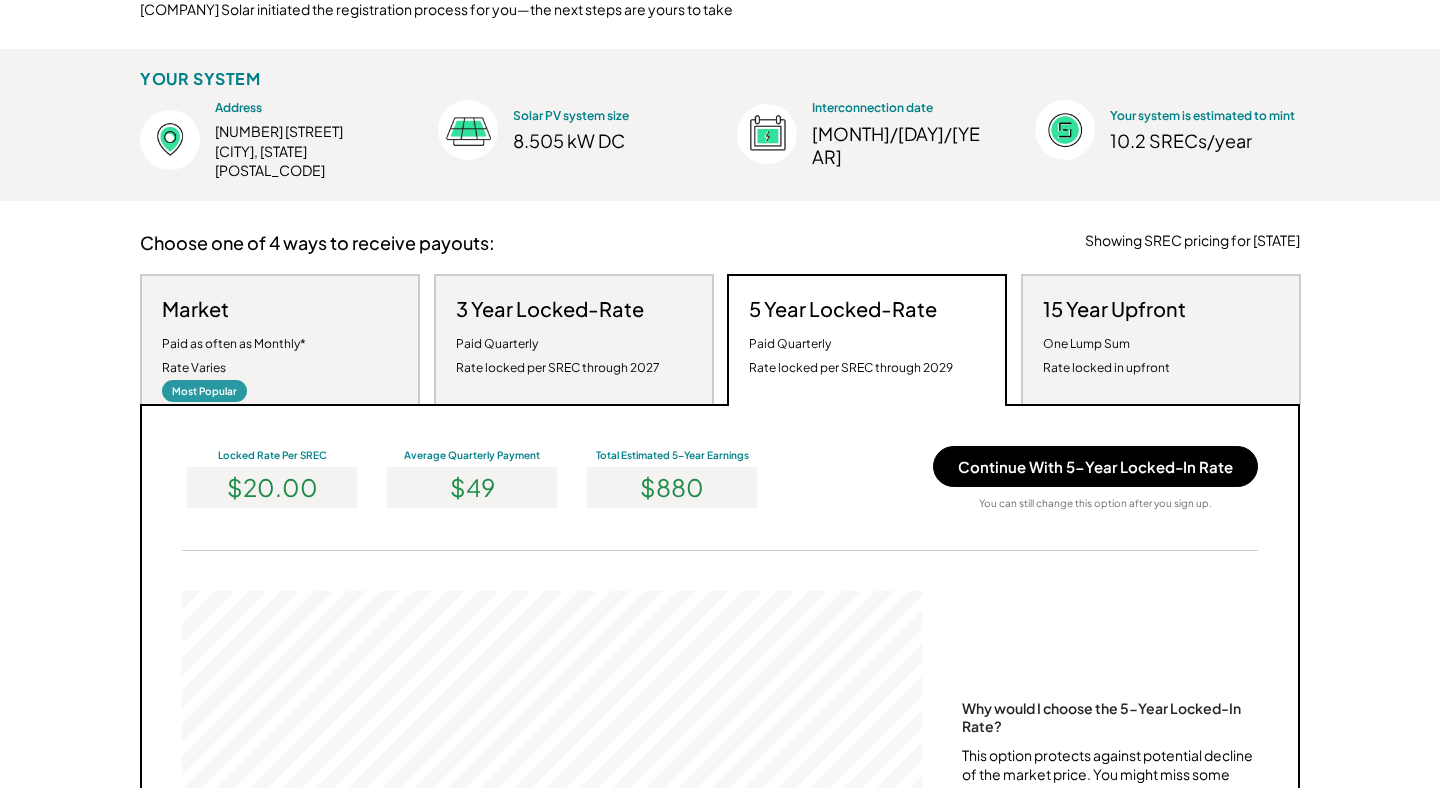 scroll, scrollTop: 999620, scrollLeft: 999260, axis: both 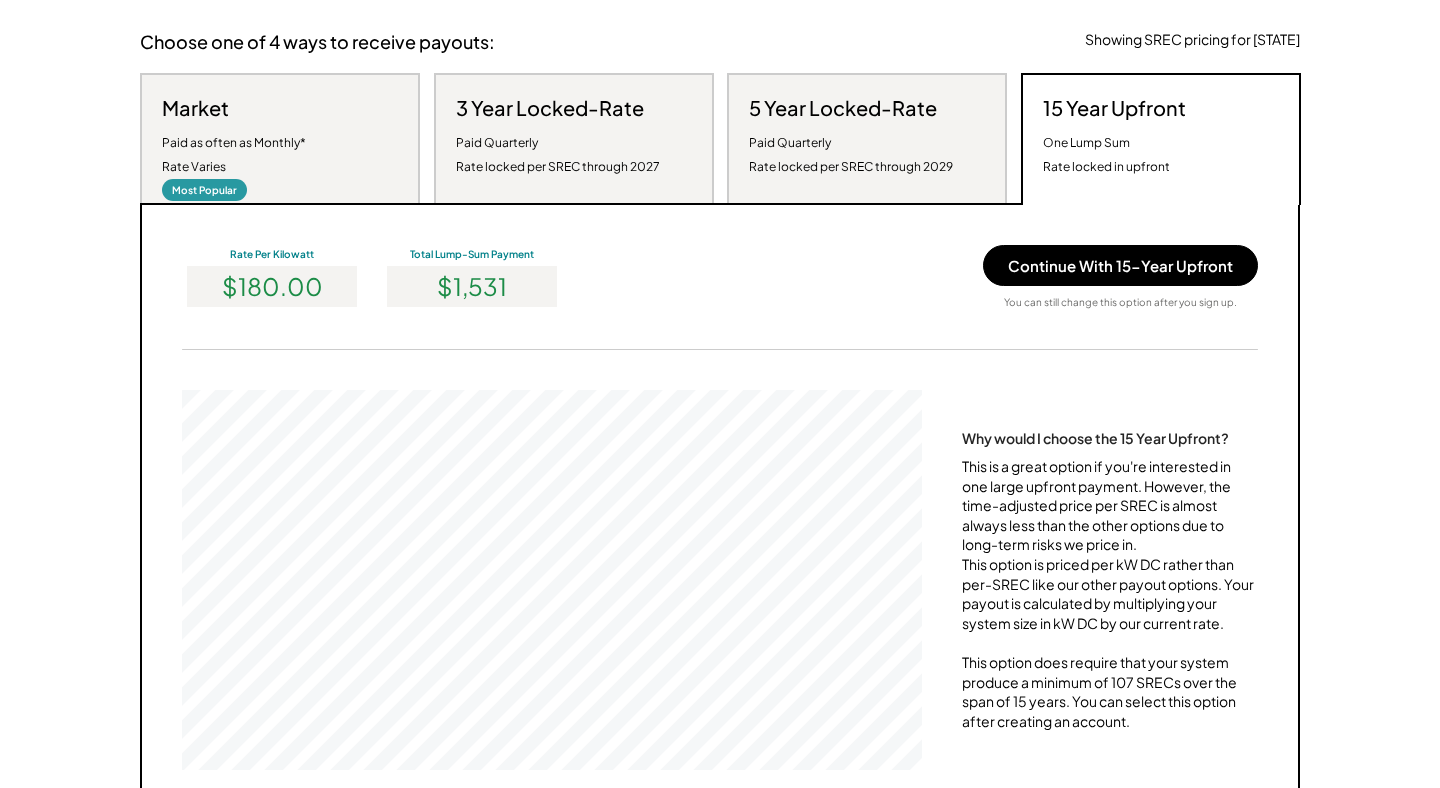 click on "Market Paid as often as Monthly*
Rate Varies Most Popular" at bounding box center [280, 138] 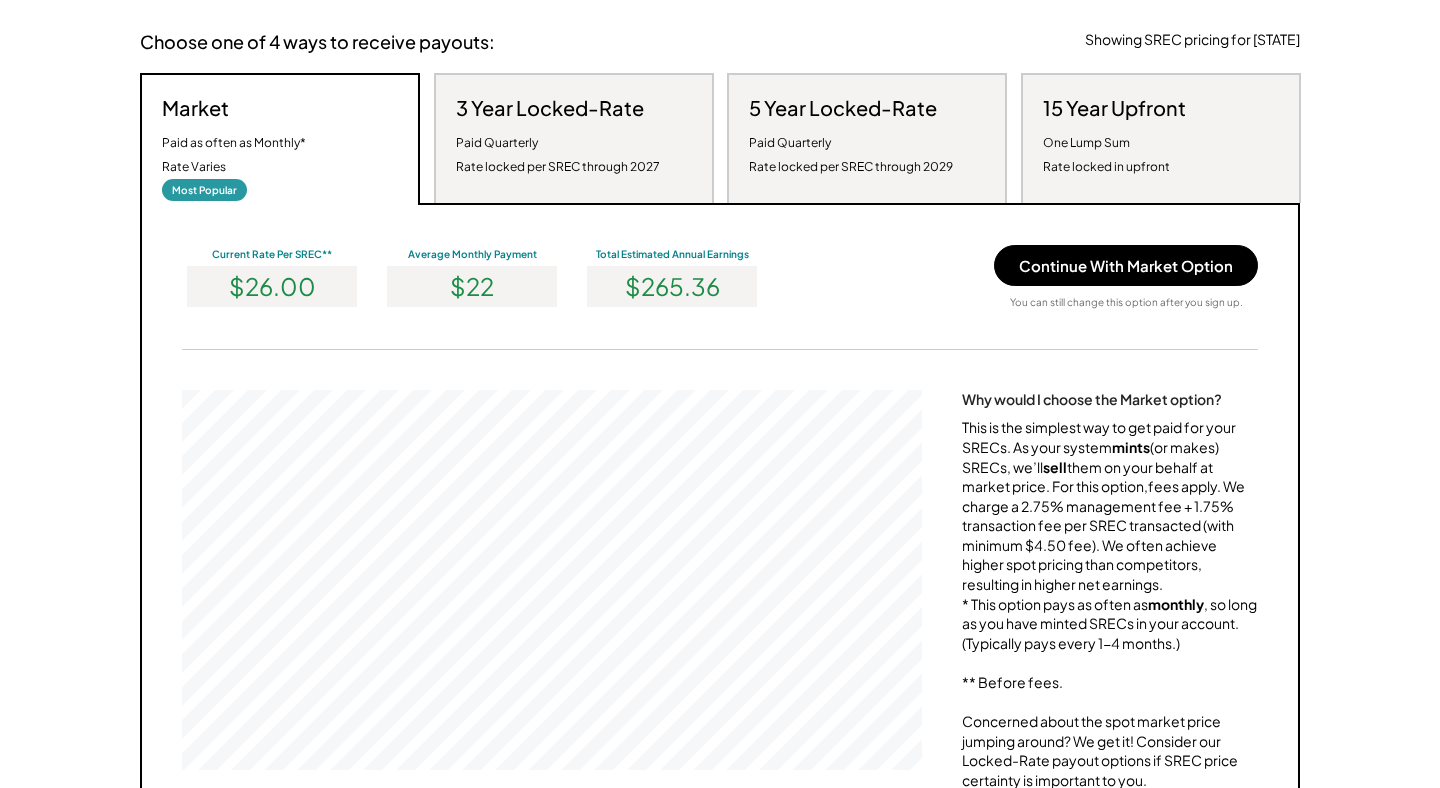 scroll, scrollTop: 999620, scrollLeft: 999260, axis: both 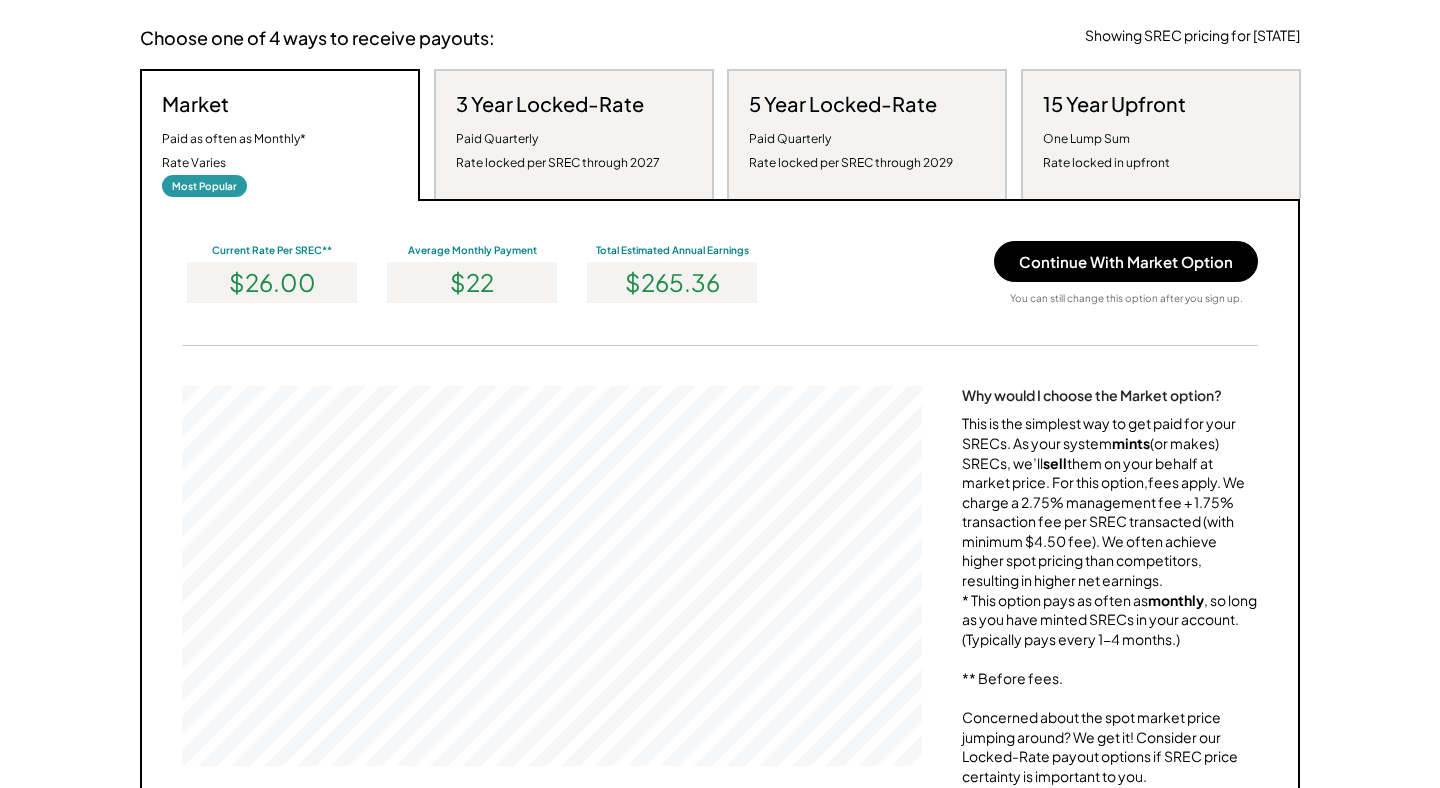 click on "15 Year Upfront" at bounding box center [1114, 104] 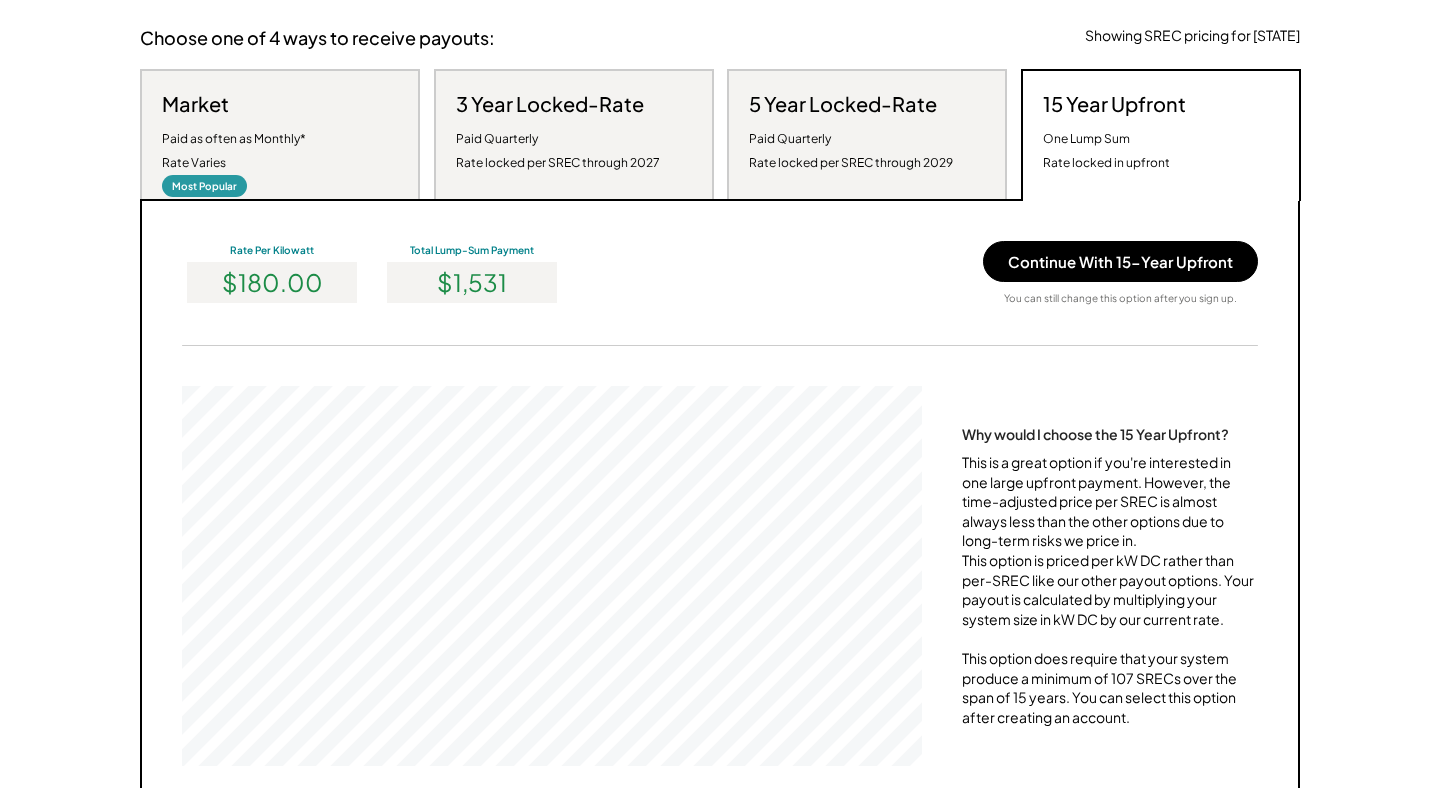 scroll, scrollTop: 999620, scrollLeft: 999260, axis: both 